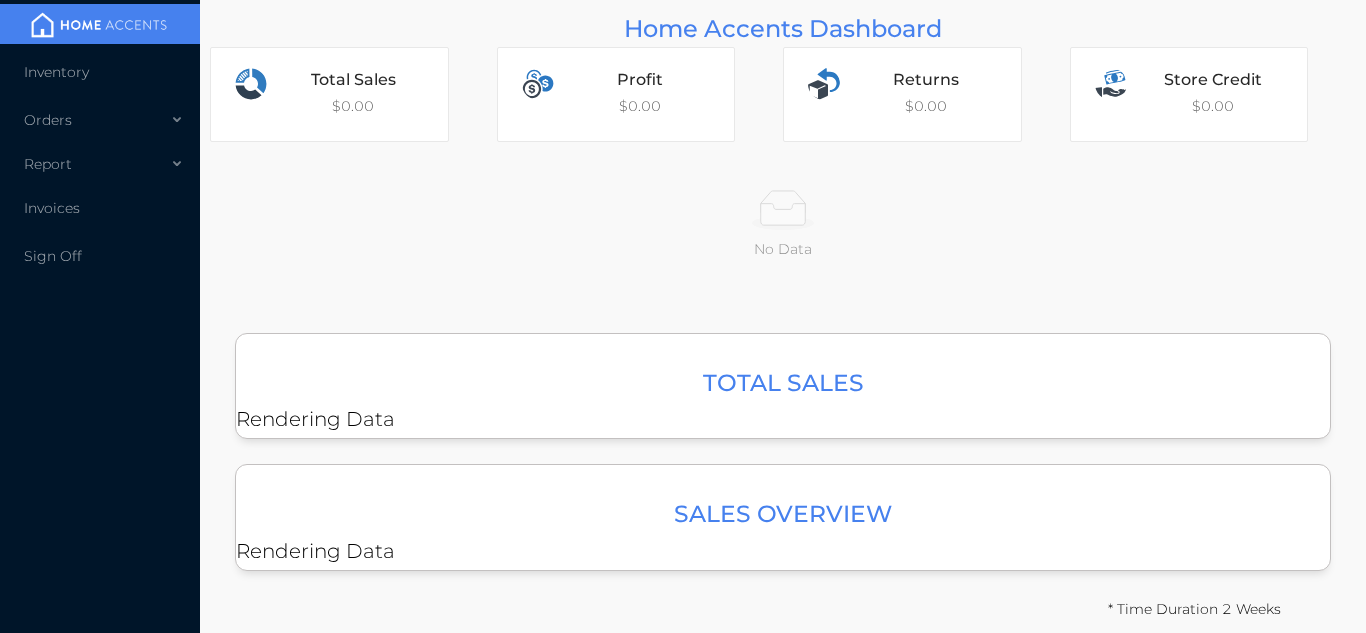 scroll, scrollTop: 0, scrollLeft: 0, axis: both 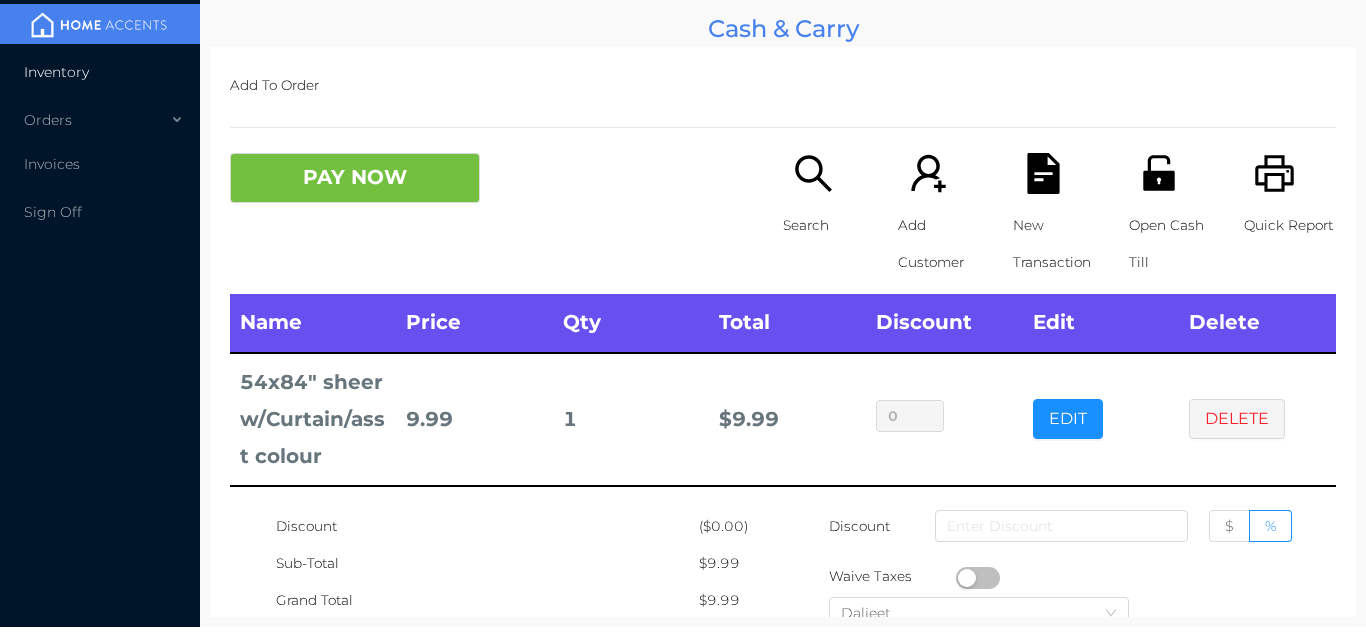 click on "Inventory" at bounding box center [56, 72] 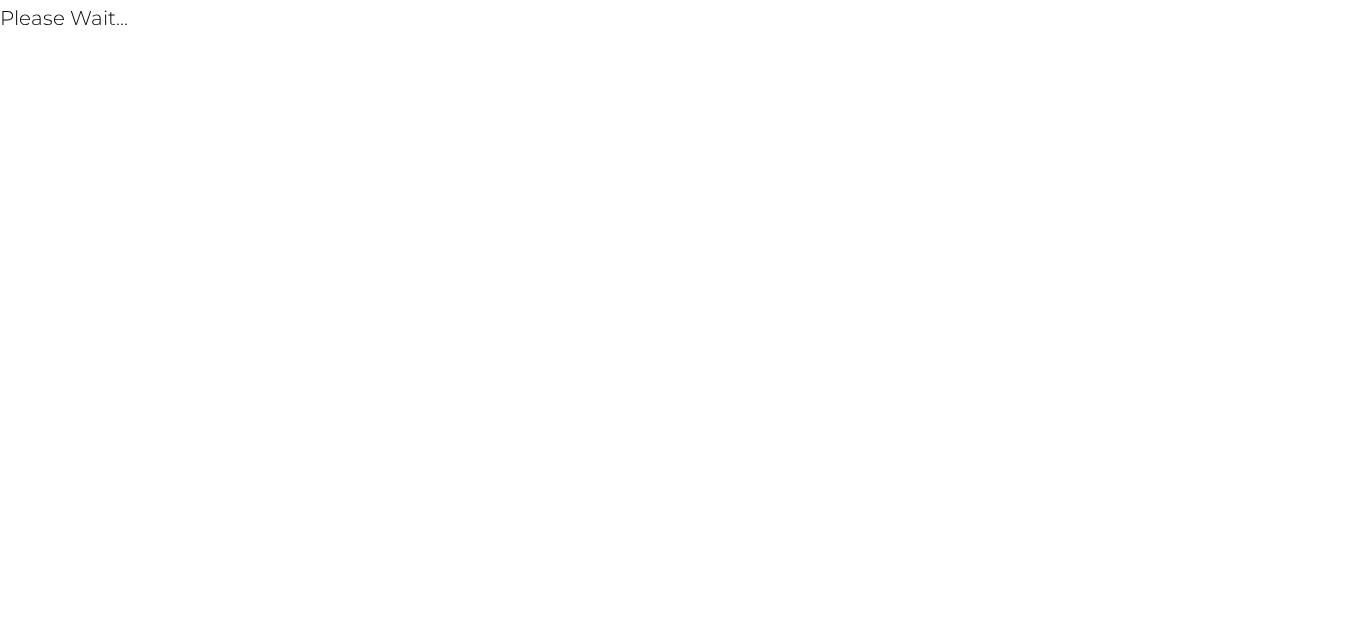 scroll, scrollTop: 0, scrollLeft: 0, axis: both 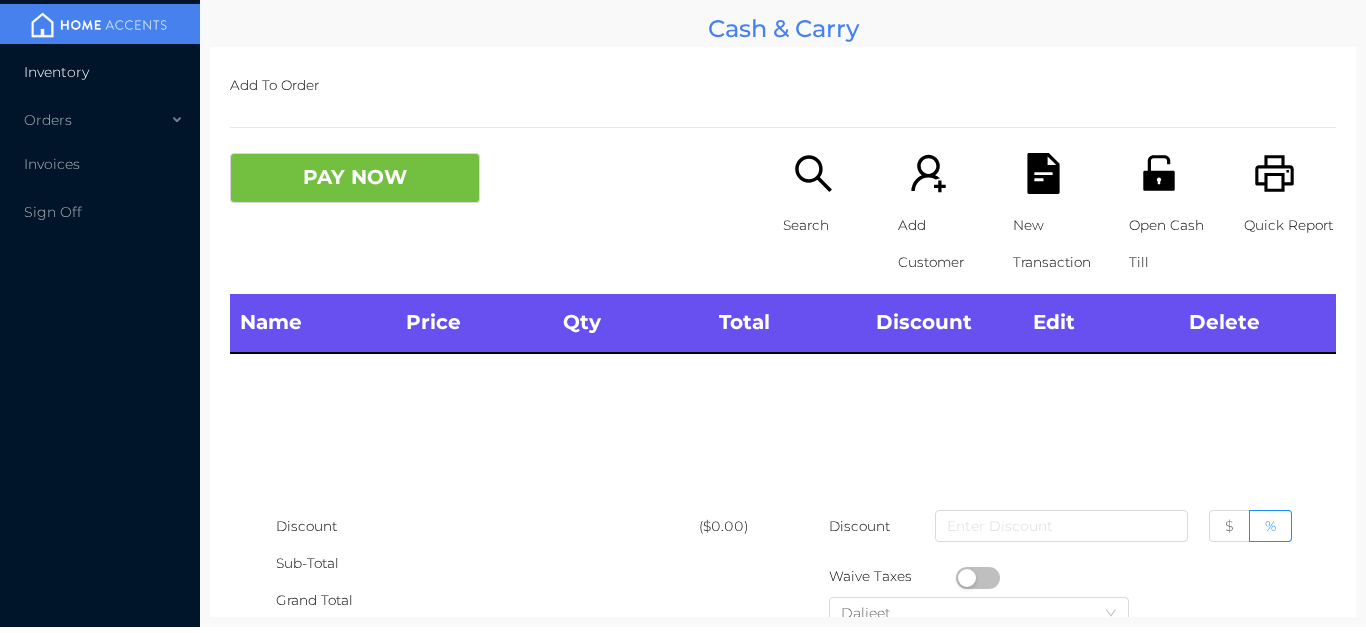 click on "Inventory" at bounding box center [56, 72] 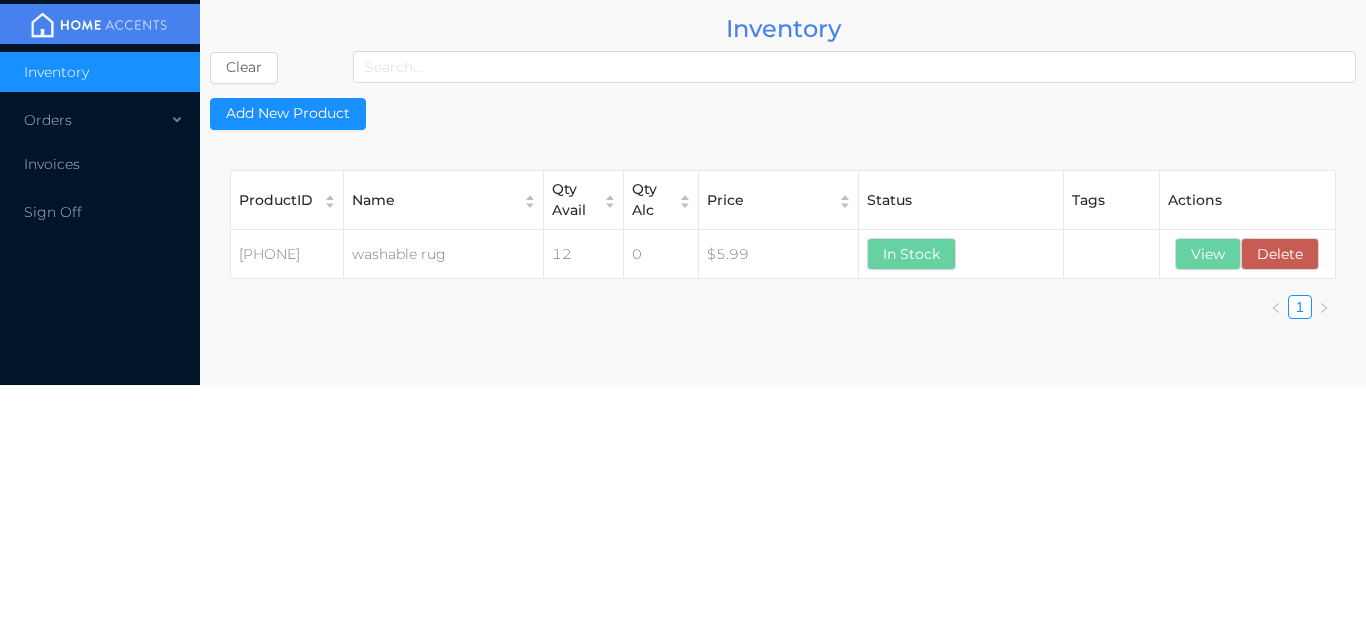 click on "Actions" at bounding box center (1247, 200) 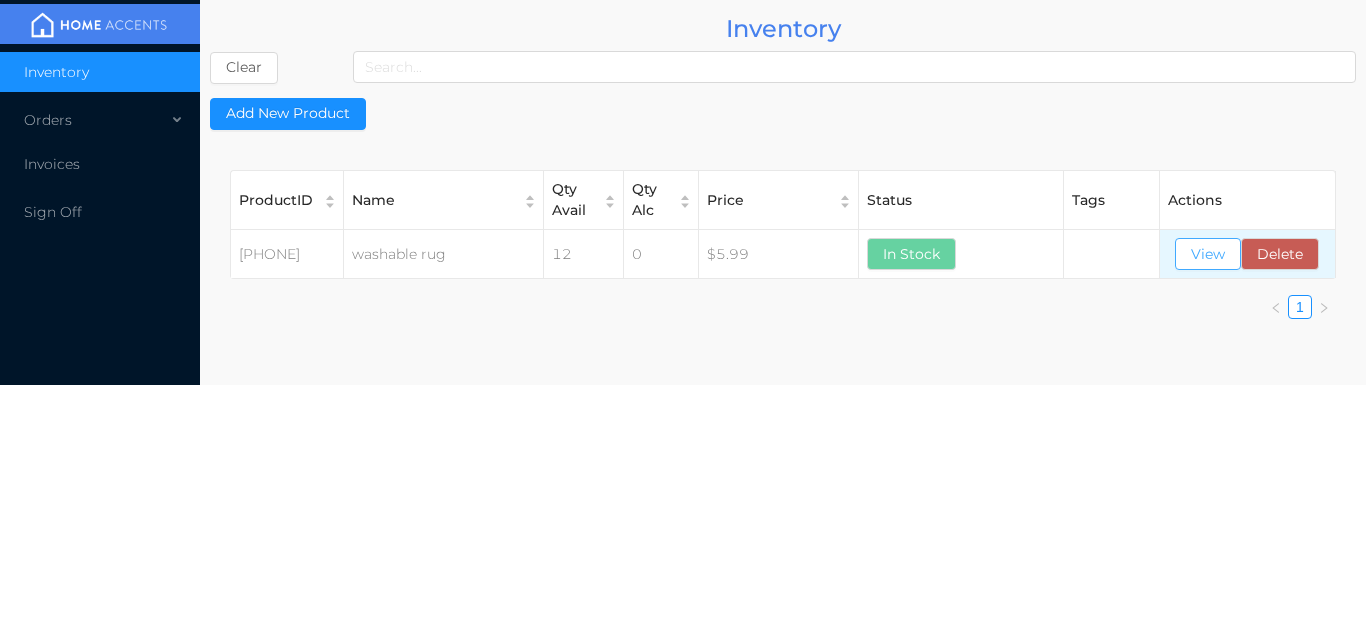 click on "View" at bounding box center [1208, 254] 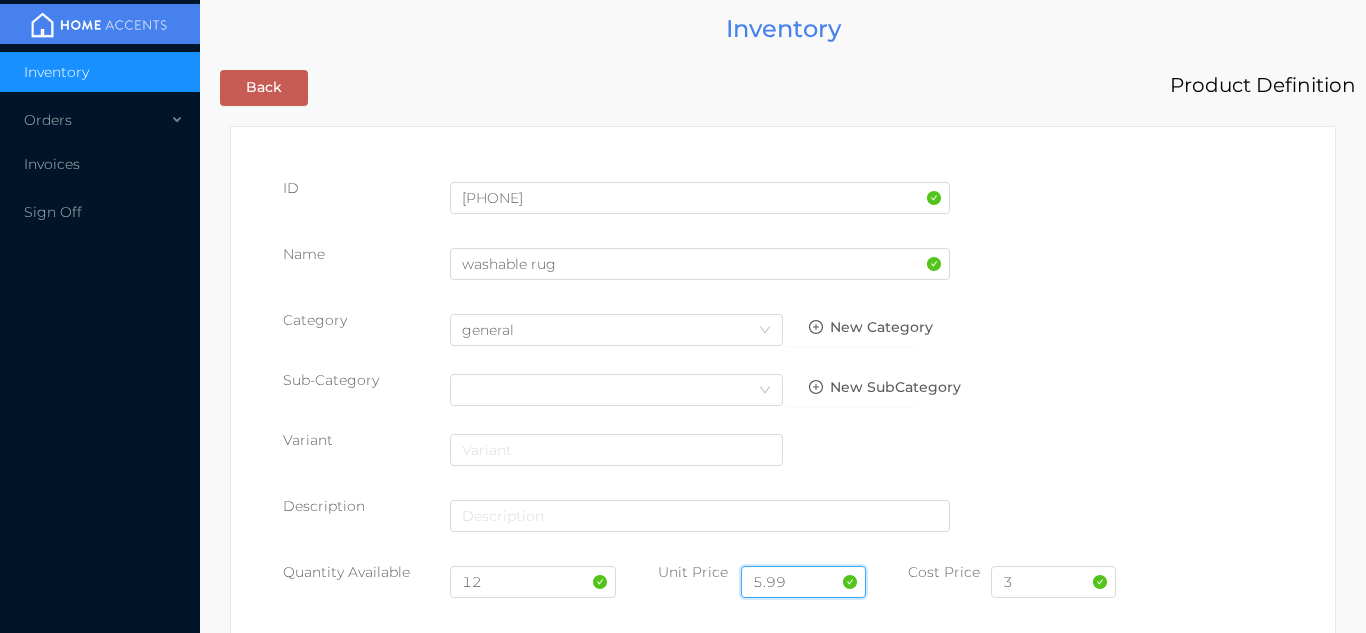click on "5.99" at bounding box center (803, 582) 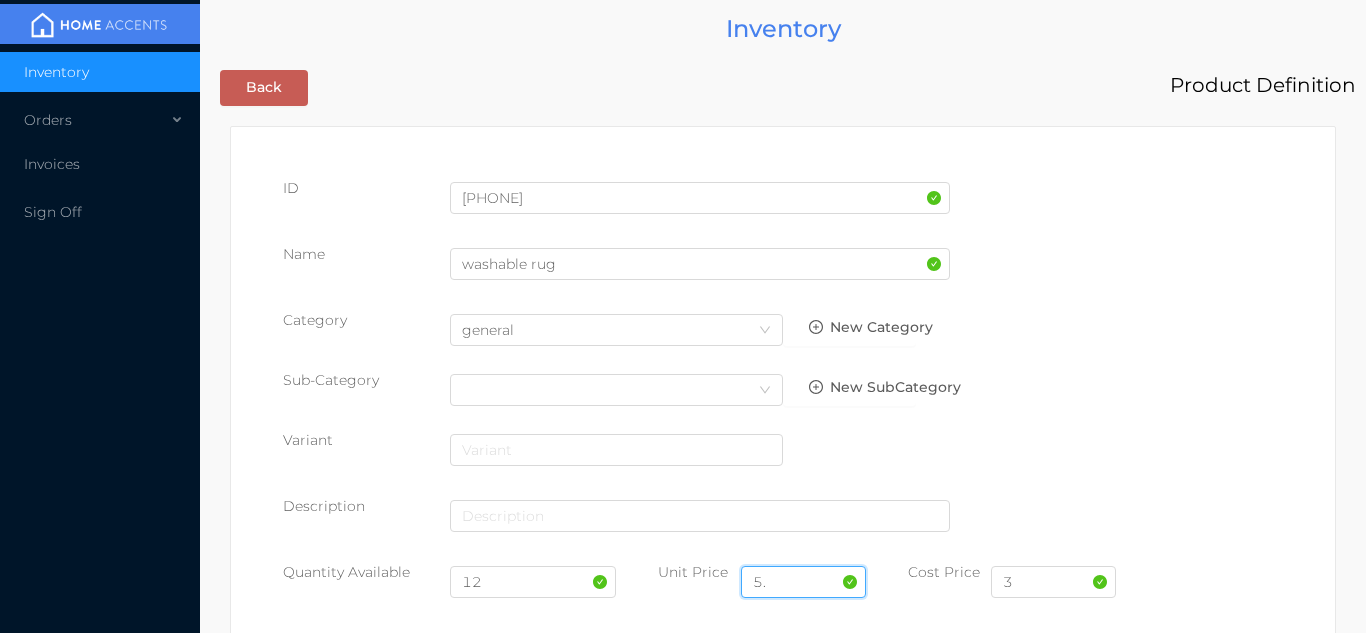 type on "5" 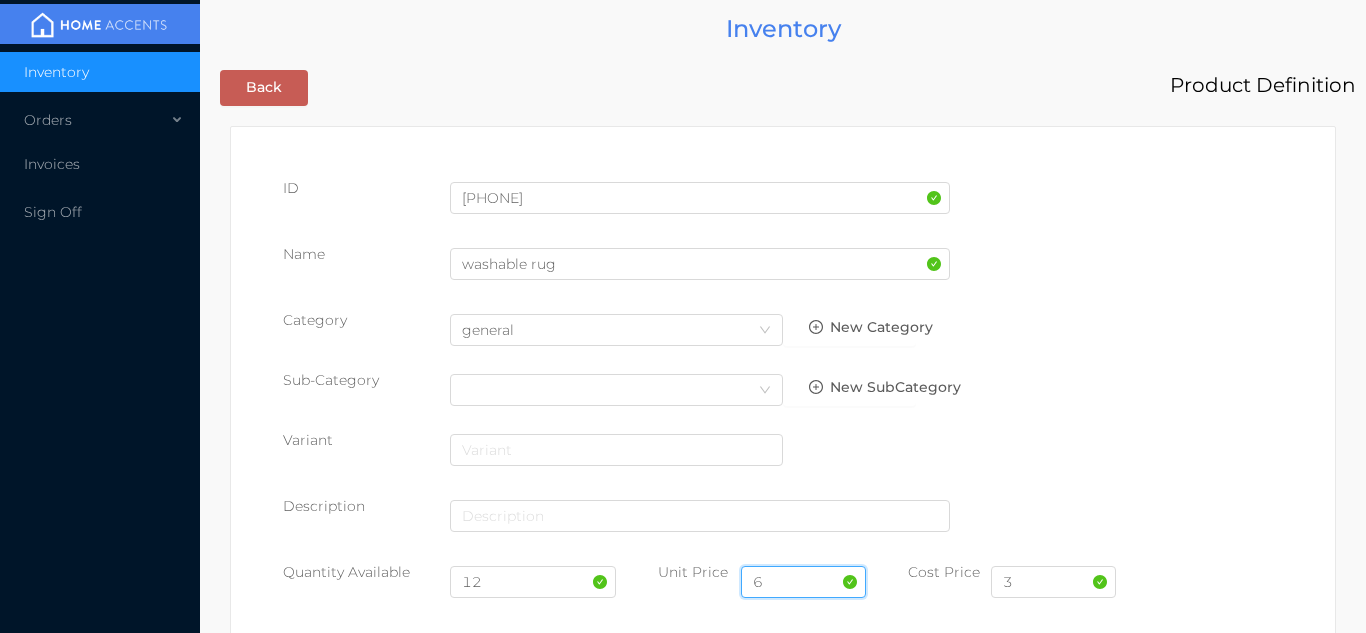 type on "6.99" 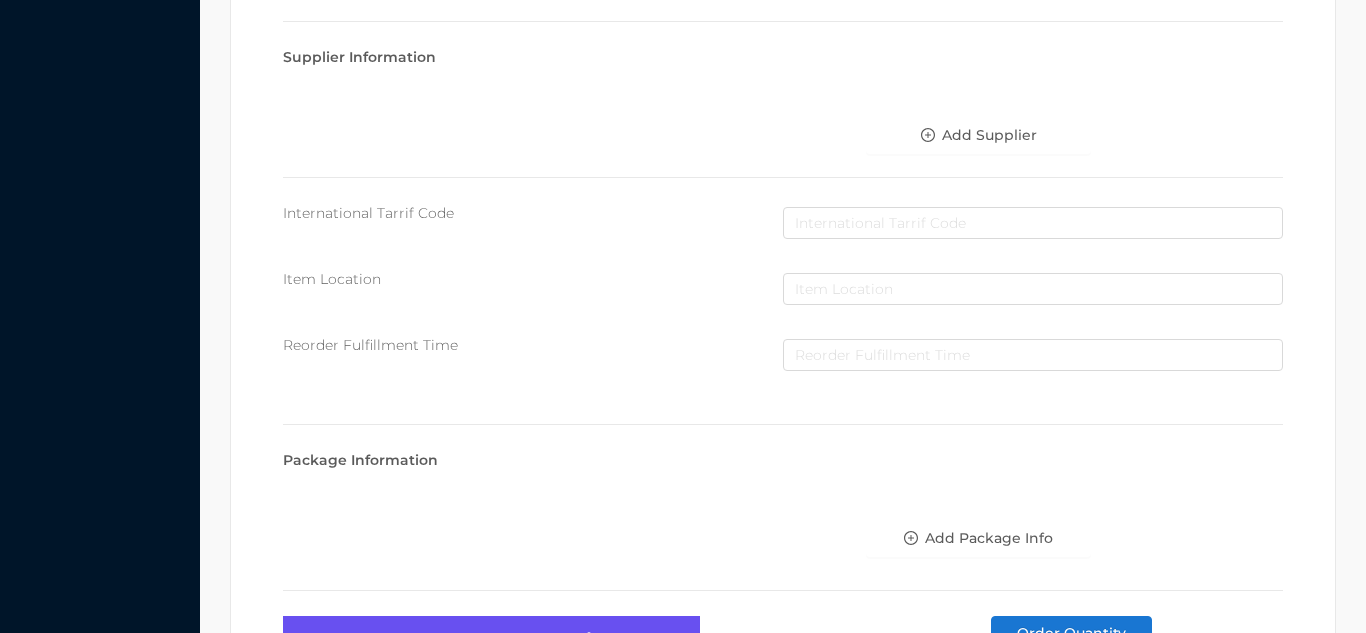scroll, scrollTop: 1135, scrollLeft: 0, axis: vertical 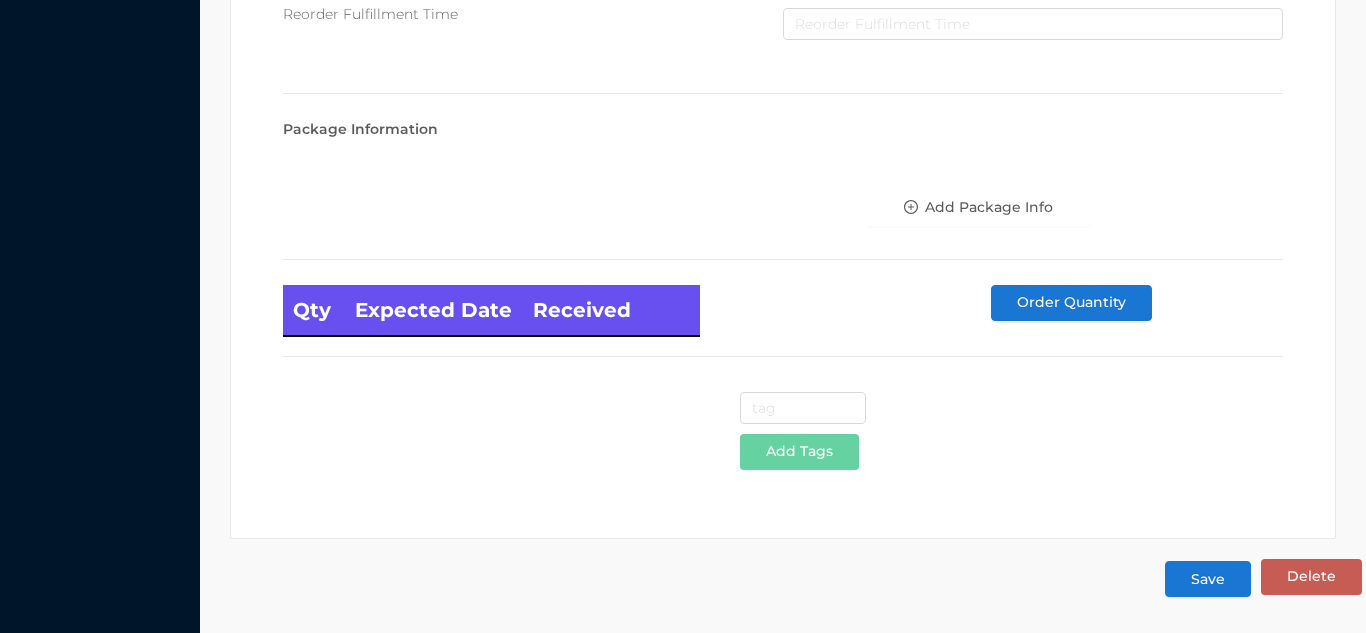 click on "Save" at bounding box center [1208, 579] 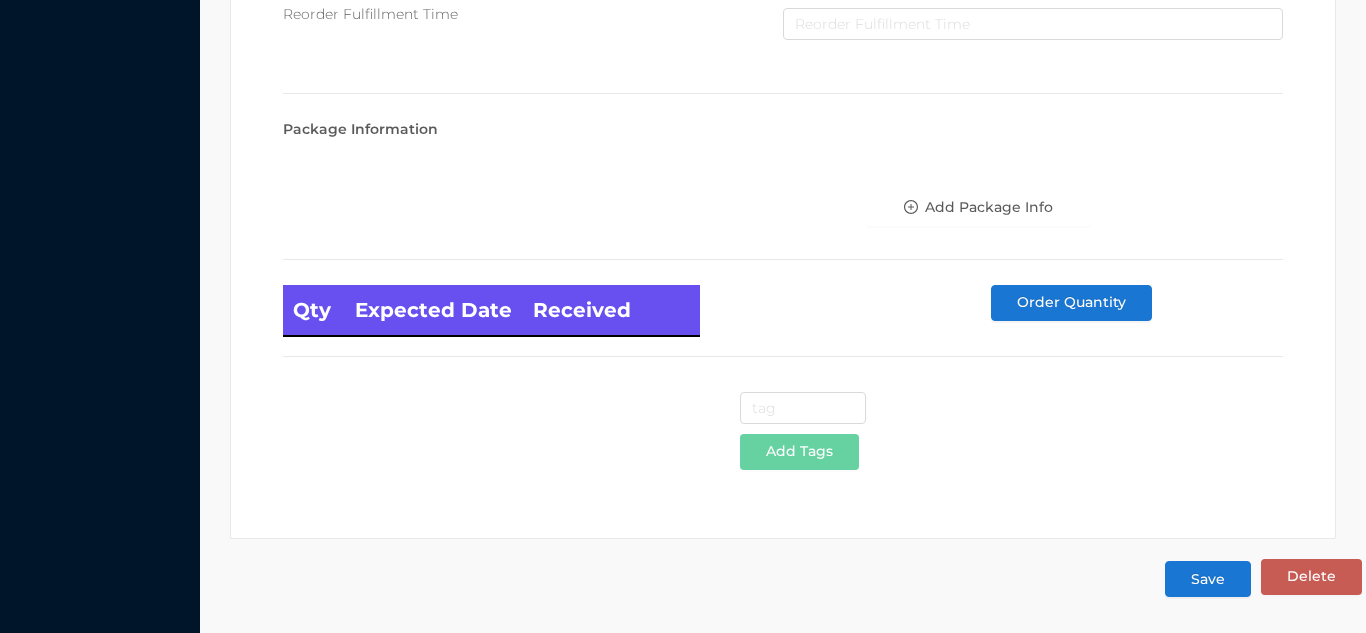 scroll, scrollTop: 0, scrollLeft: 0, axis: both 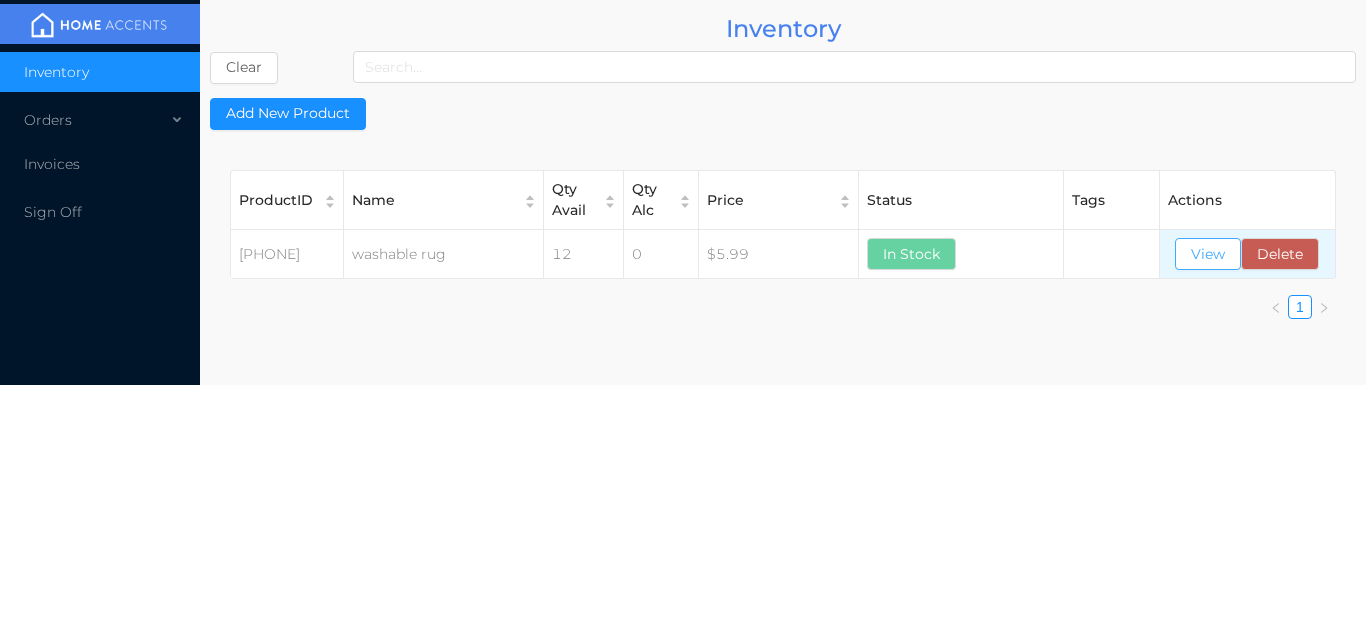 click on "View" at bounding box center (1208, 254) 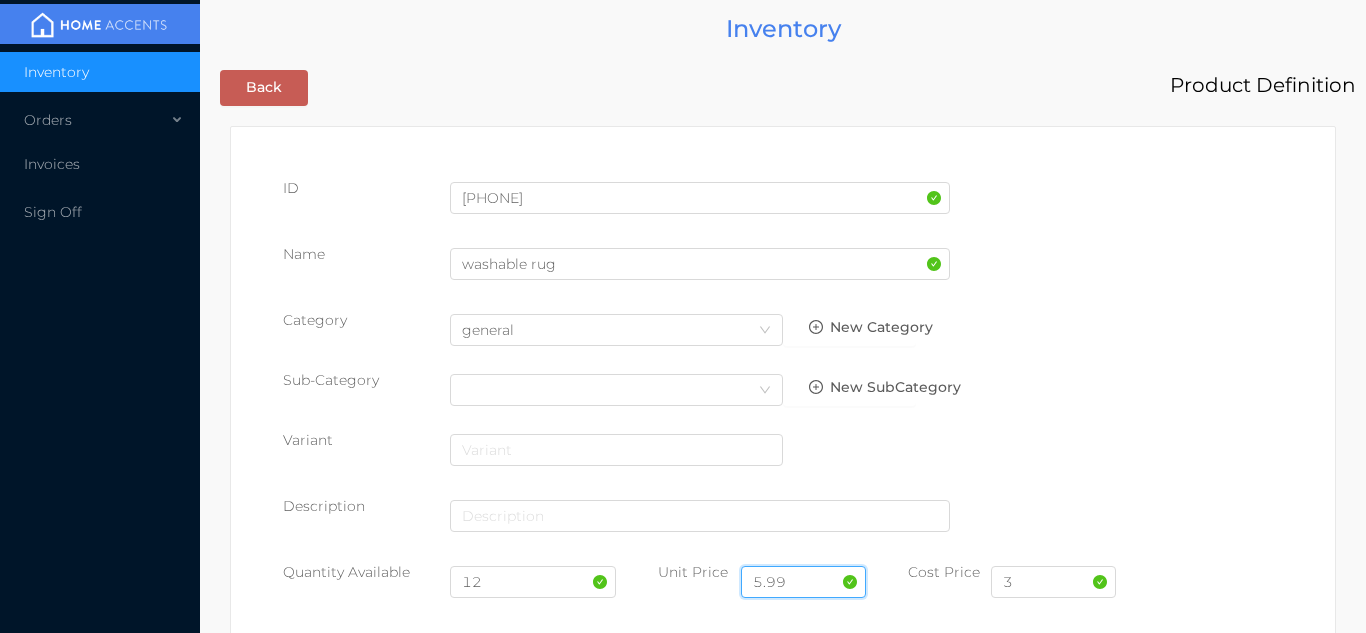 click on "5.99" at bounding box center [803, 582] 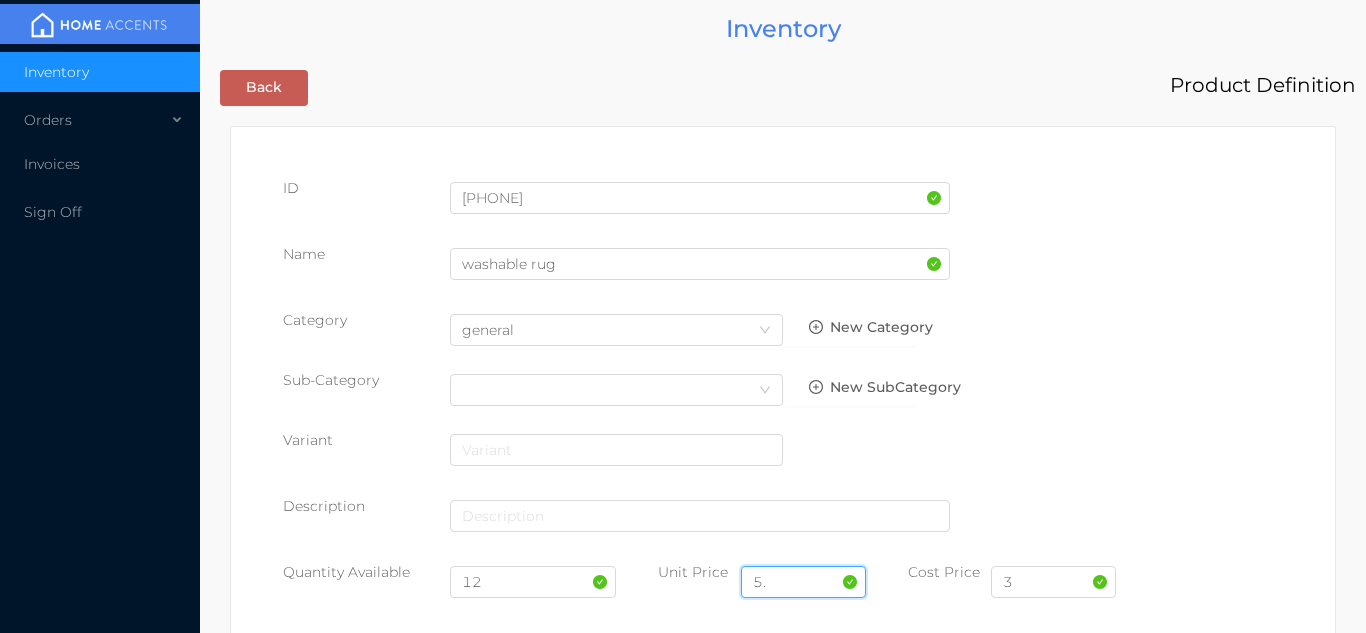 type on "5" 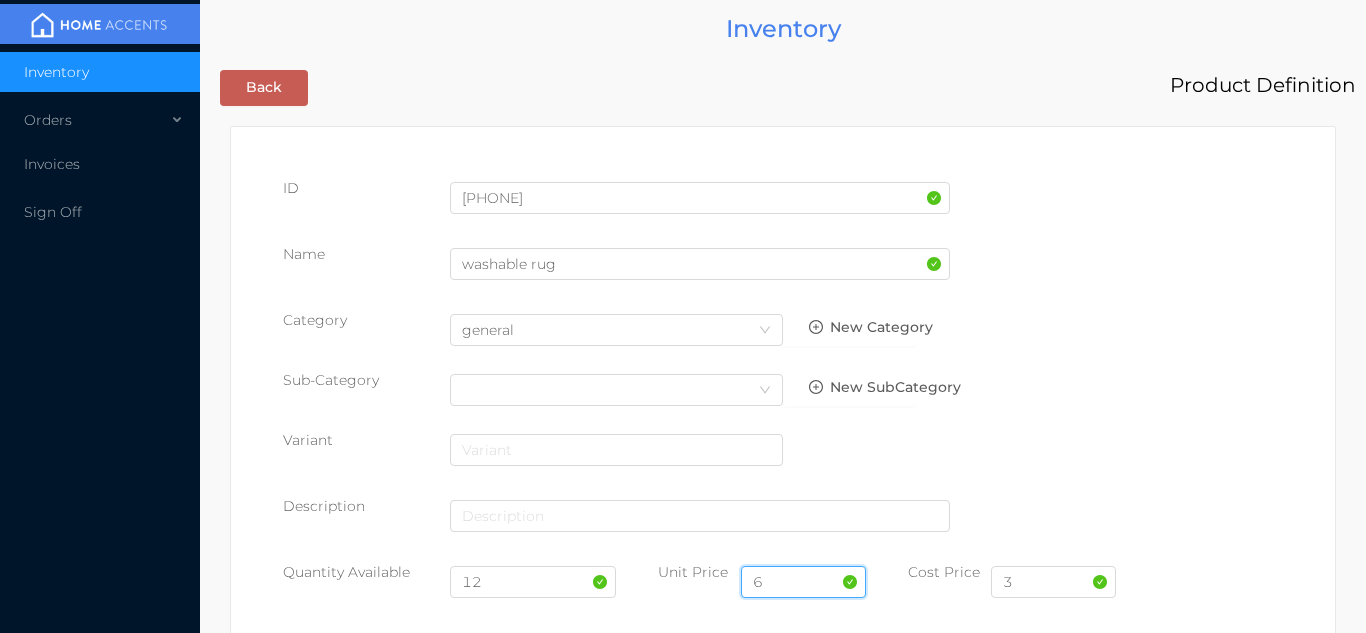 type on "6.99" 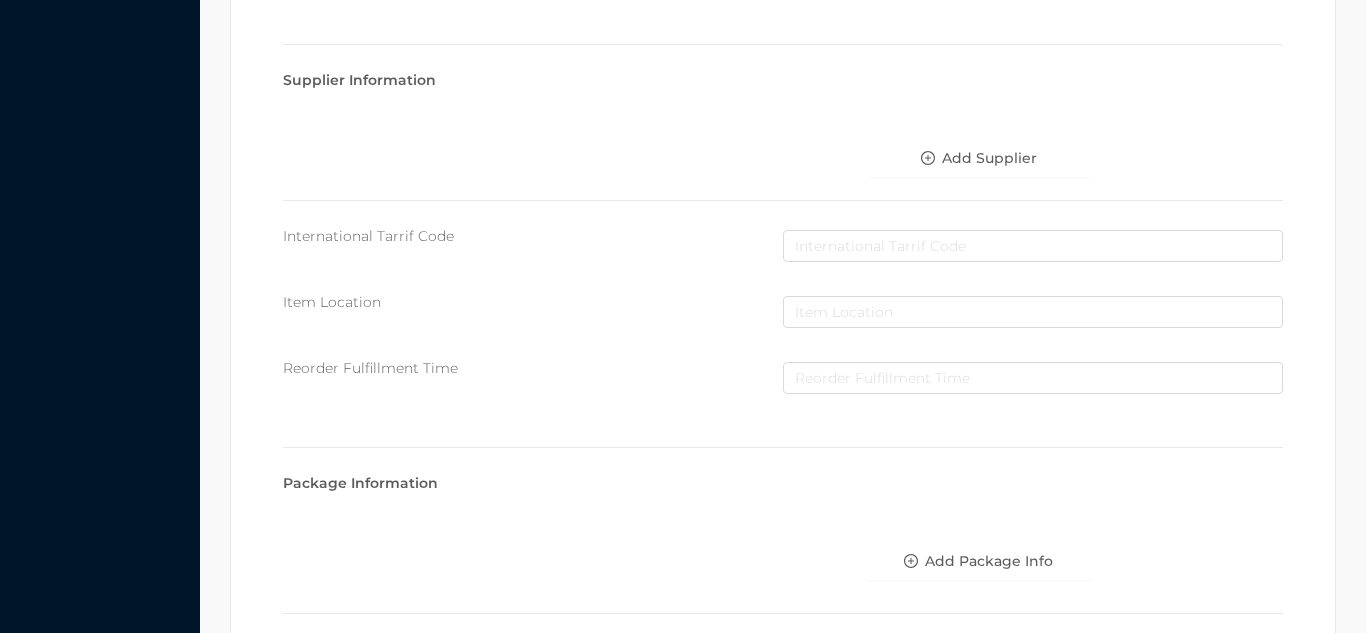 scroll, scrollTop: 1135, scrollLeft: 0, axis: vertical 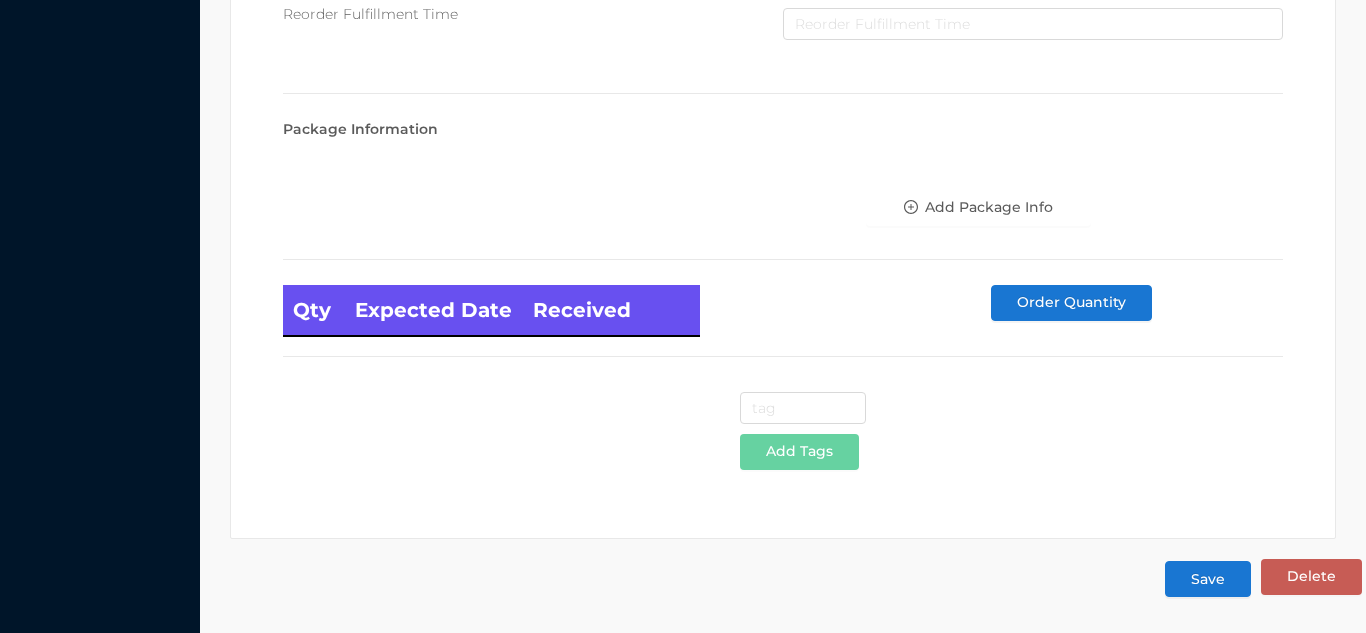 click on "Save" at bounding box center (1208, 579) 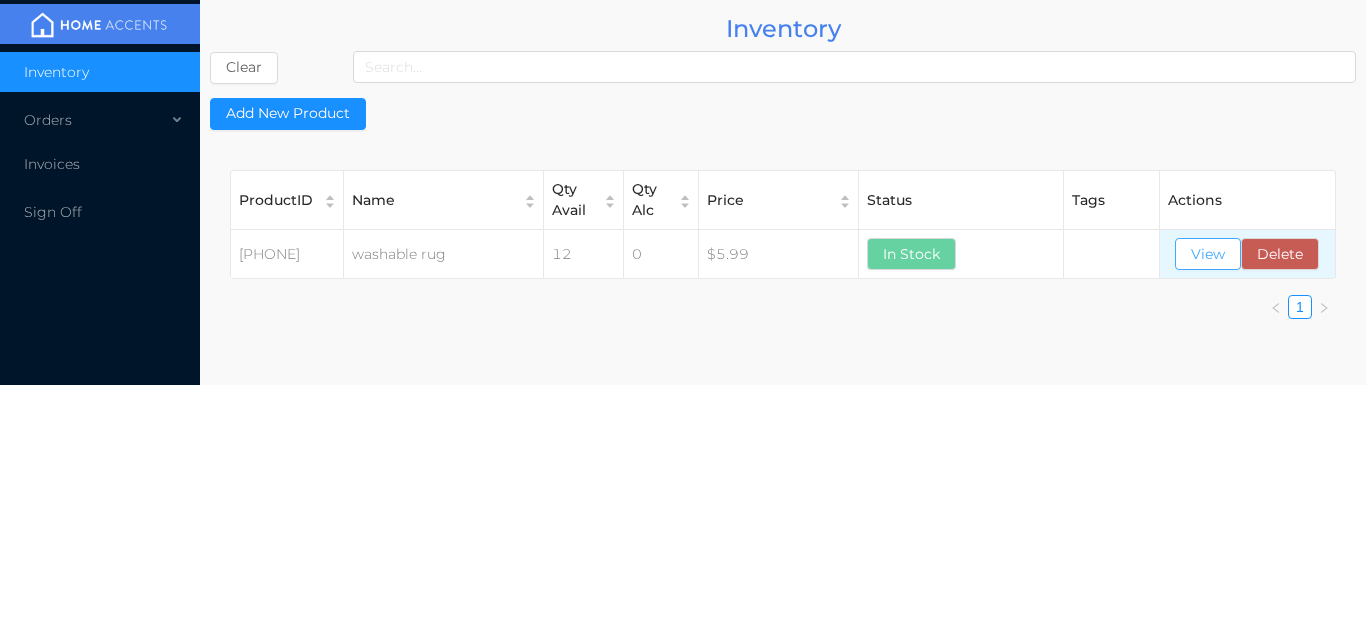 click on "View" at bounding box center [1208, 254] 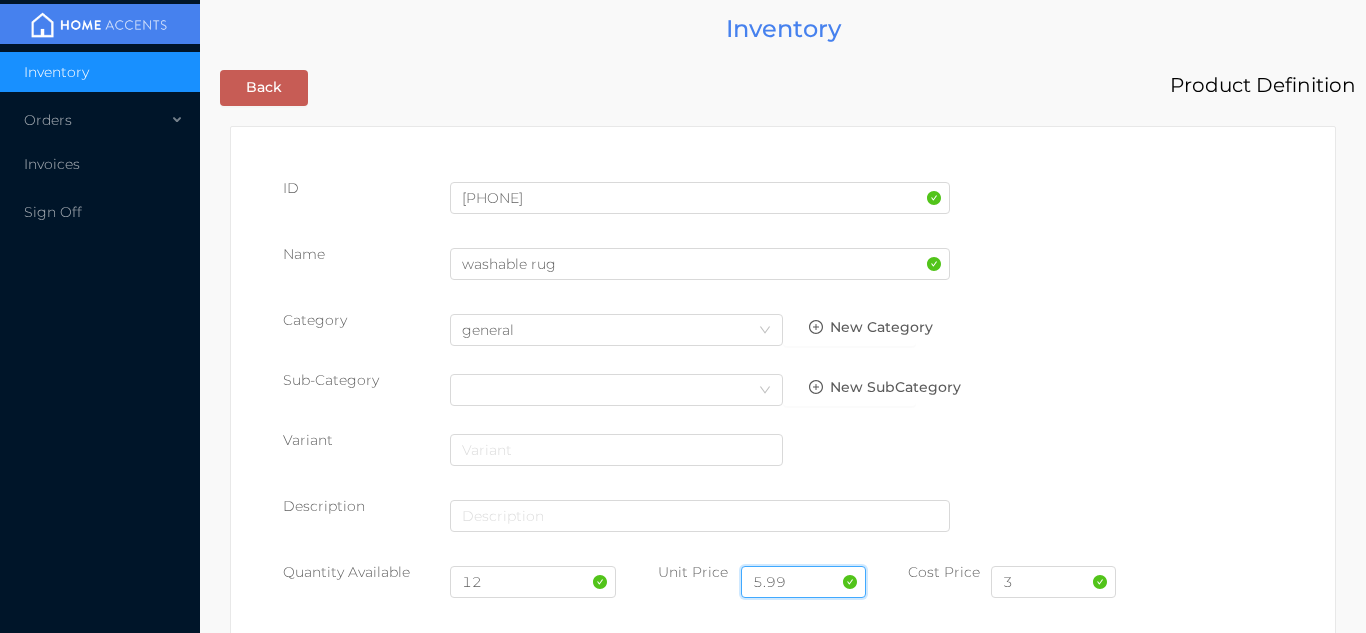 click on "5.99" at bounding box center [803, 582] 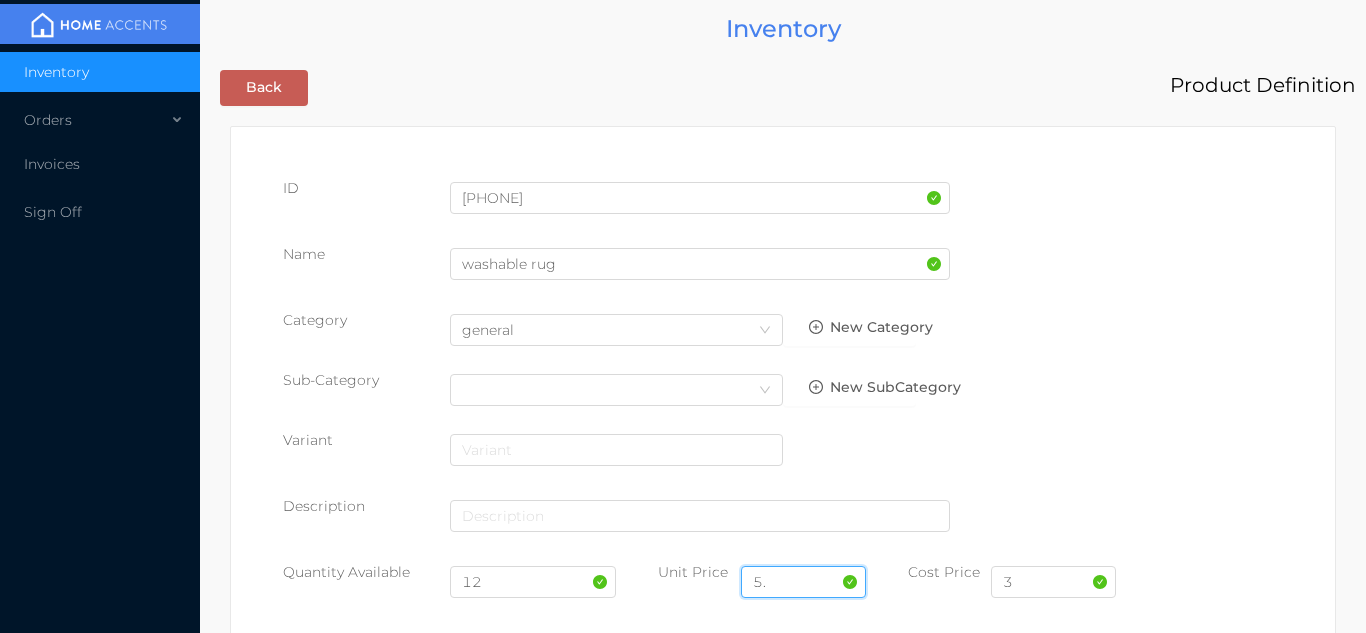 type on "5" 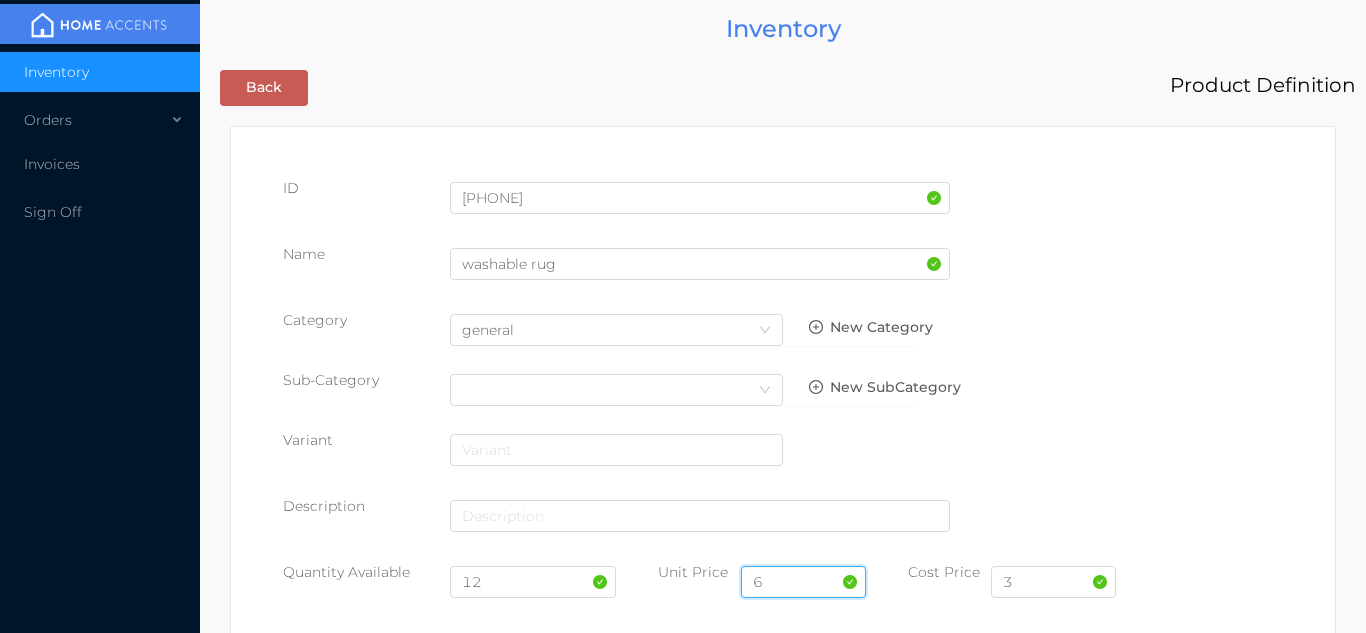 type on "6.99" 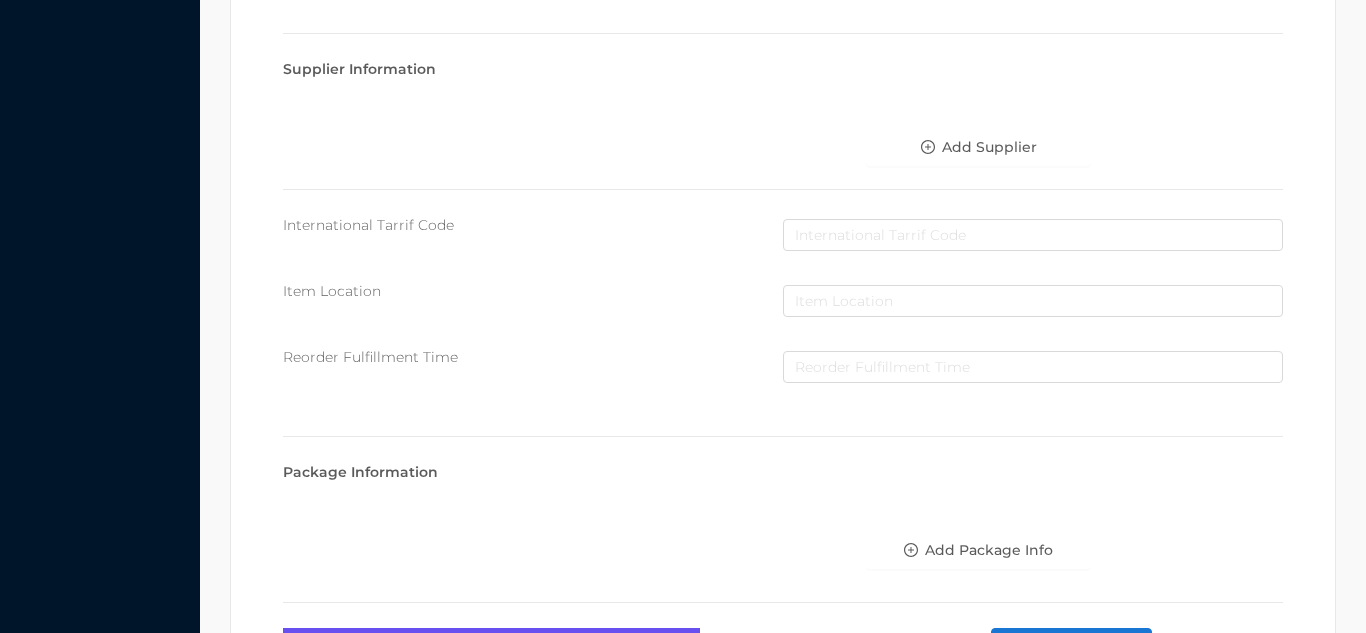 scroll, scrollTop: 1135, scrollLeft: 0, axis: vertical 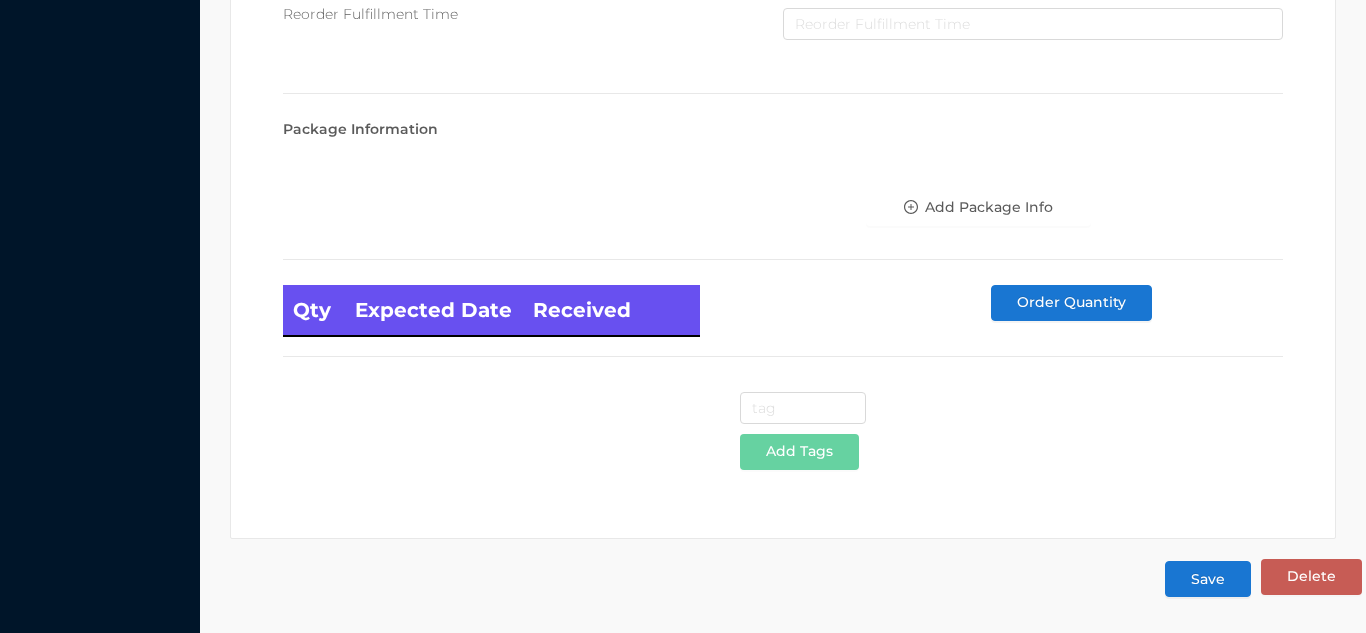 click on "Save" at bounding box center (1208, 579) 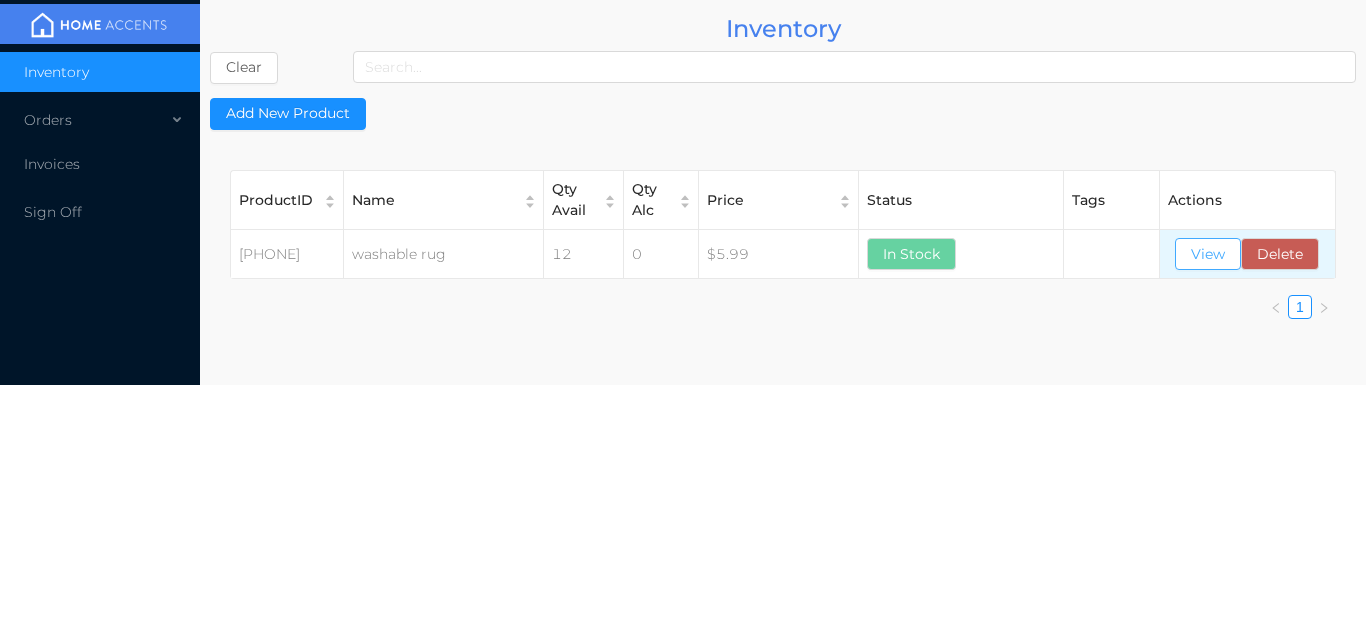 click on "View" at bounding box center [1208, 254] 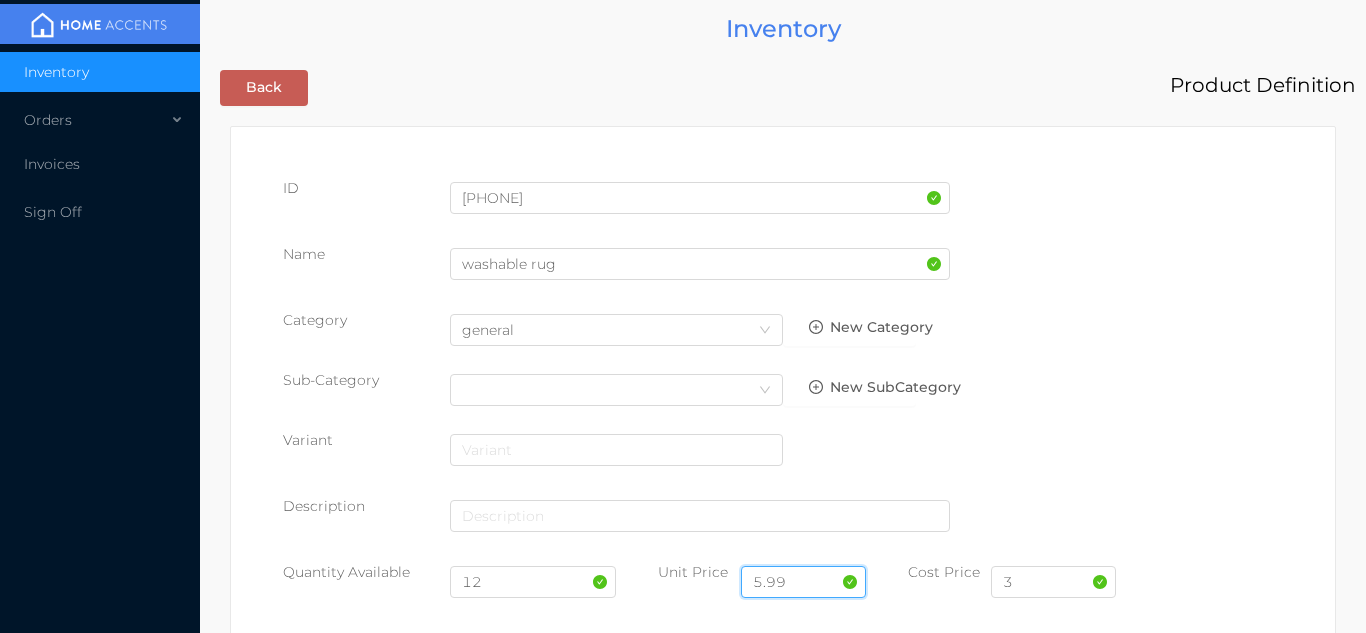 click on "5.99" at bounding box center [803, 582] 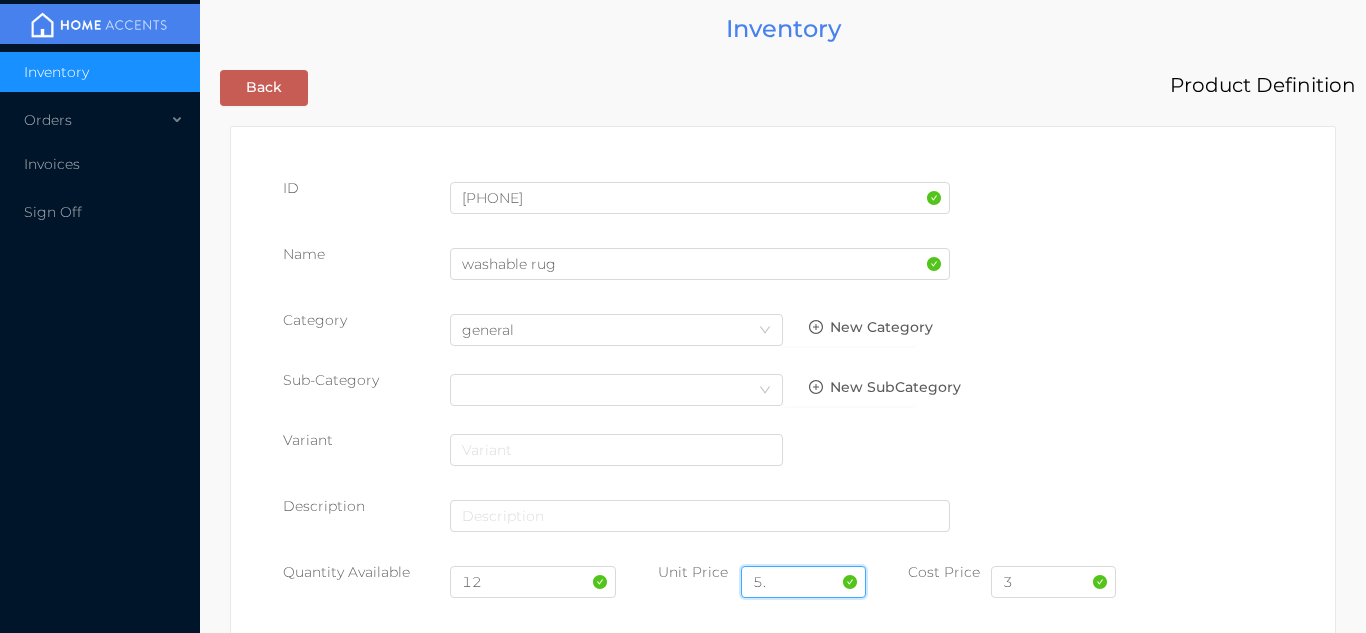 type on "5" 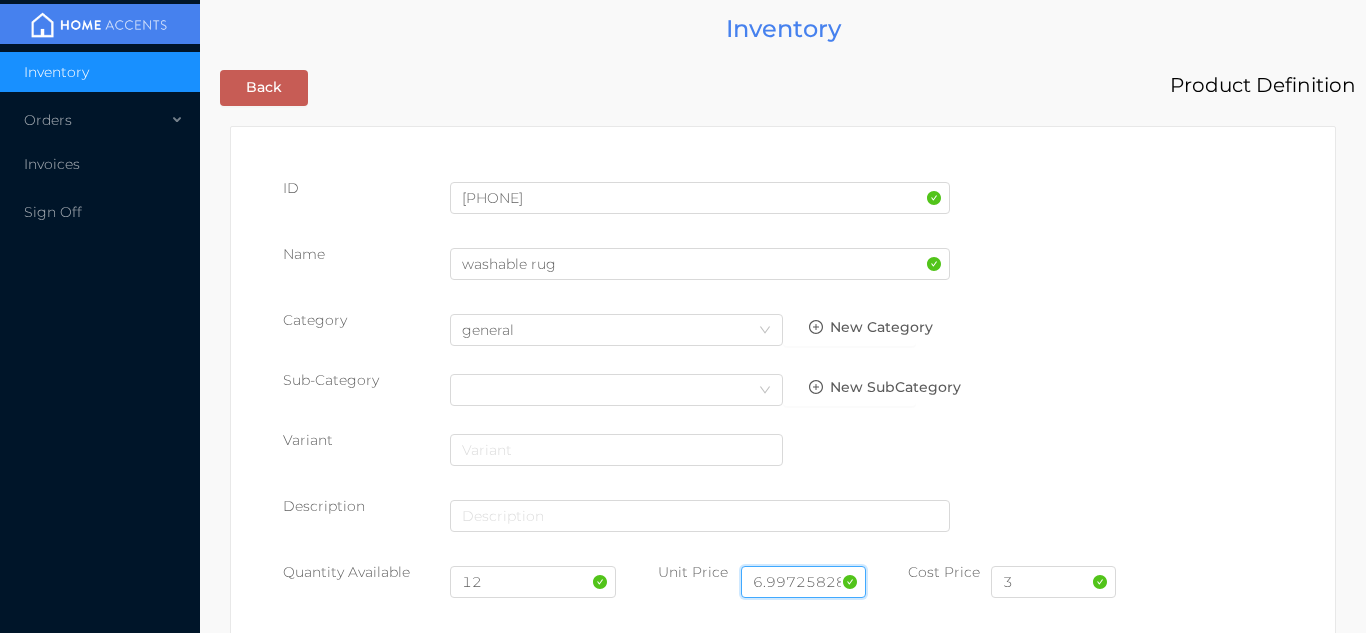 type on "6.99725828086219" 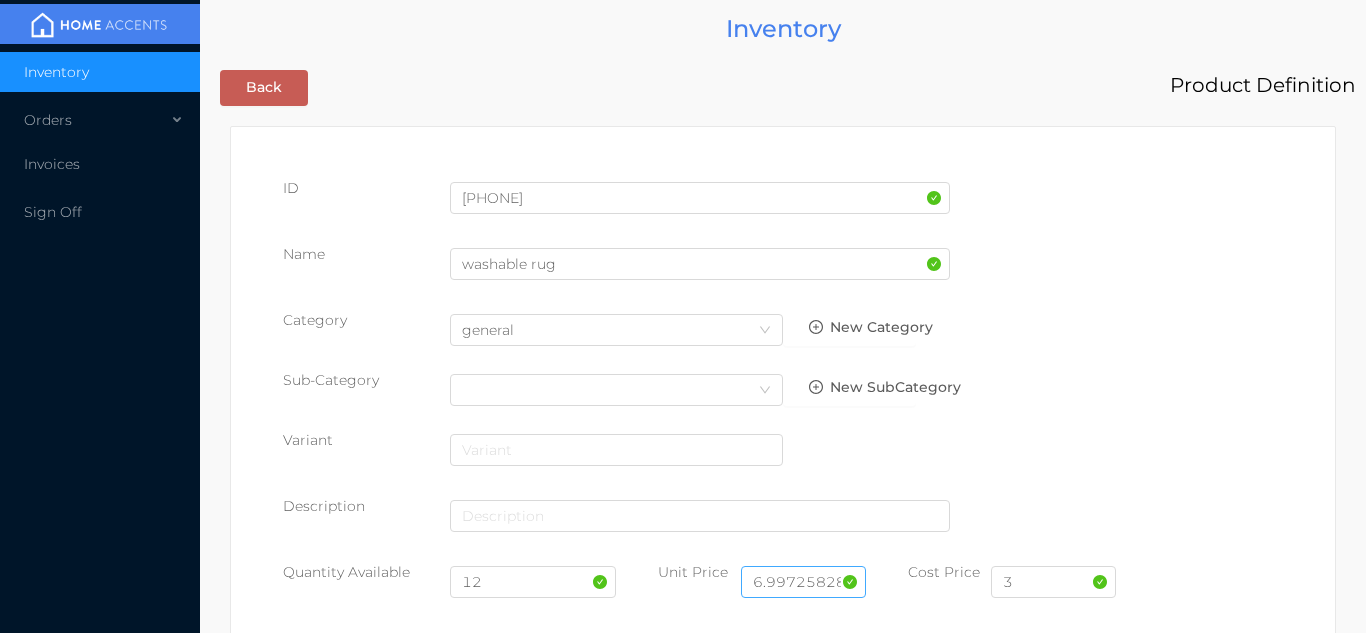 scroll, scrollTop: 0, scrollLeft: 0, axis: both 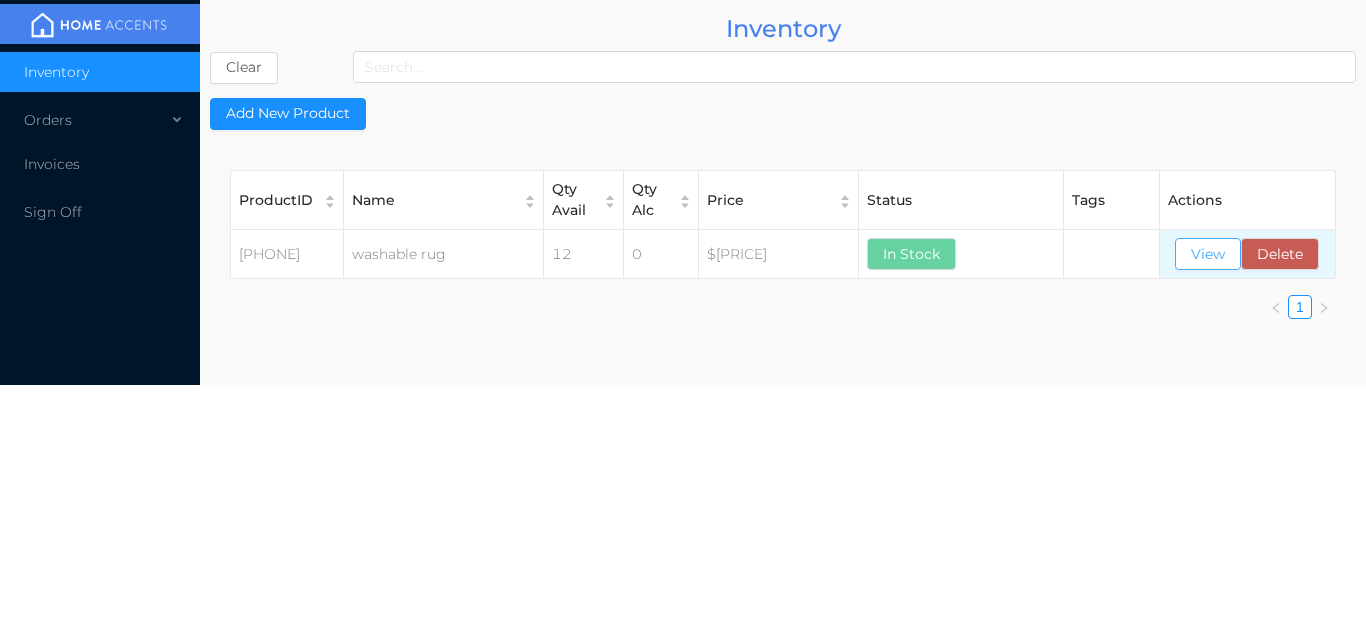 click on "View" at bounding box center [1208, 254] 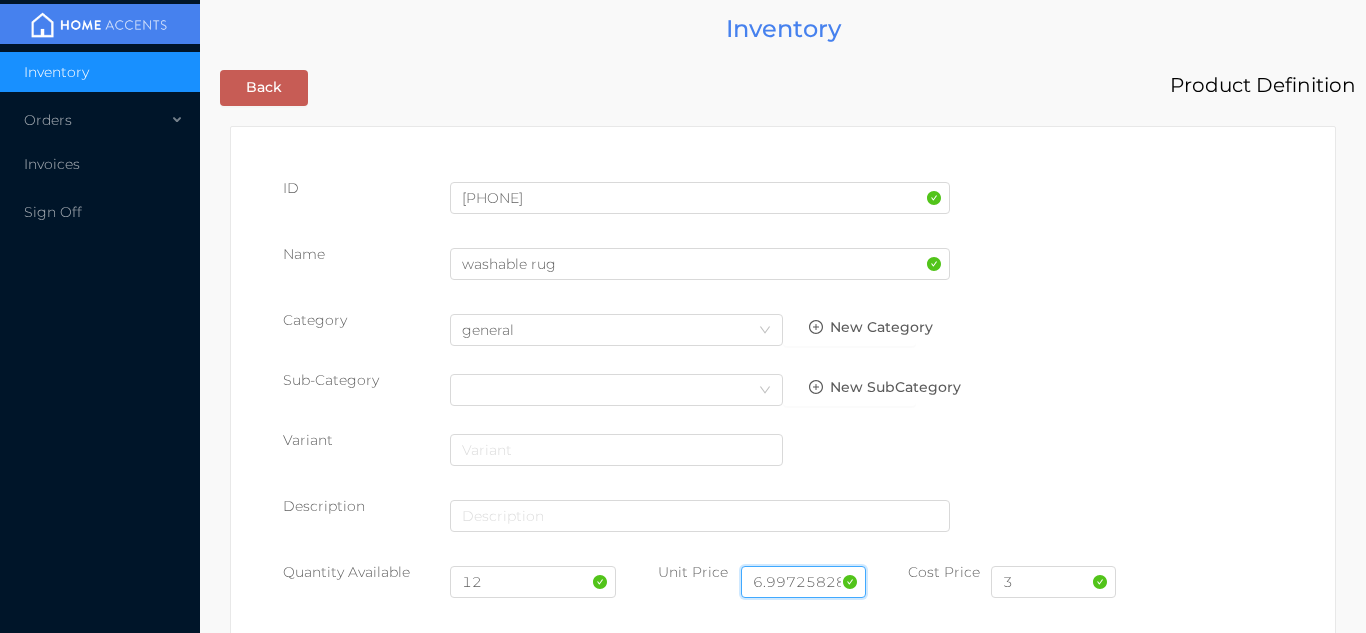 click on "6.99725828086219" at bounding box center (803, 582) 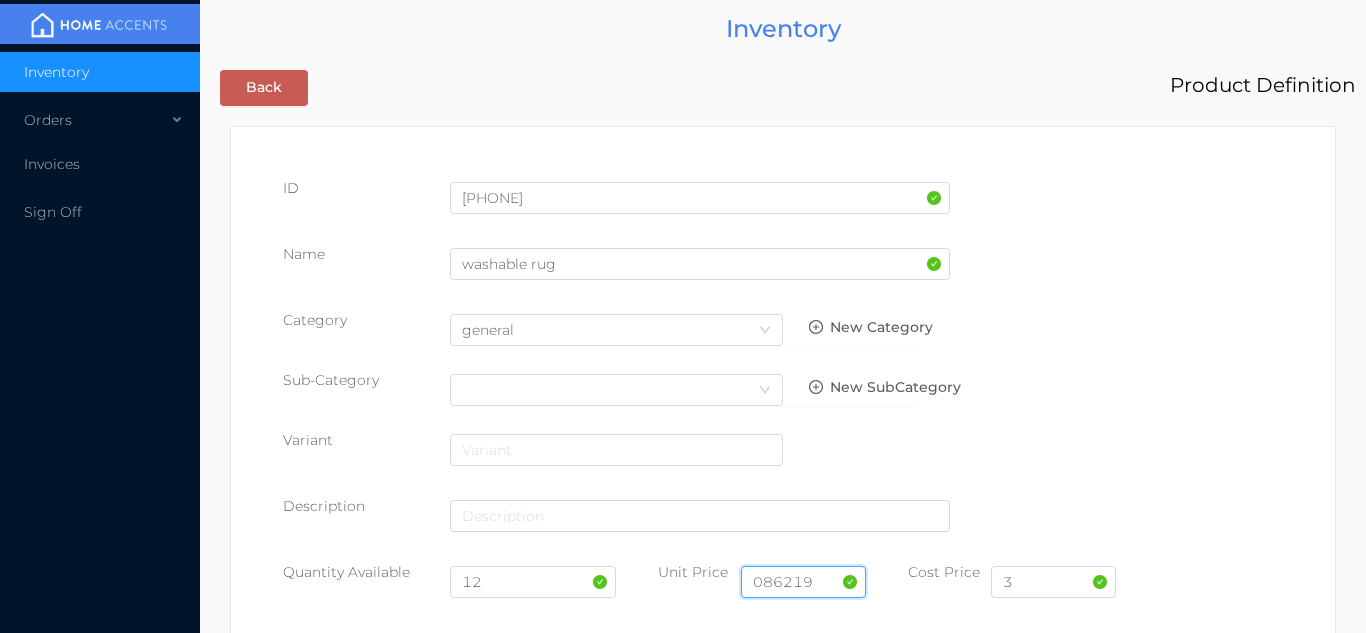click on "086219" at bounding box center [803, 582] 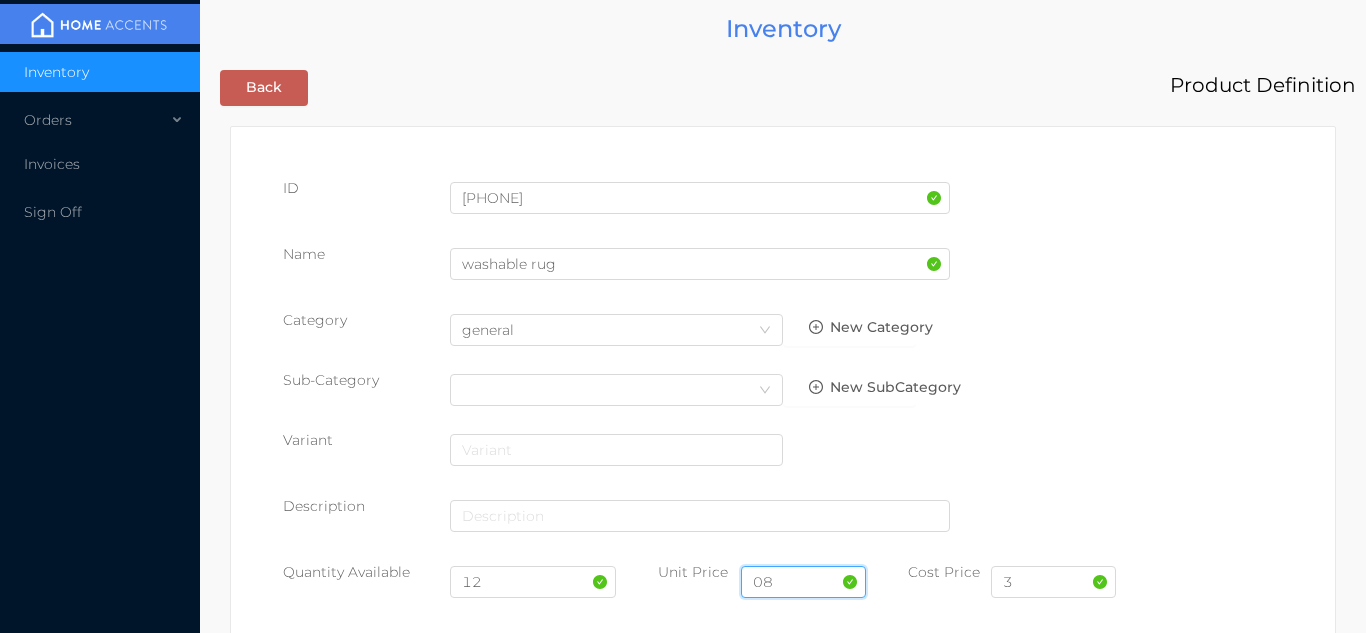 type on "0" 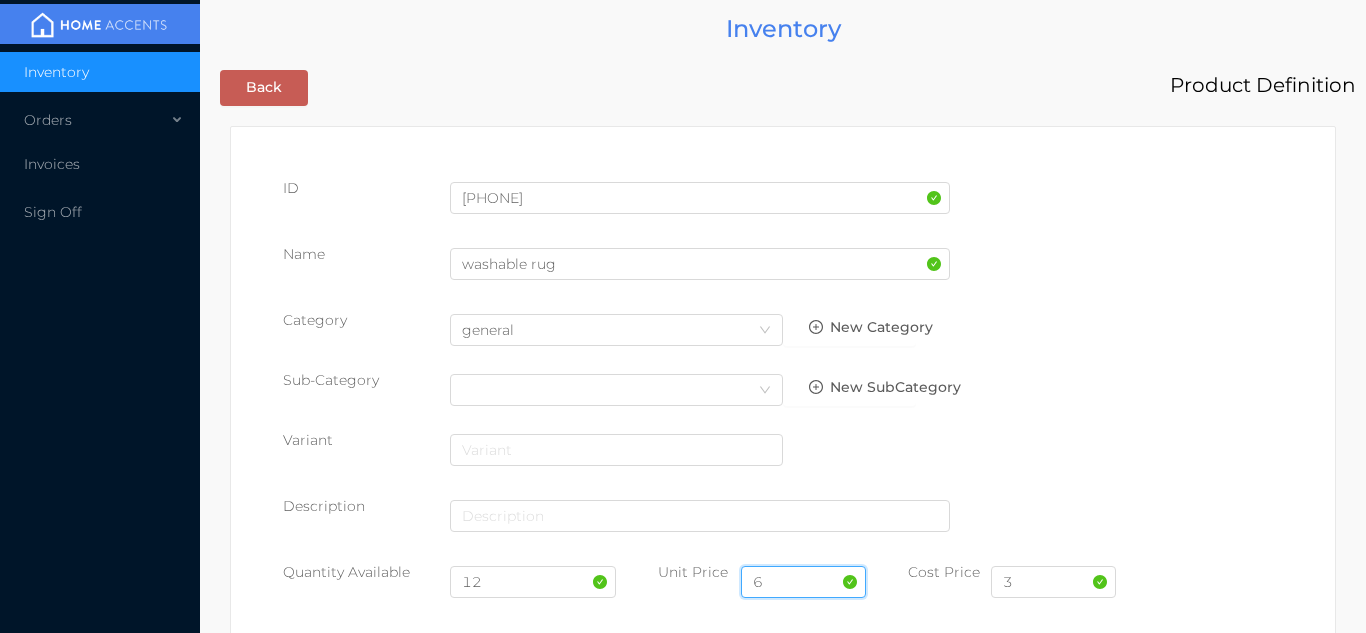 type on "6.99" 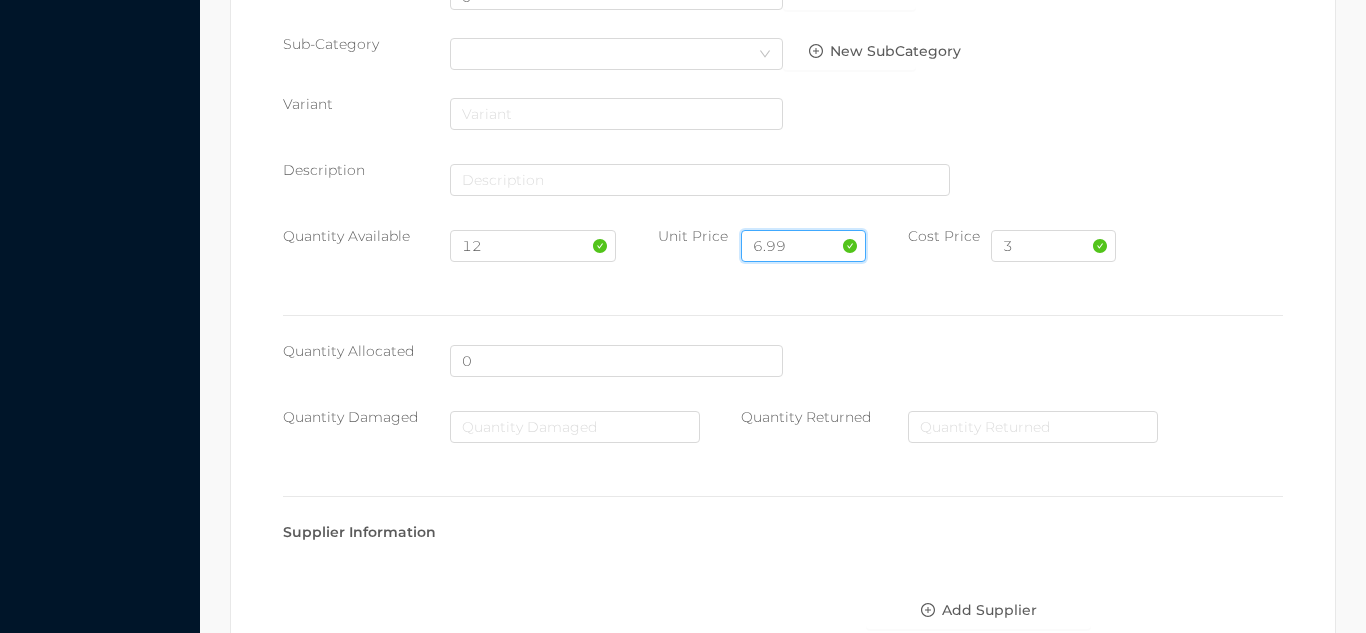 scroll, scrollTop: 1135, scrollLeft: 0, axis: vertical 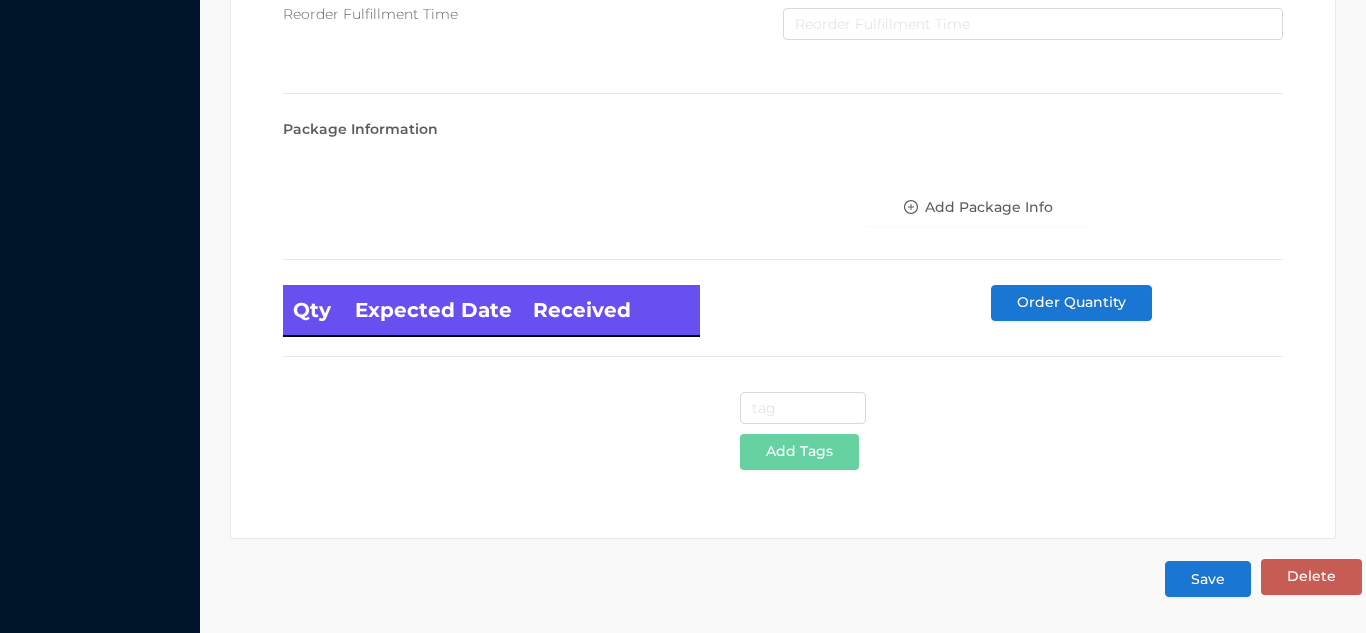 click on "Save" at bounding box center [1208, 579] 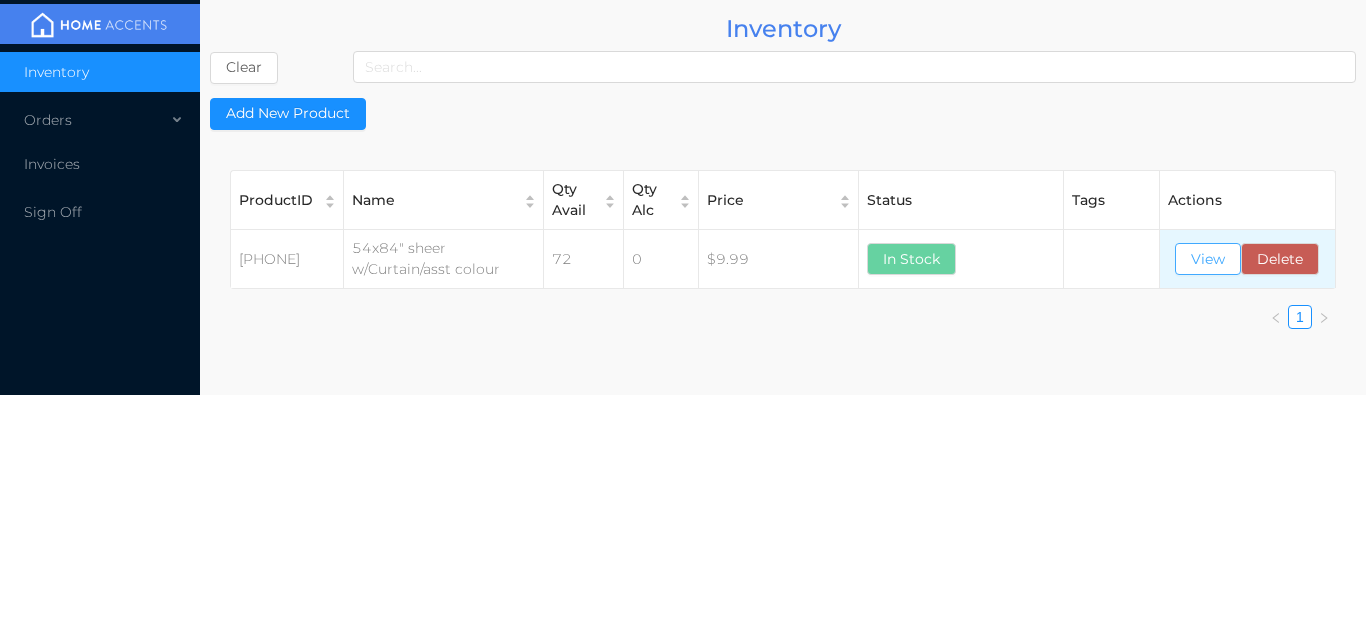 click on "View" at bounding box center [1208, 259] 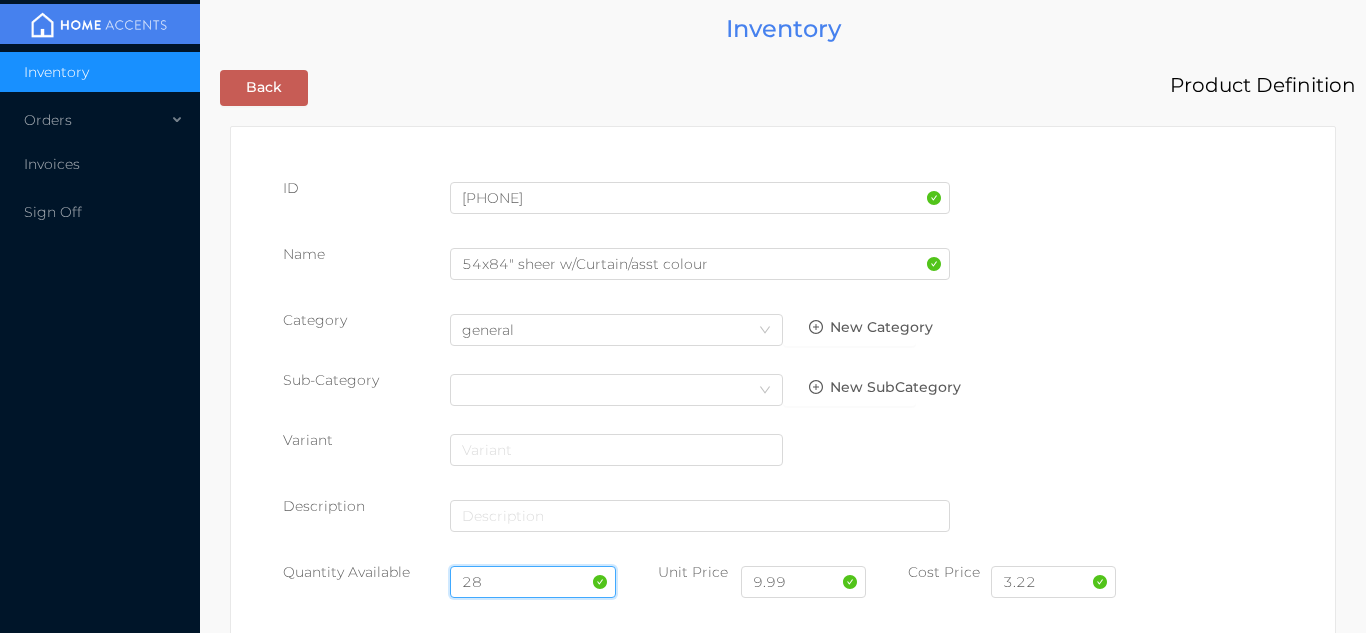 click on "28" at bounding box center (533, 582) 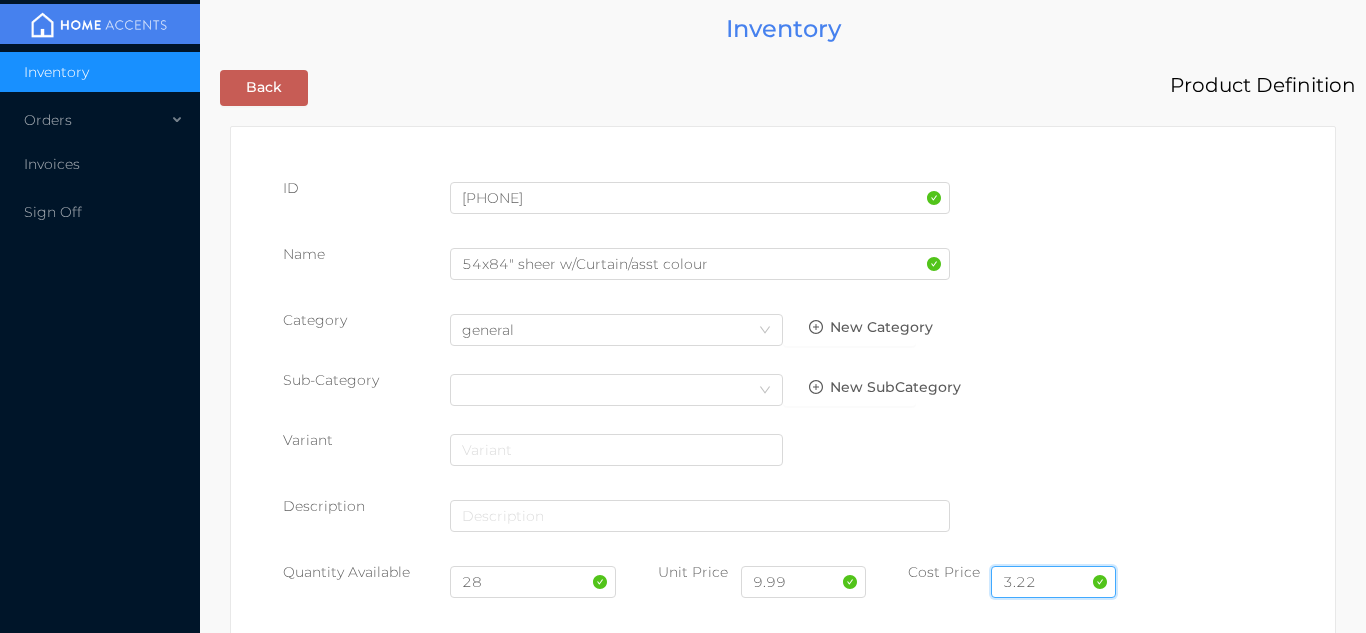 click on "3.22" at bounding box center (1053, 582) 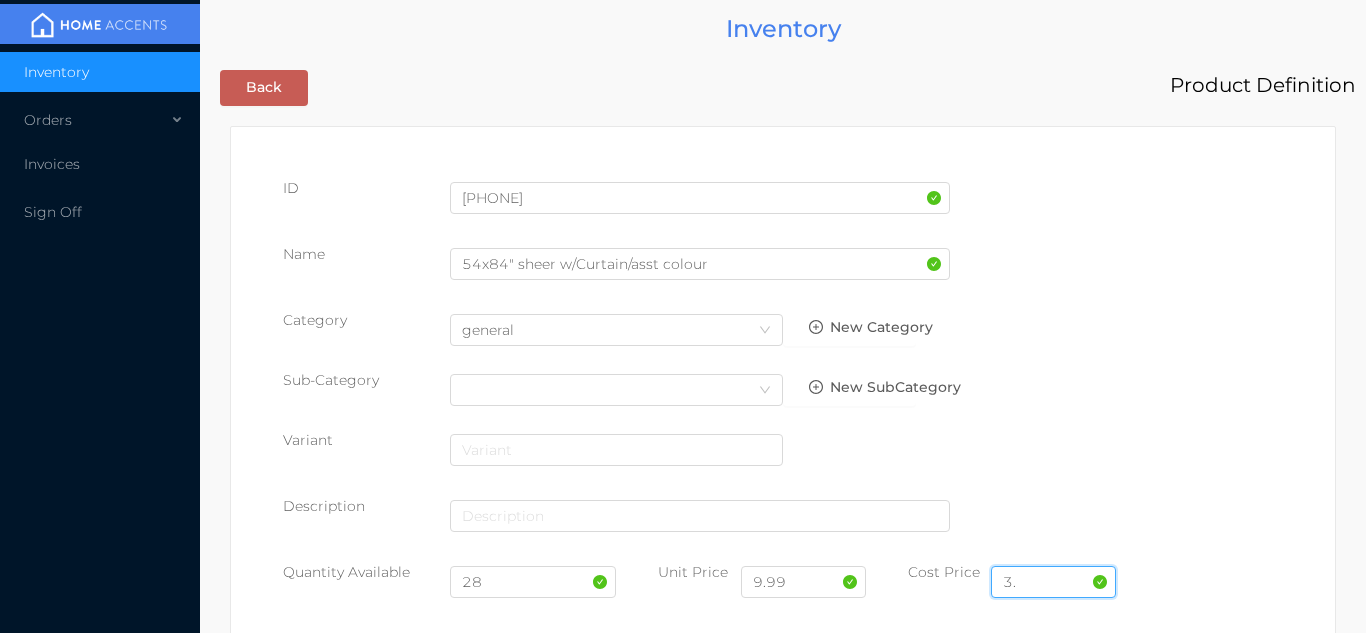 type on "3" 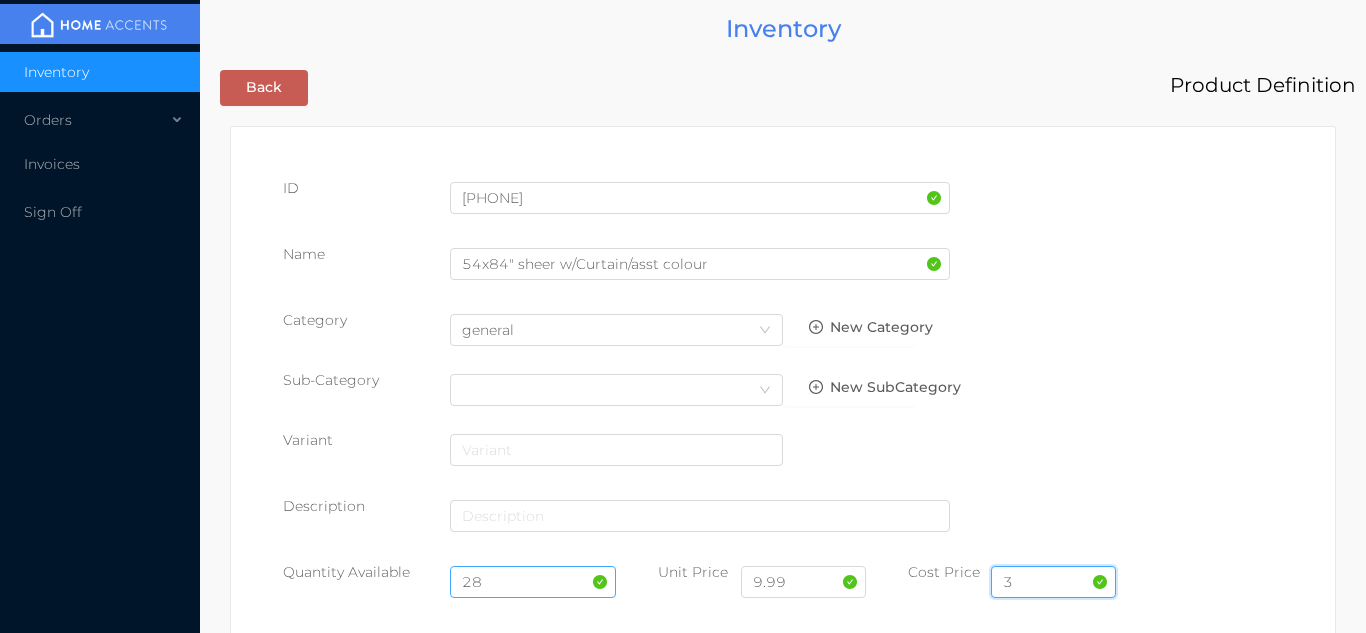 type on "3" 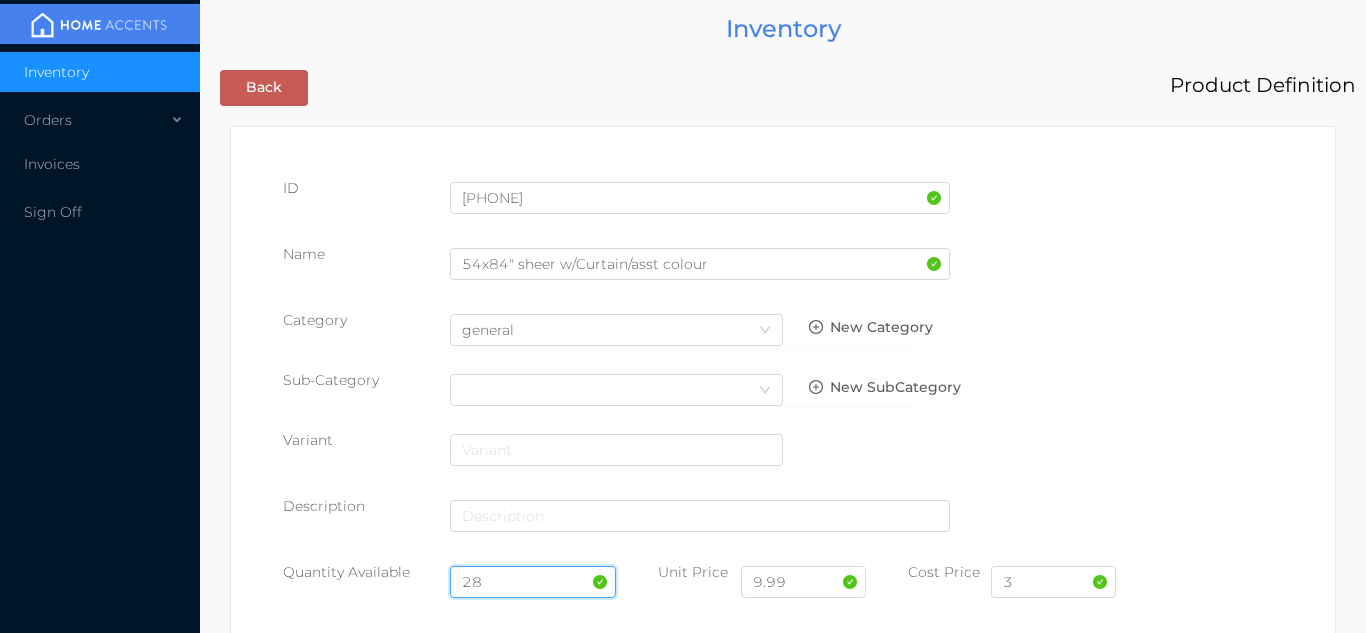 click on "28" at bounding box center (533, 582) 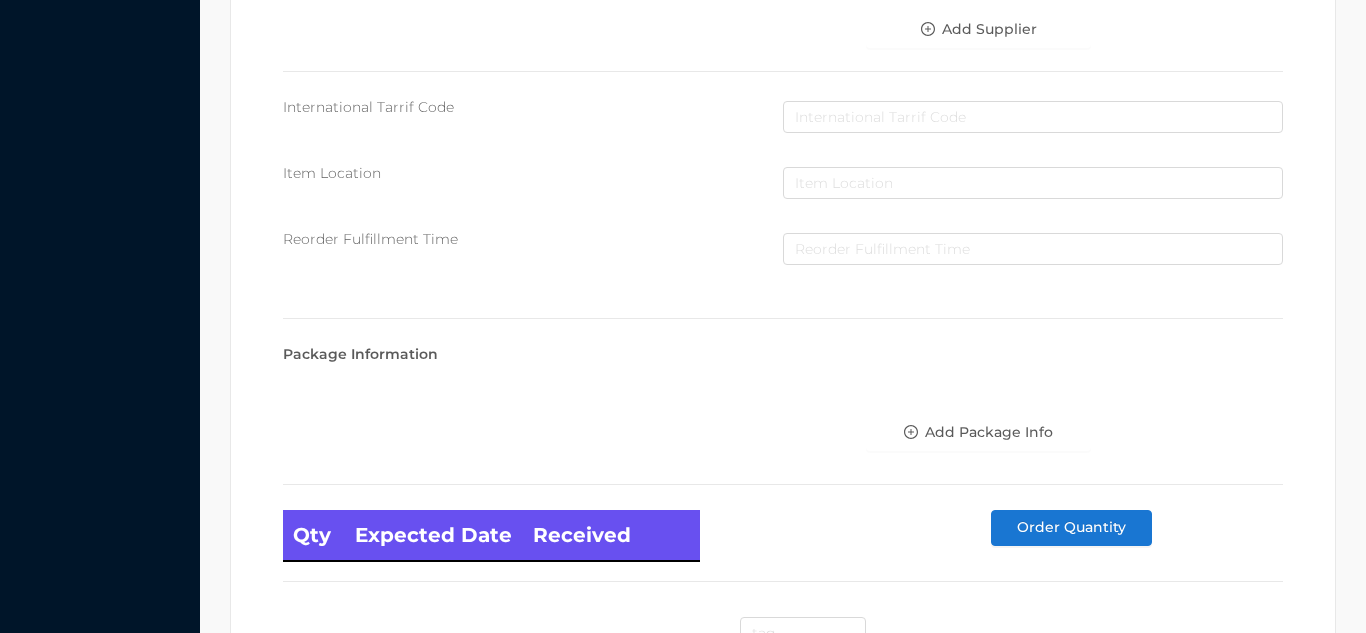 scroll, scrollTop: 1135, scrollLeft: 0, axis: vertical 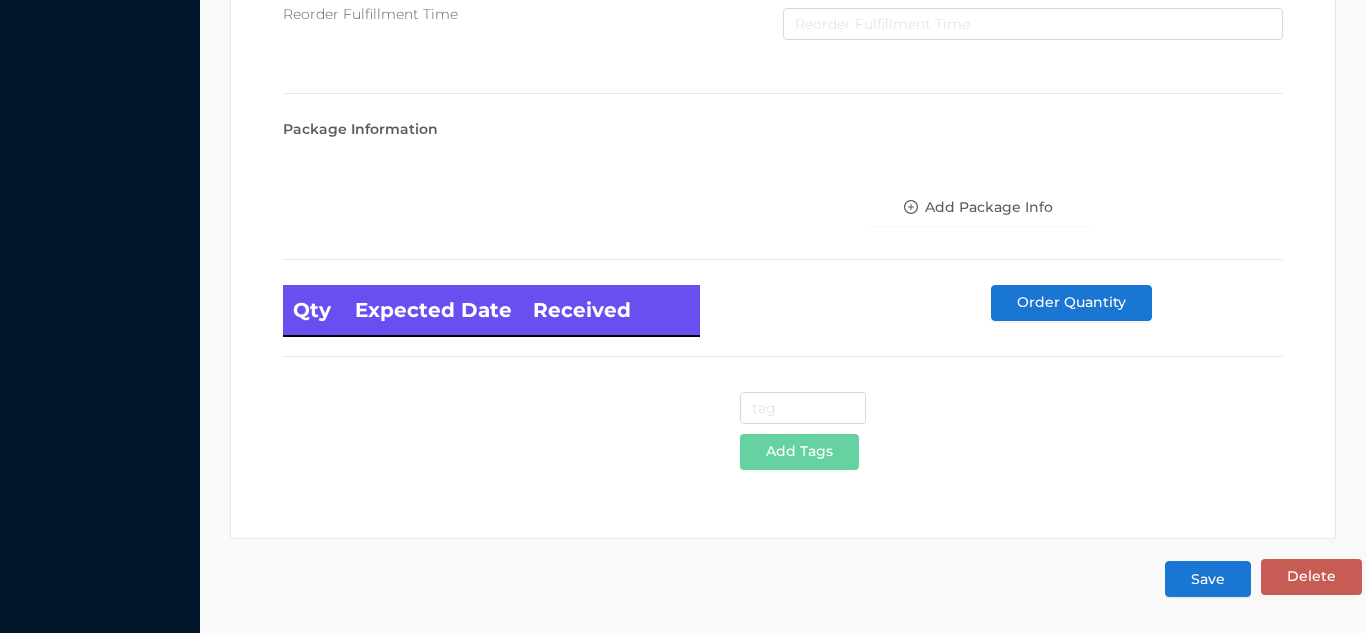 type on "60" 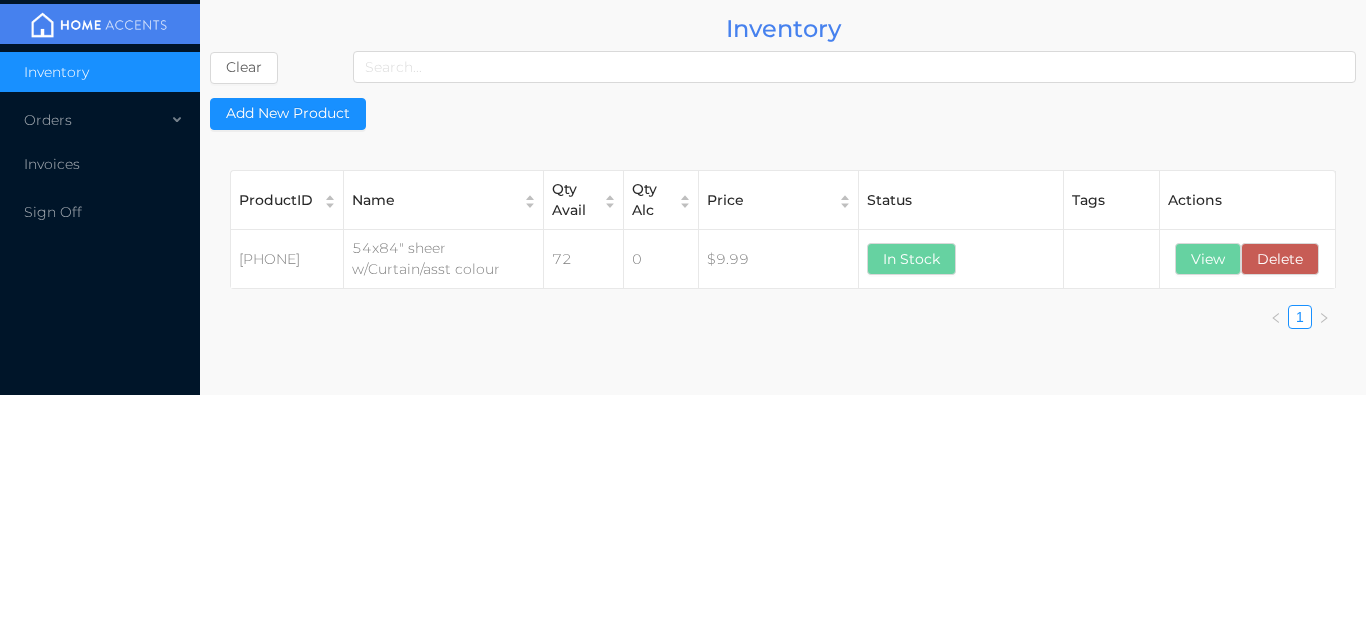 scroll, scrollTop: 0, scrollLeft: 0, axis: both 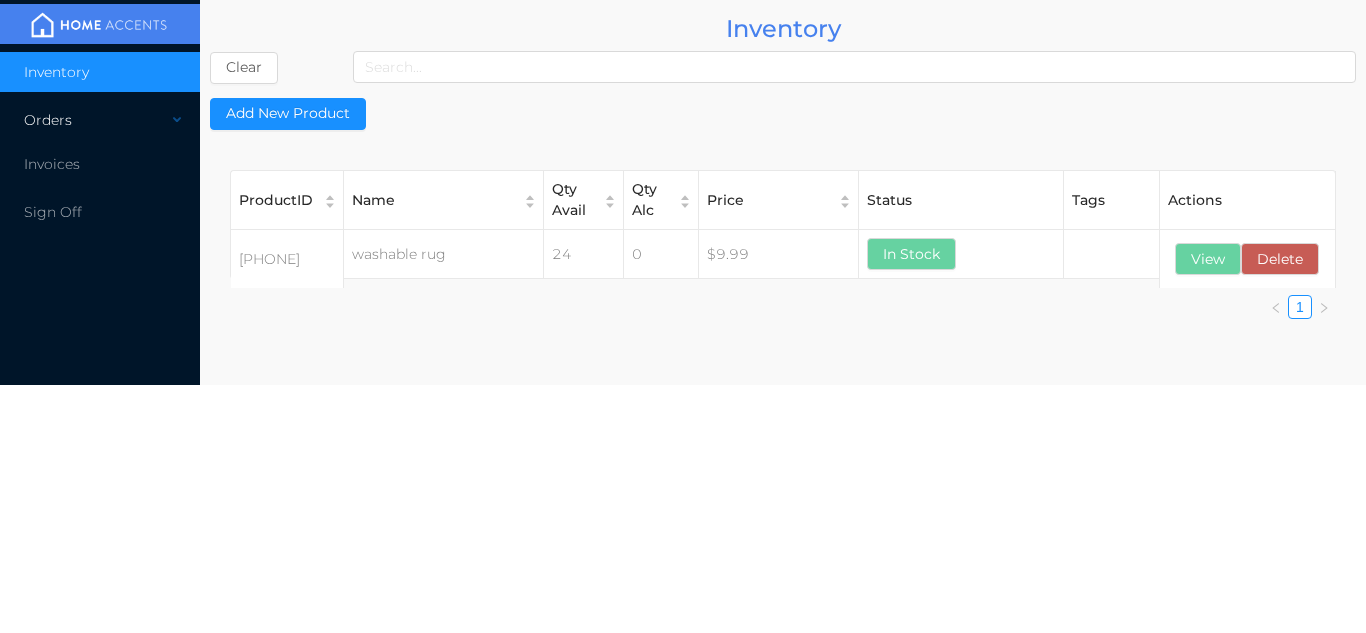 click on "Orders" at bounding box center (100, 120) 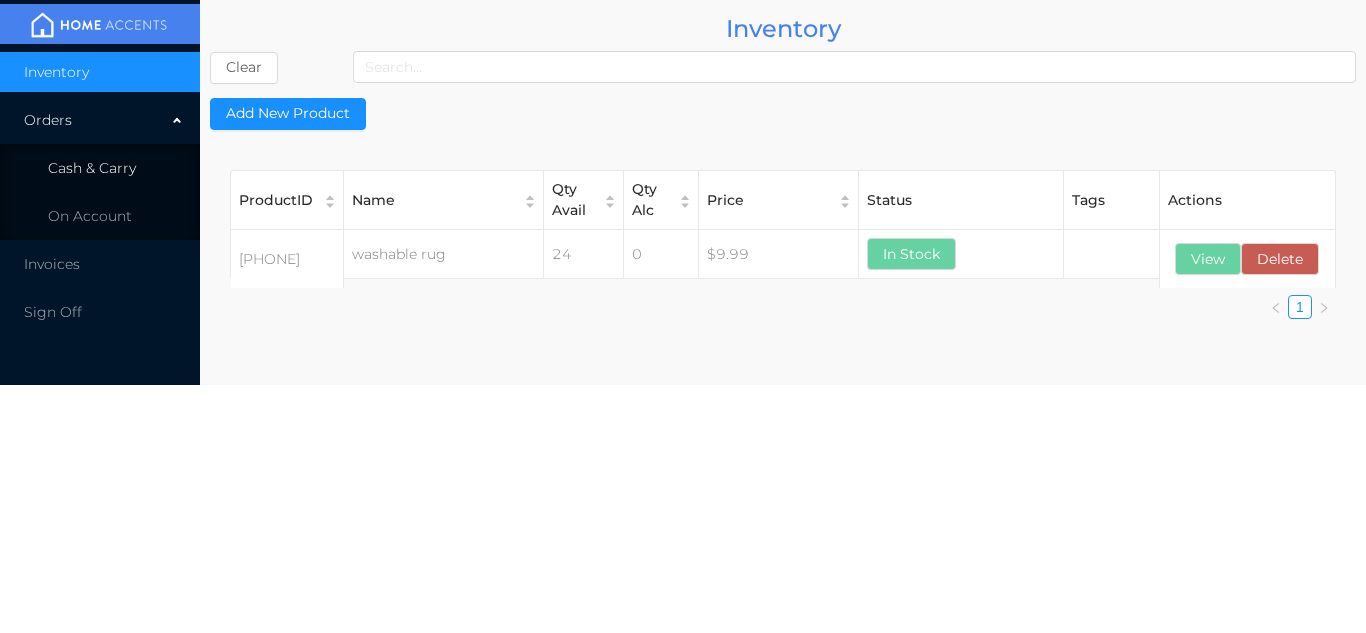 click on "Cash & Carry" at bounding box center (100, 168) 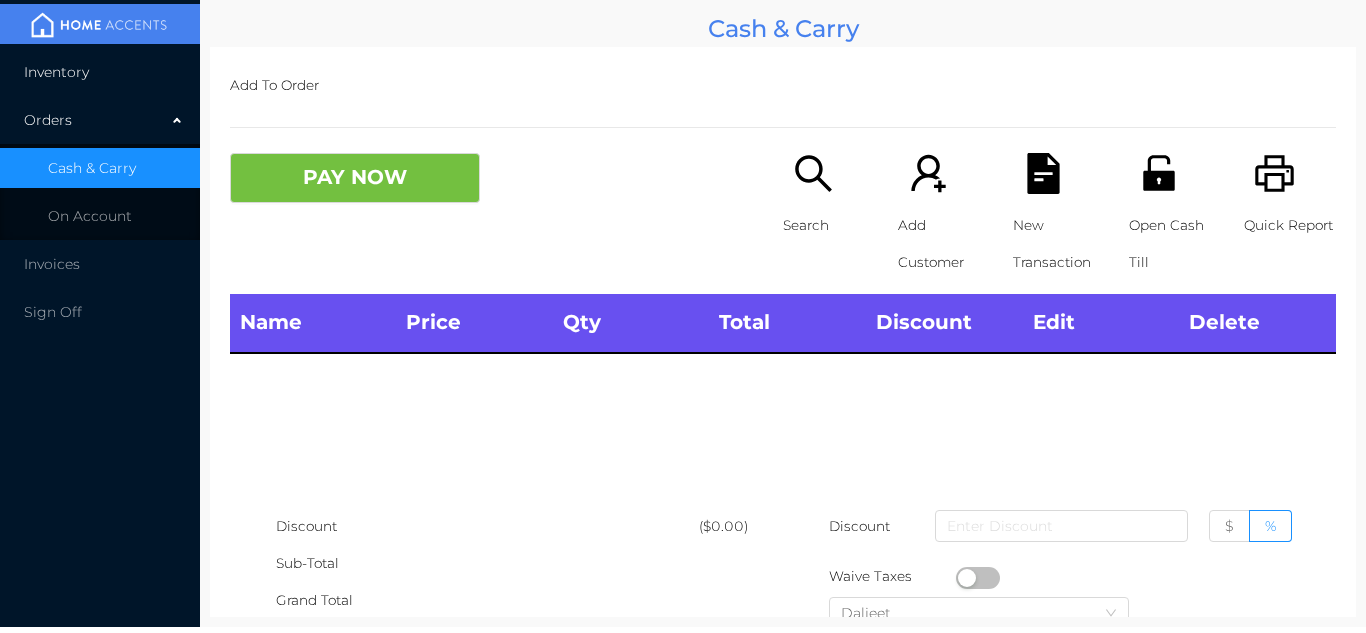 click on "Inventory" at bounding box center (100, 72) 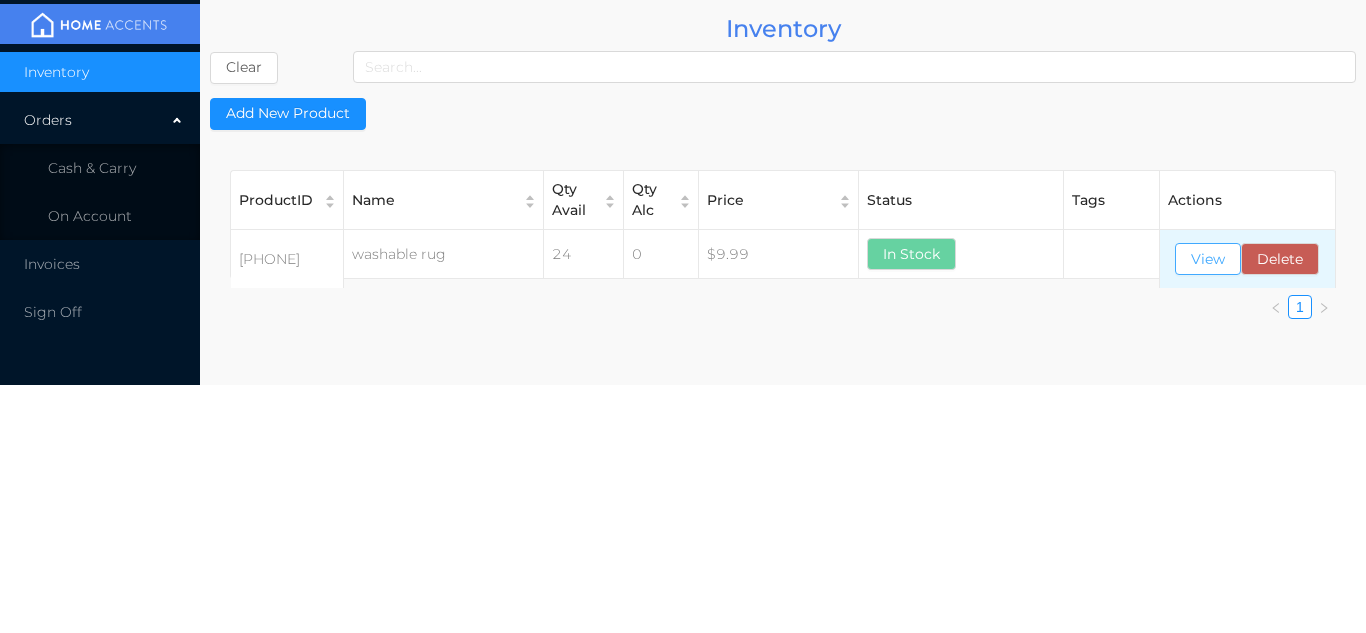 click on "View" at bounding box center (1208, 259) 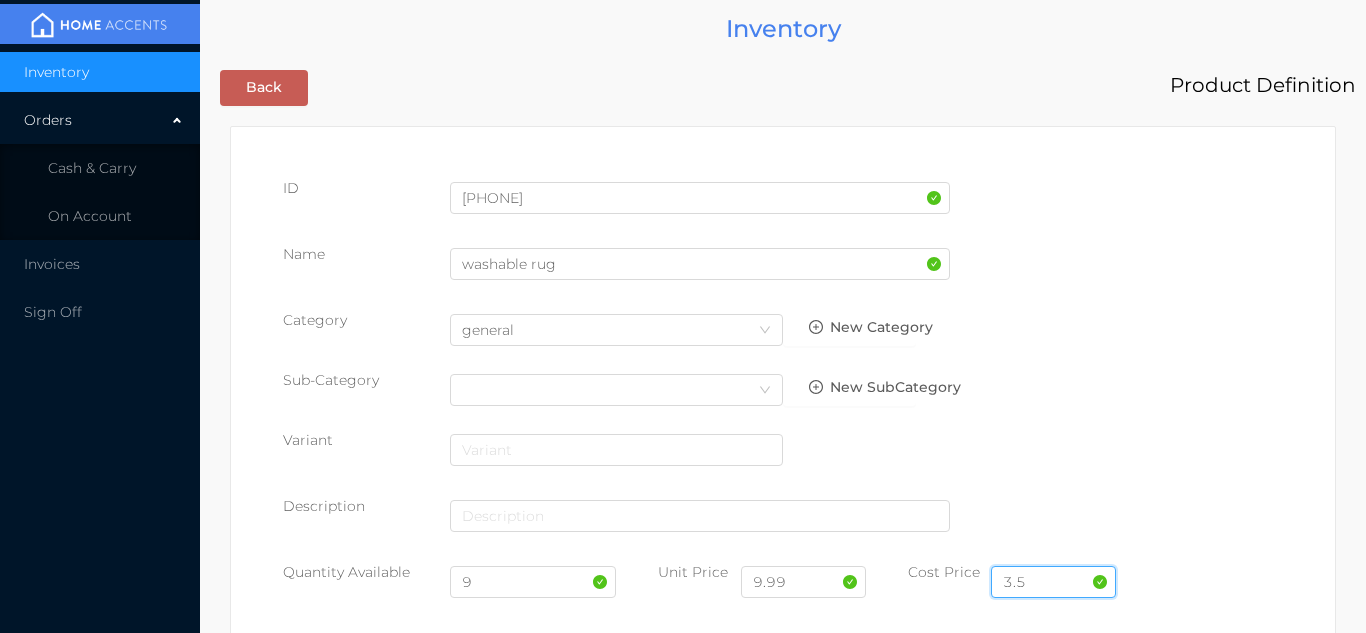 click on "3.5" at bounding box center (1053, 582) 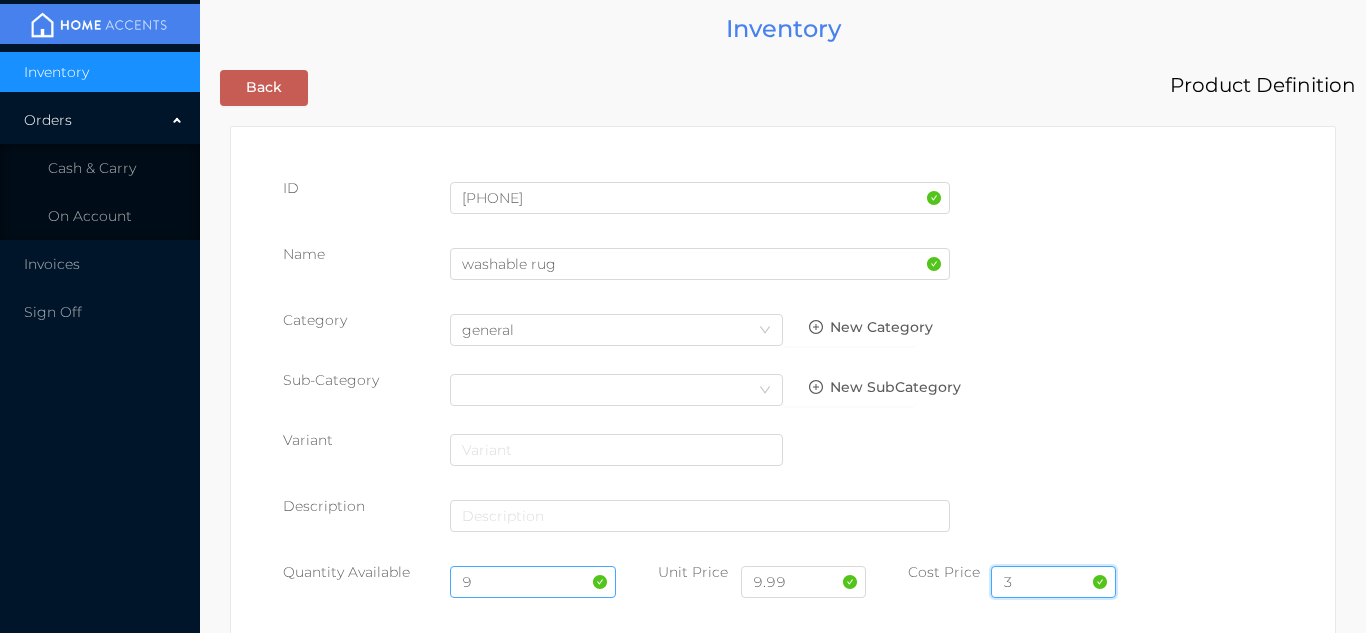 type on "3" 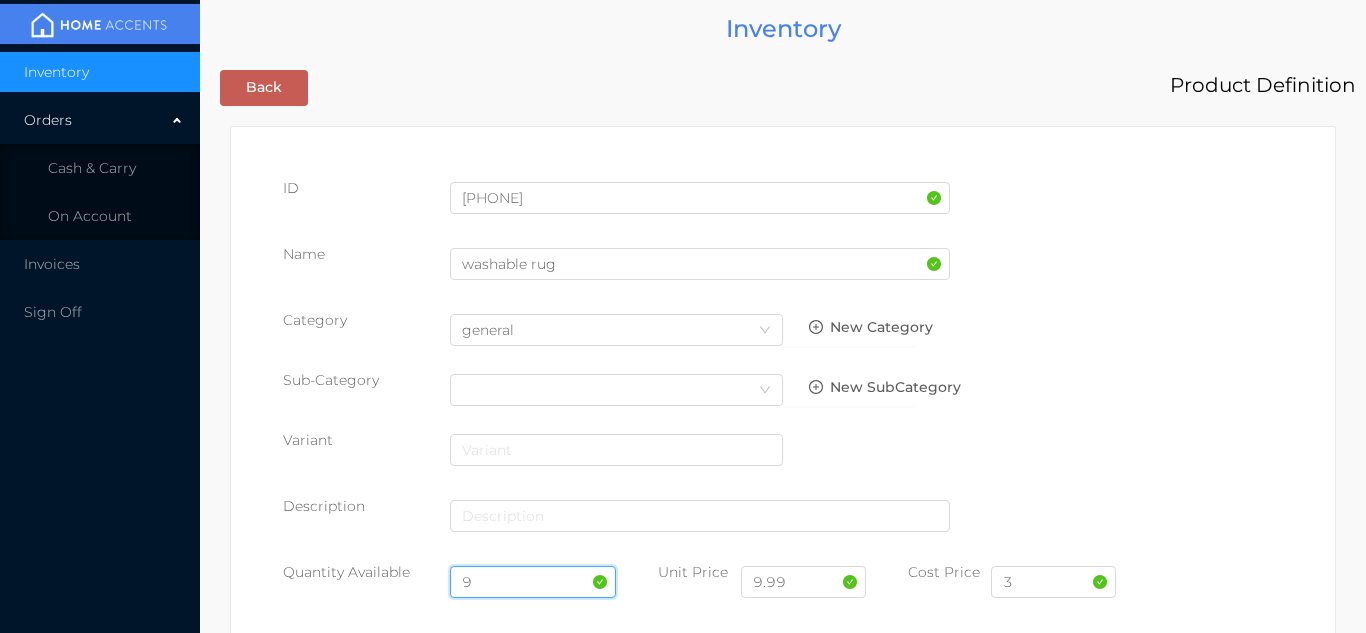 click on "9" at bounding box center [533, 582] 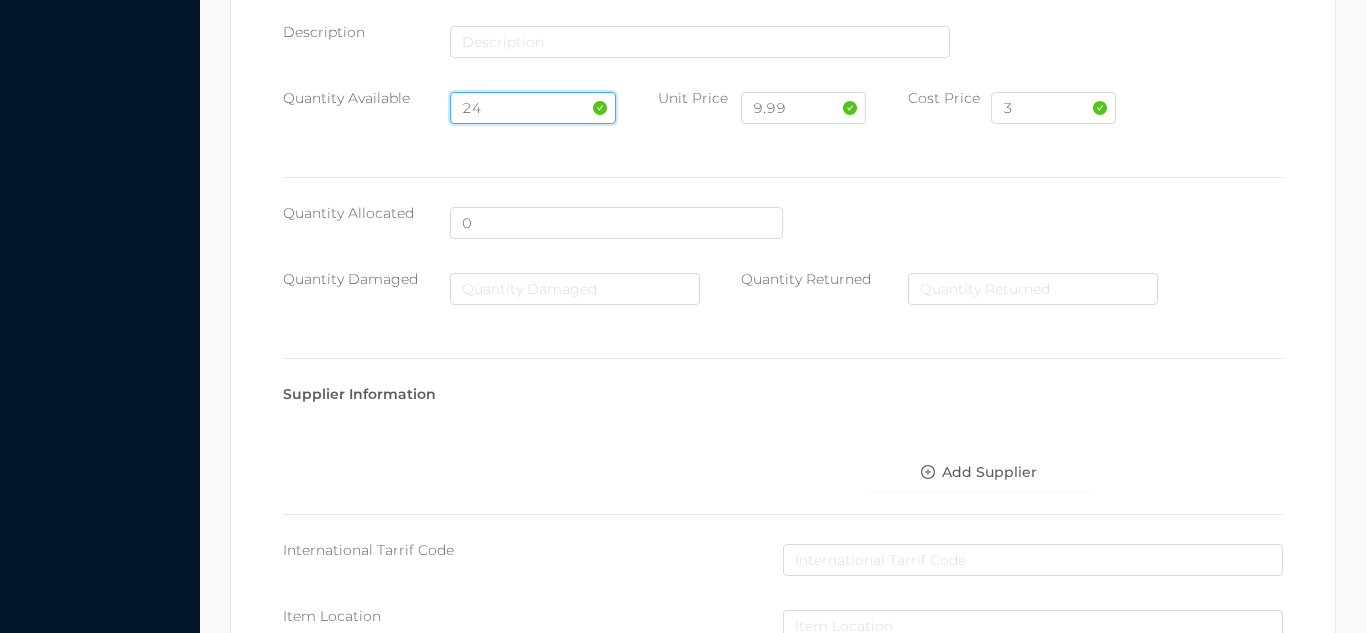scroll, scrollTop: 1135, scrollLeft: 0, axis: vertical 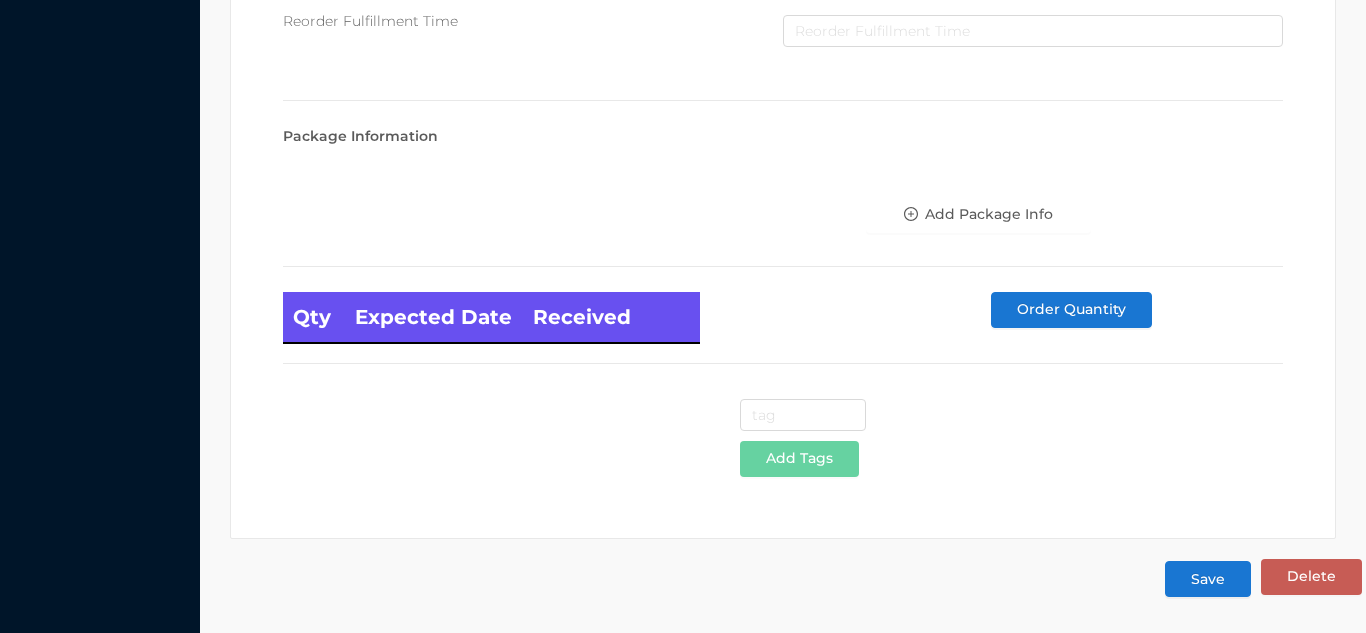 type on "24" 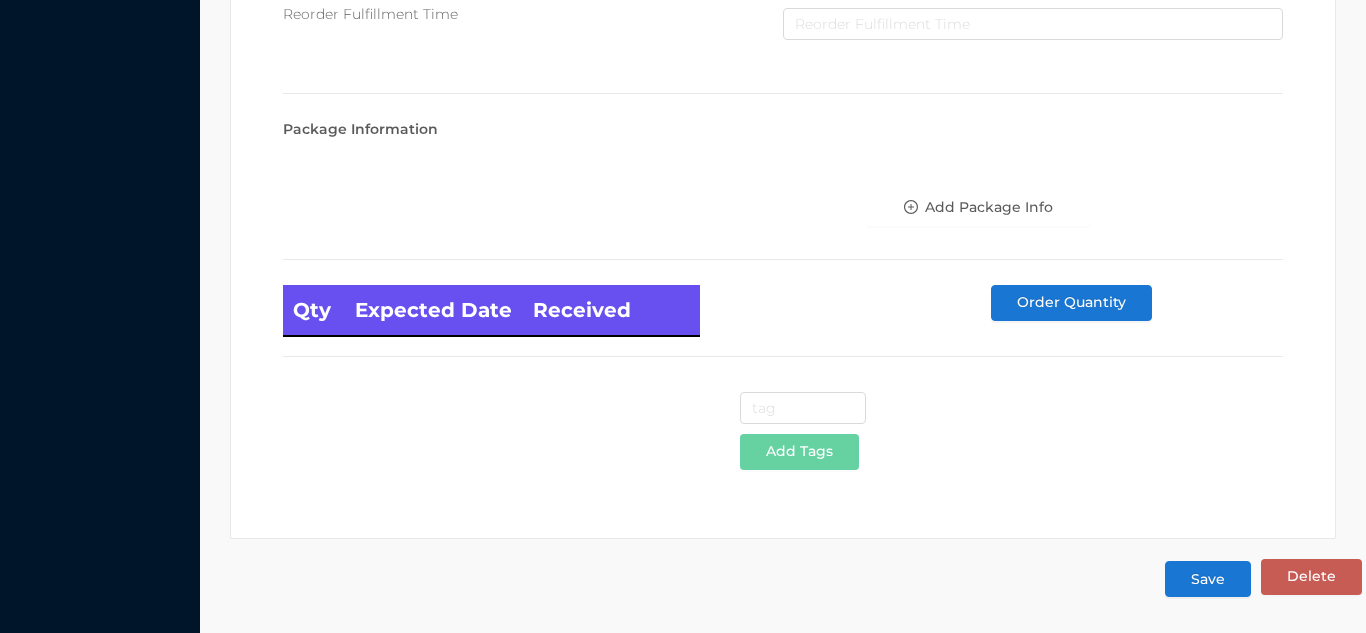 click on "Save" at bounding box center [1208, 579] 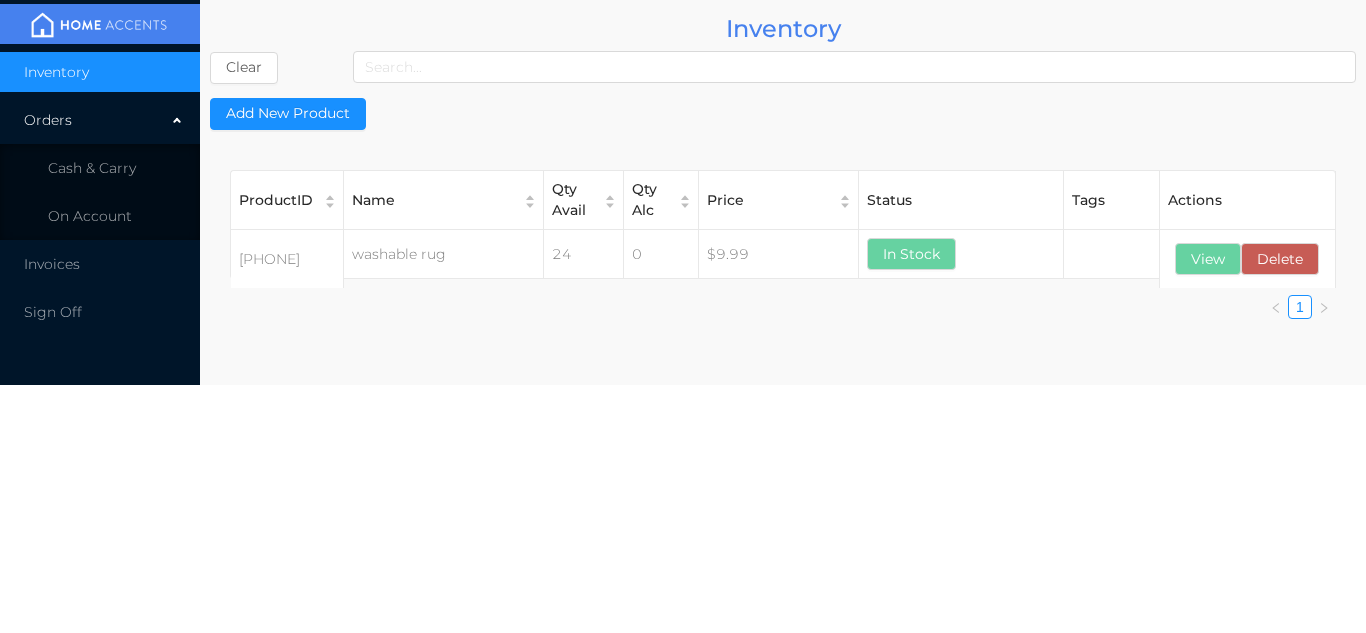 scroll, scrollTop: 0, scrollLeft: 0, axis: both 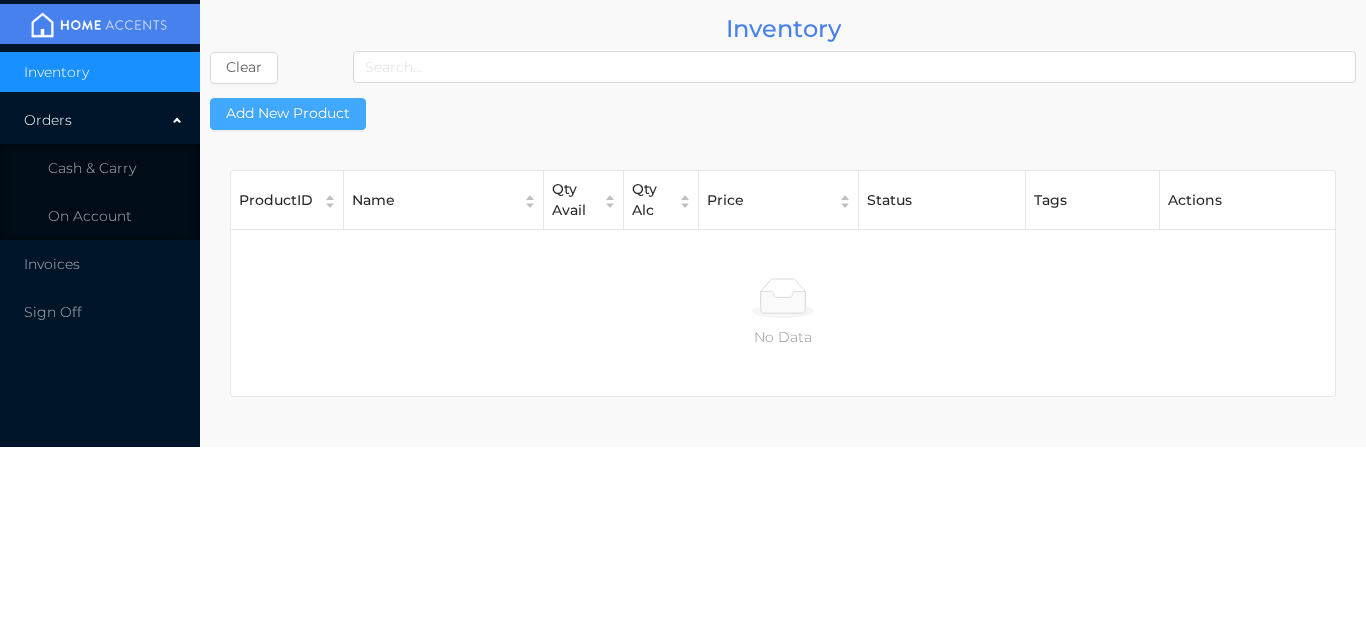 click on "Add New Product" at bounding box center [288, 114] 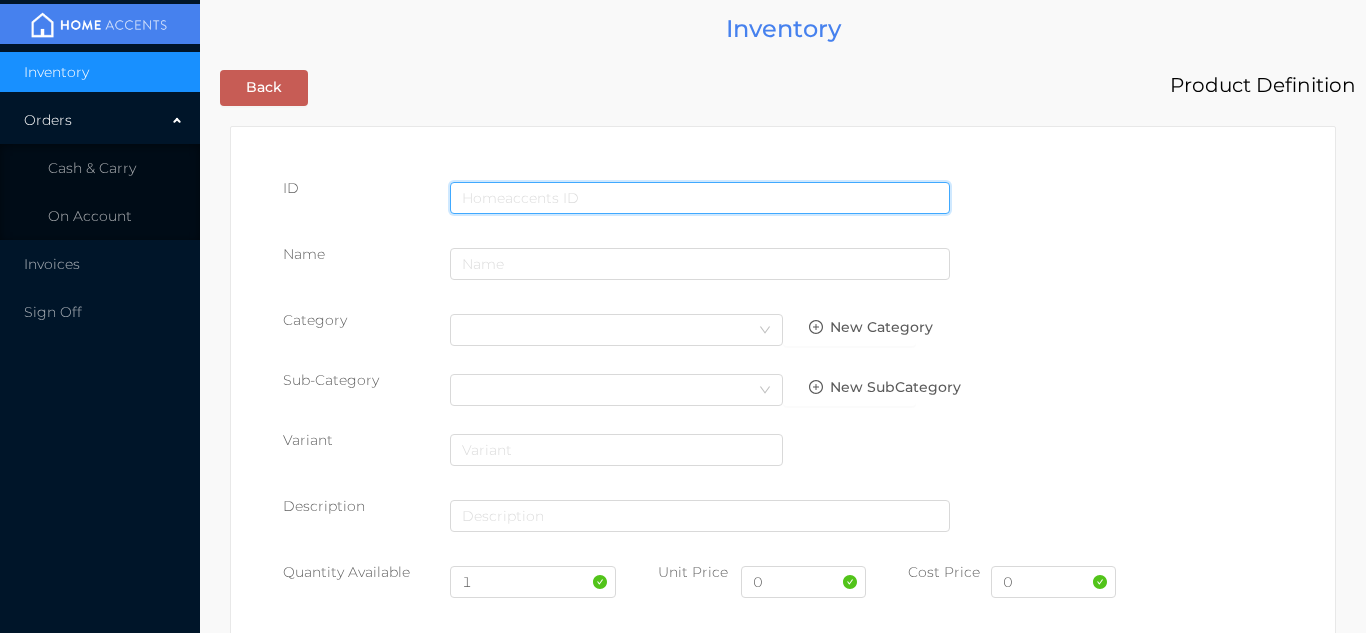 click at bounding box center (700, 198) 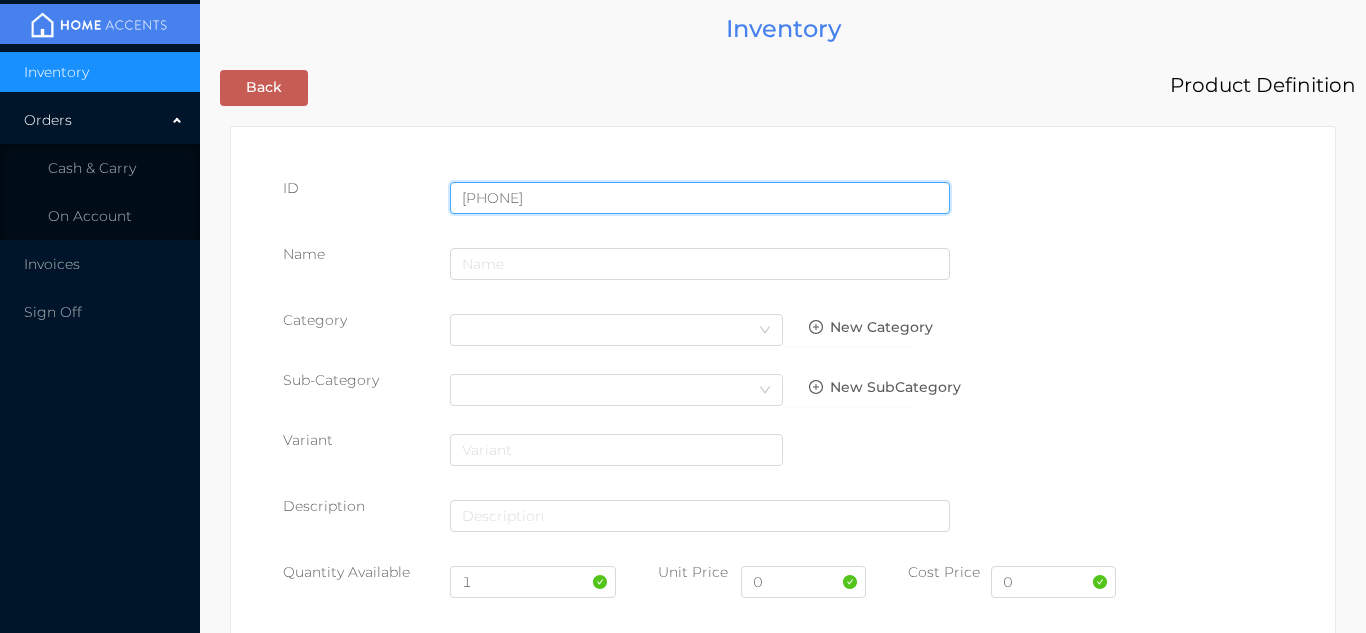 type on "[PHONE]" 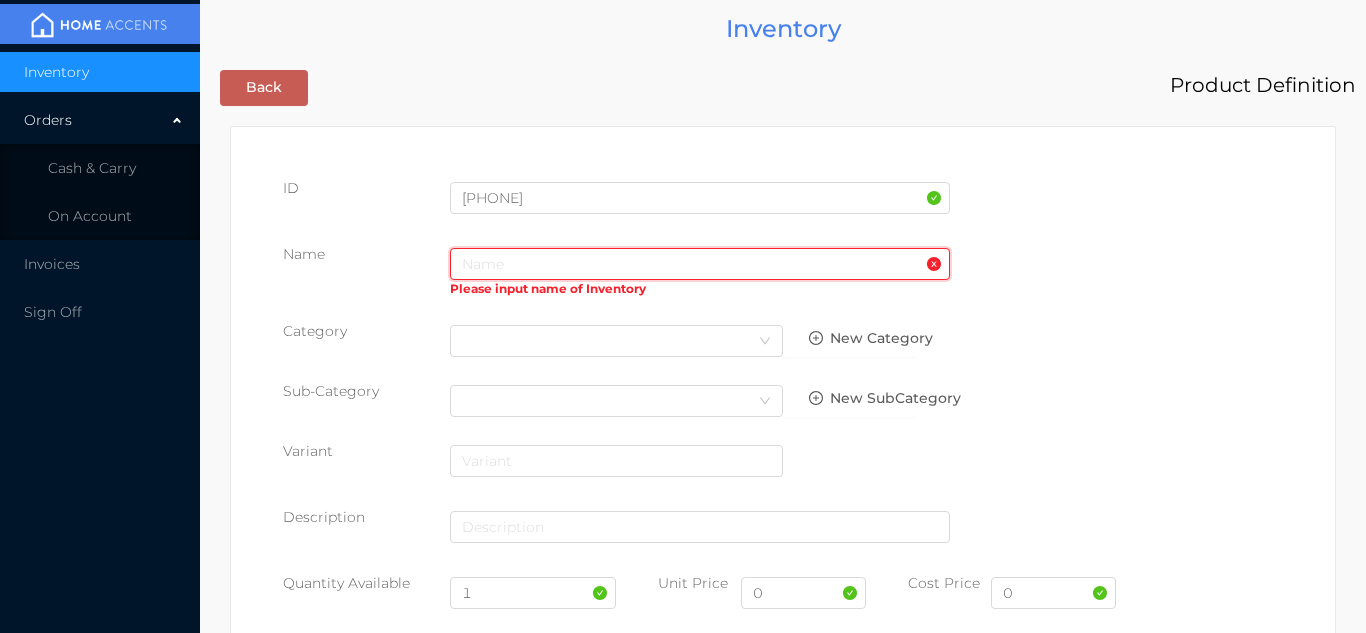 click at bounding box center [700, 264] 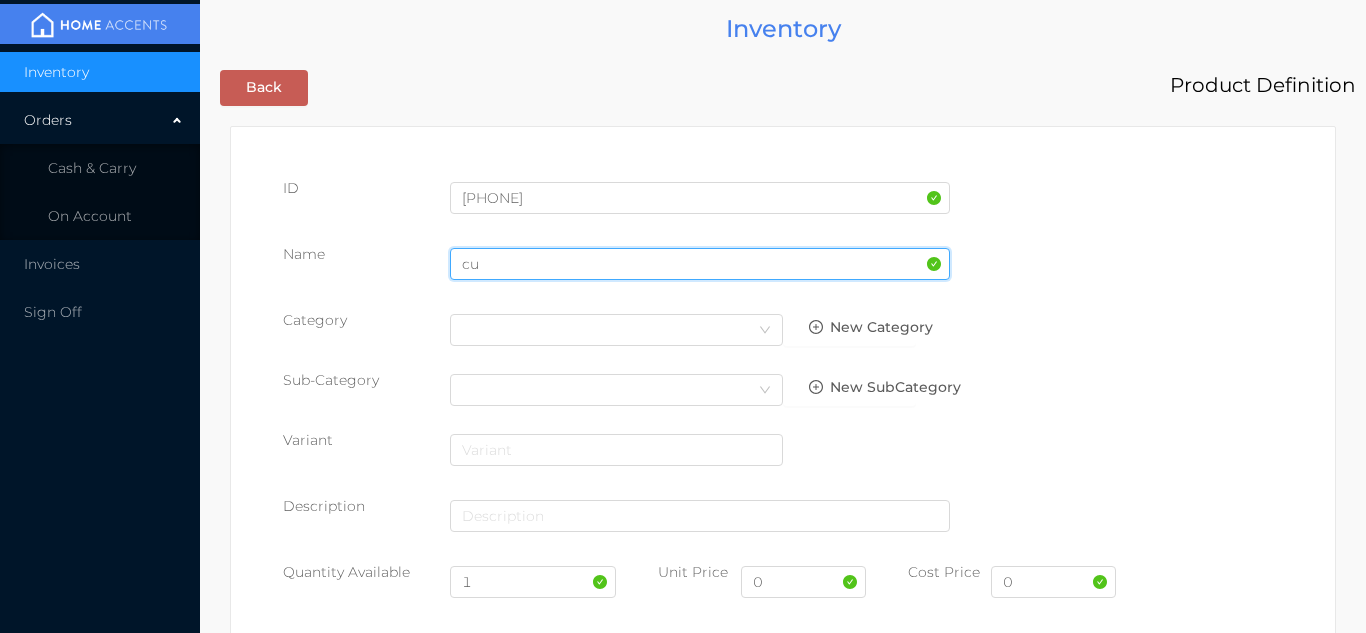 type on "c" 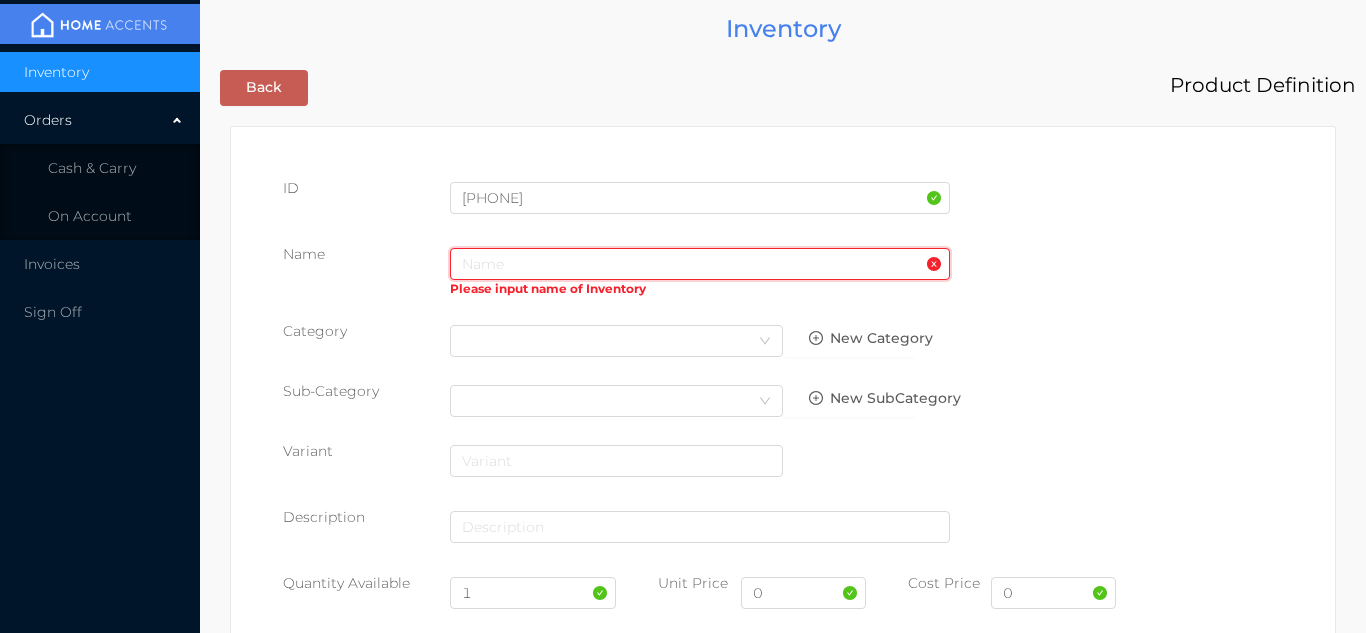 type on "8" 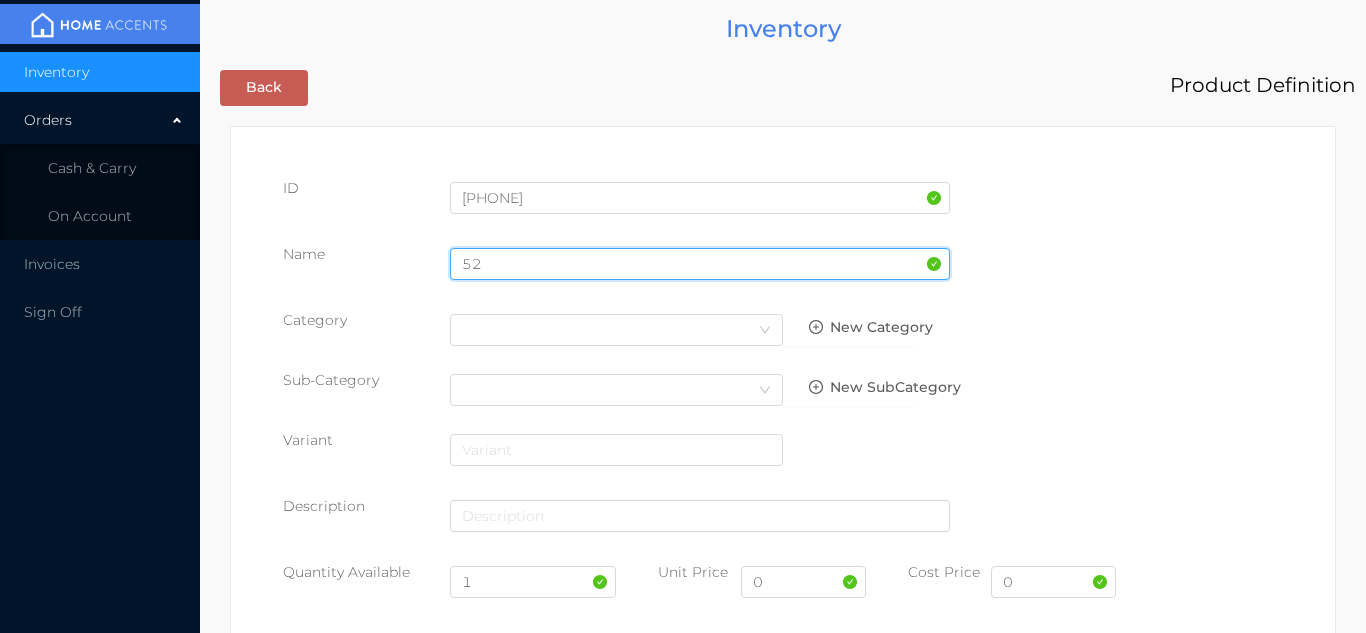 type on "5" 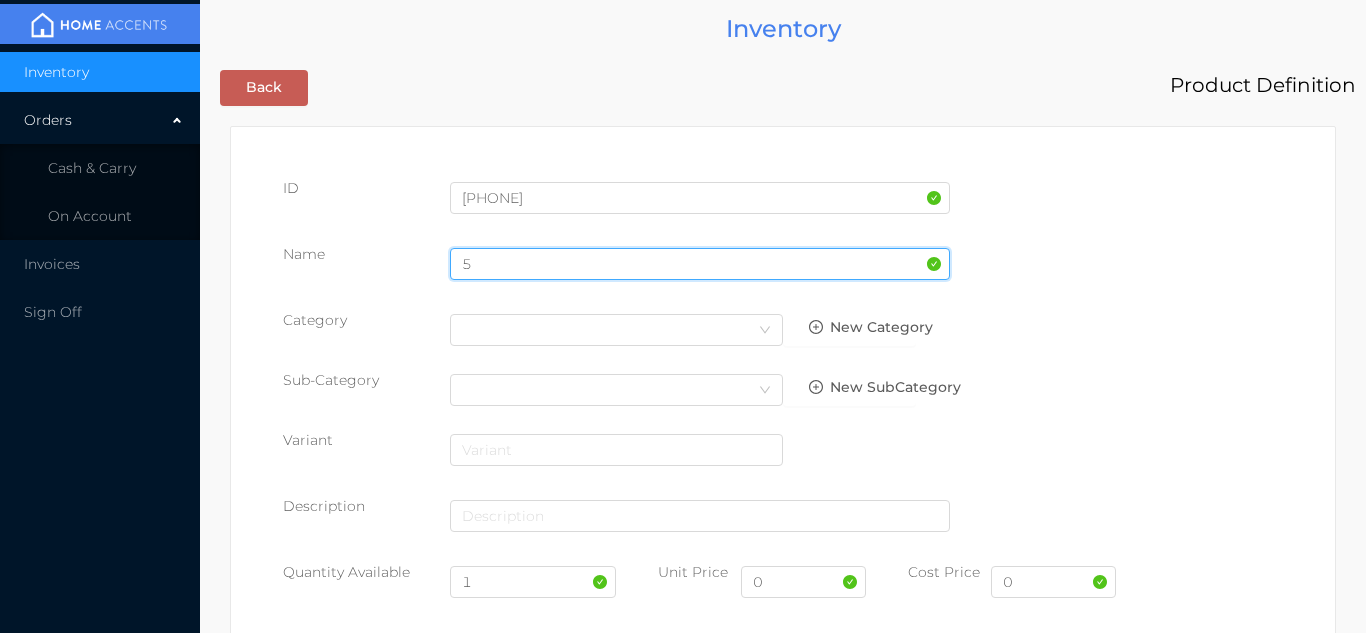 type 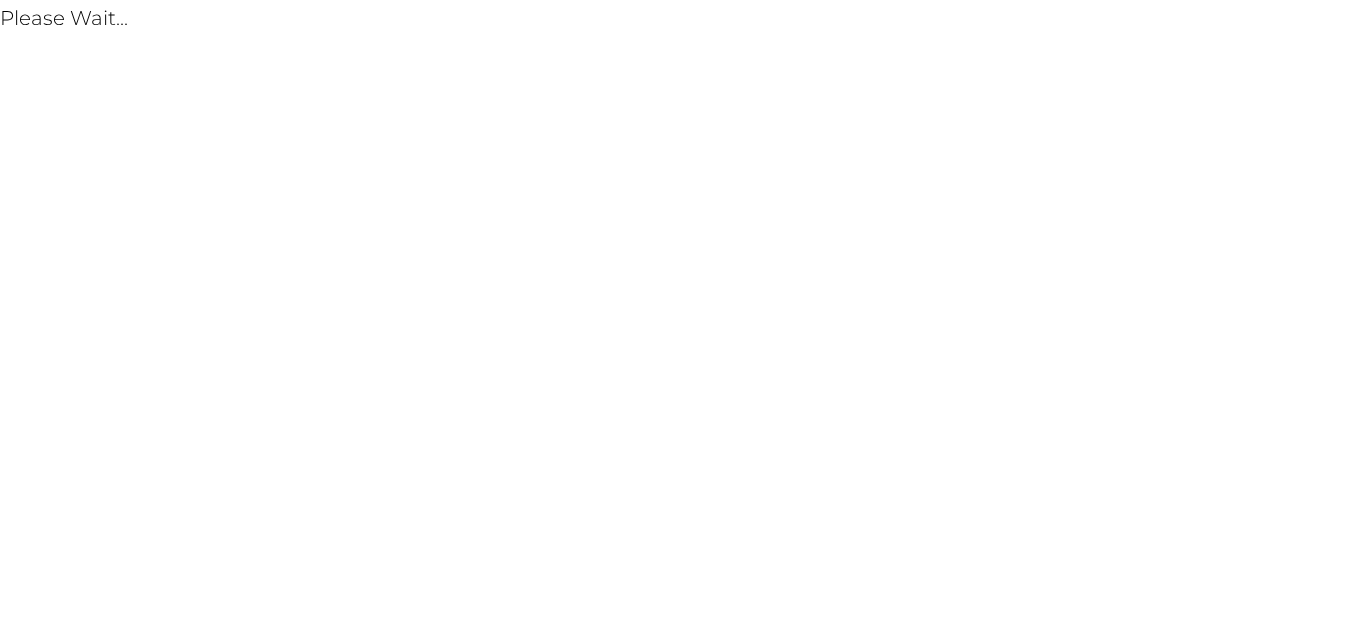 scroll, scrollTop: 0, scrollLeft: 0, axis: both 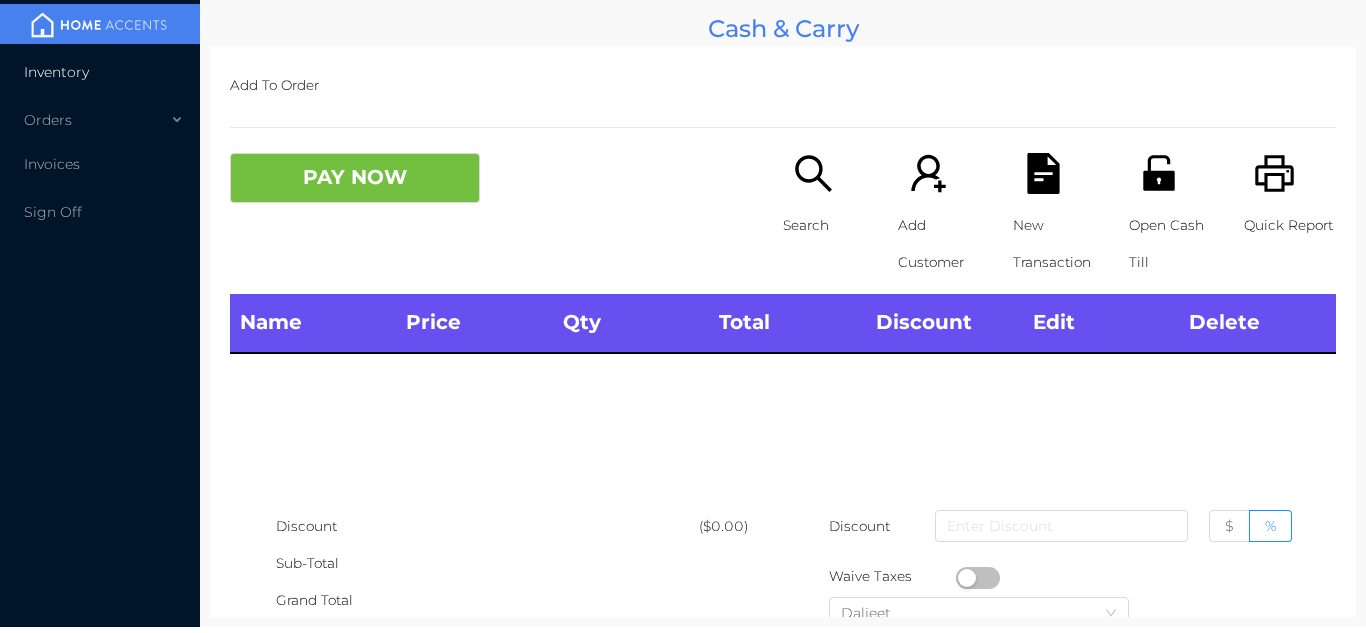 click on "Inventory" at bounding box center (100, 72) 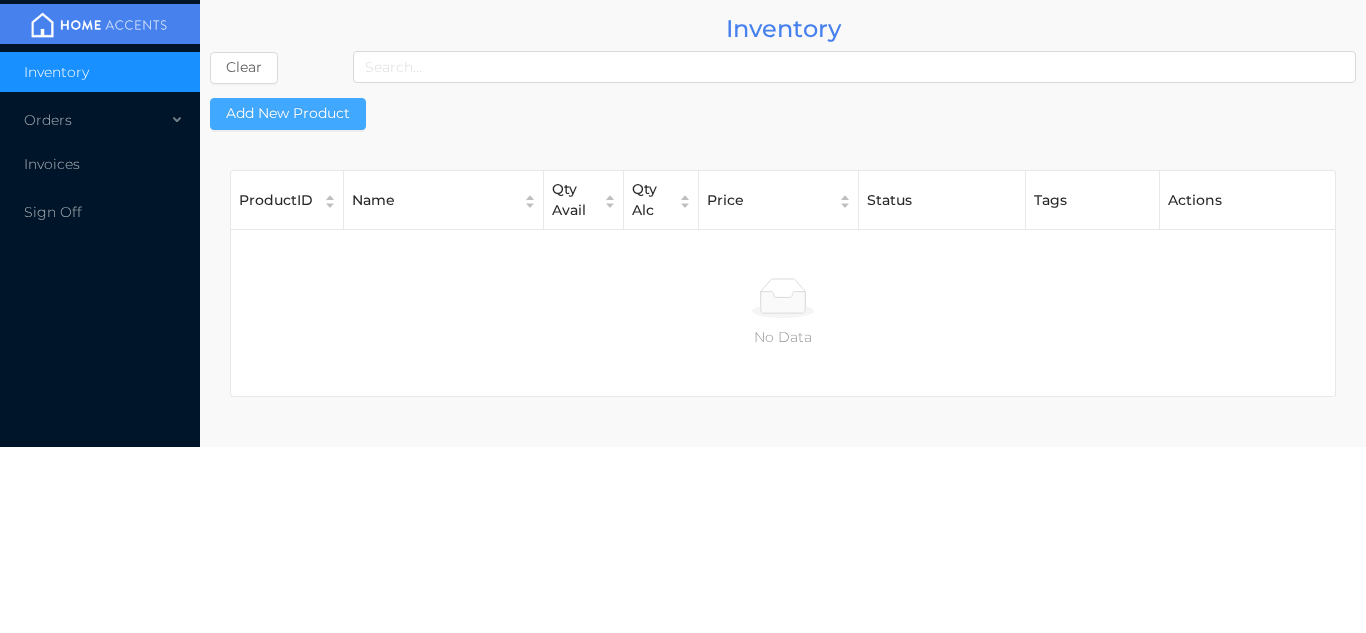 click on "Add New Product" at bounding box center [288, 114] 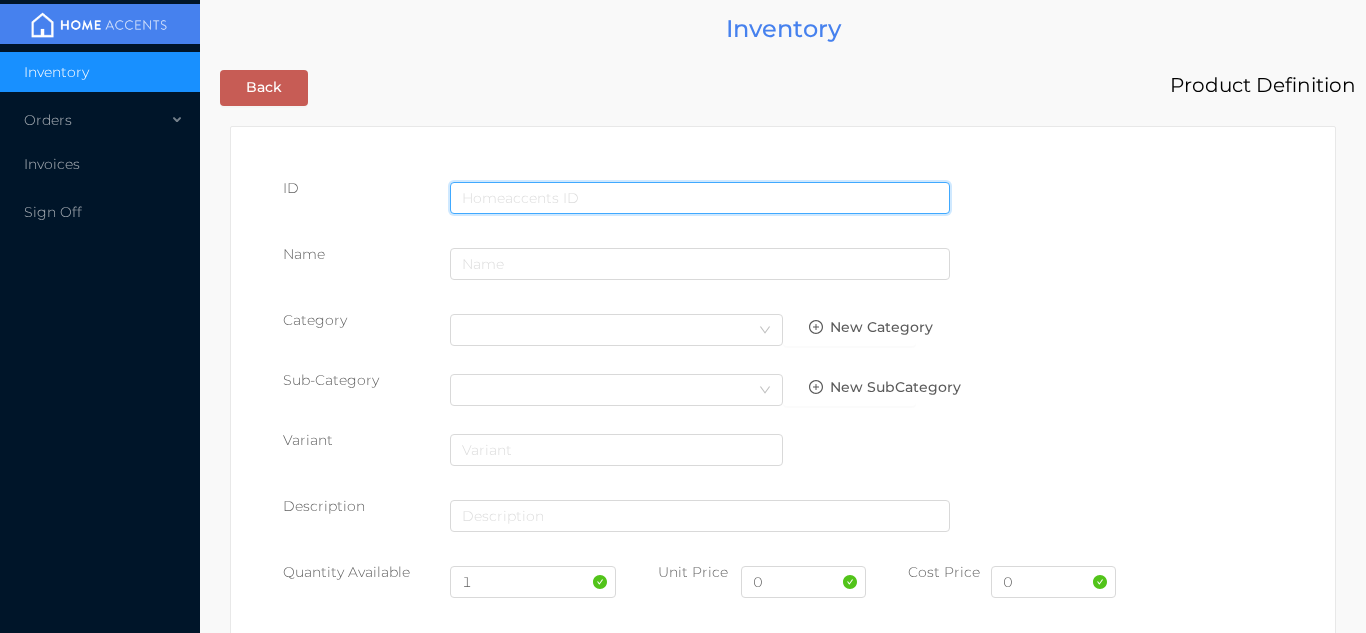 click at bounding box center (700, 198) 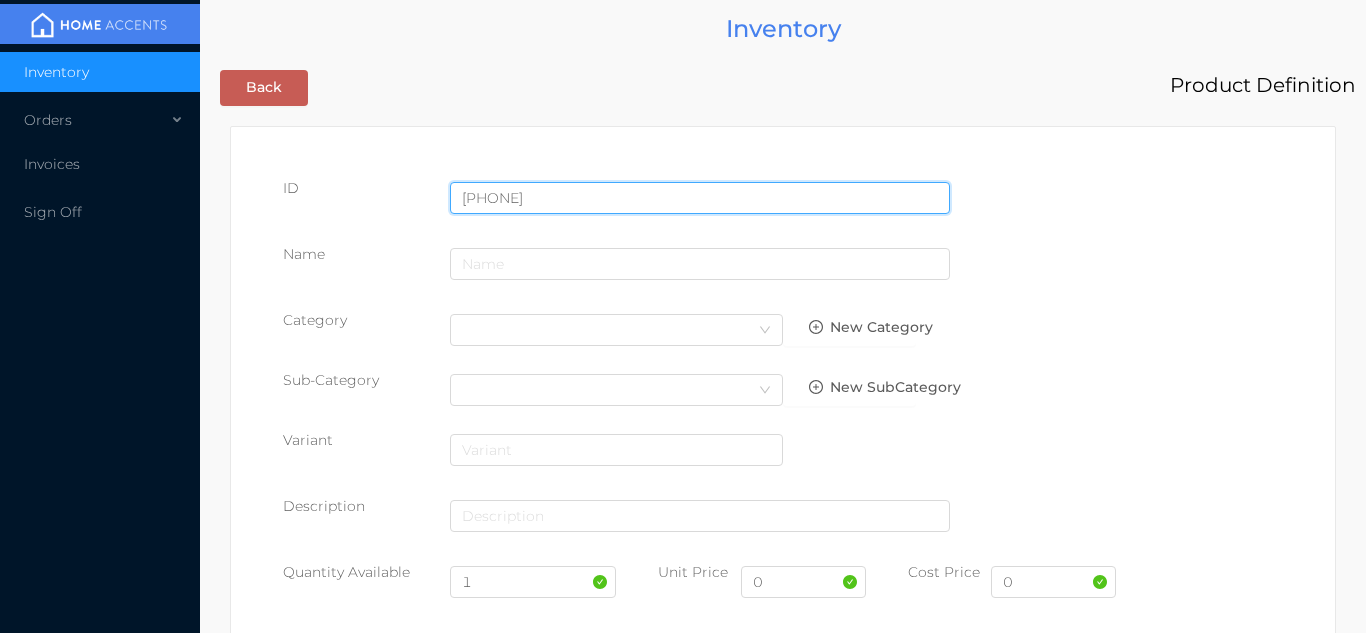 type on "[PHONE]" 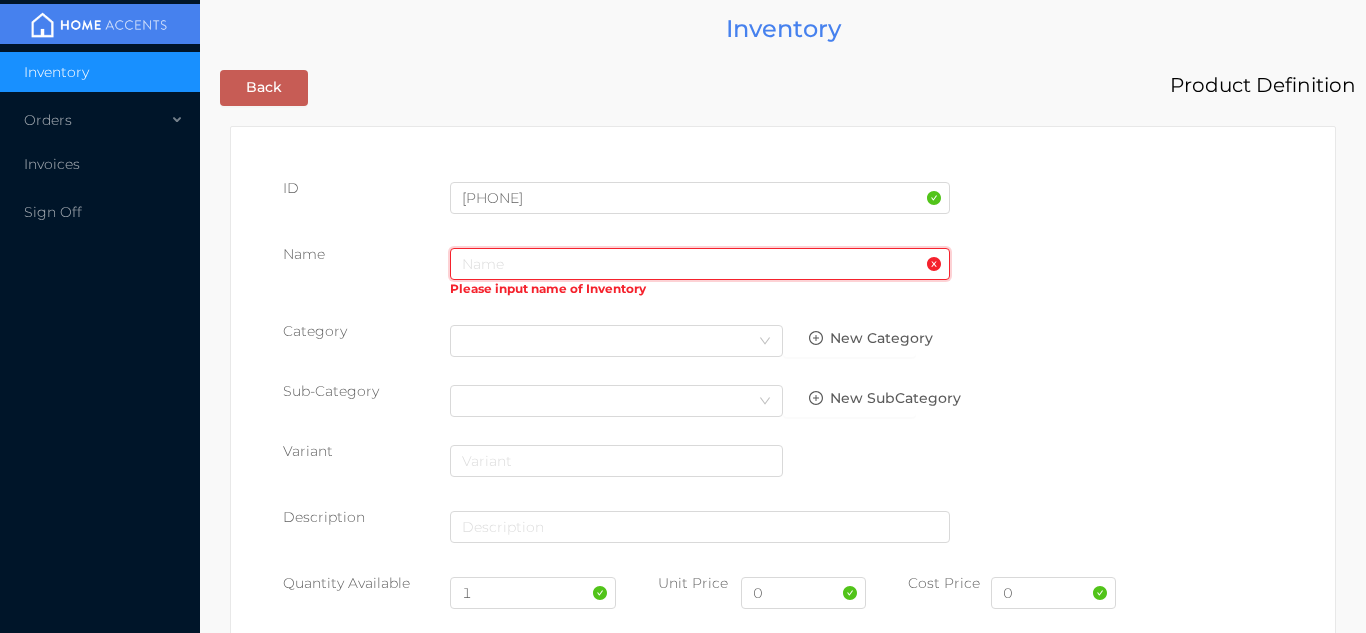click at bounding box center (700, 264) 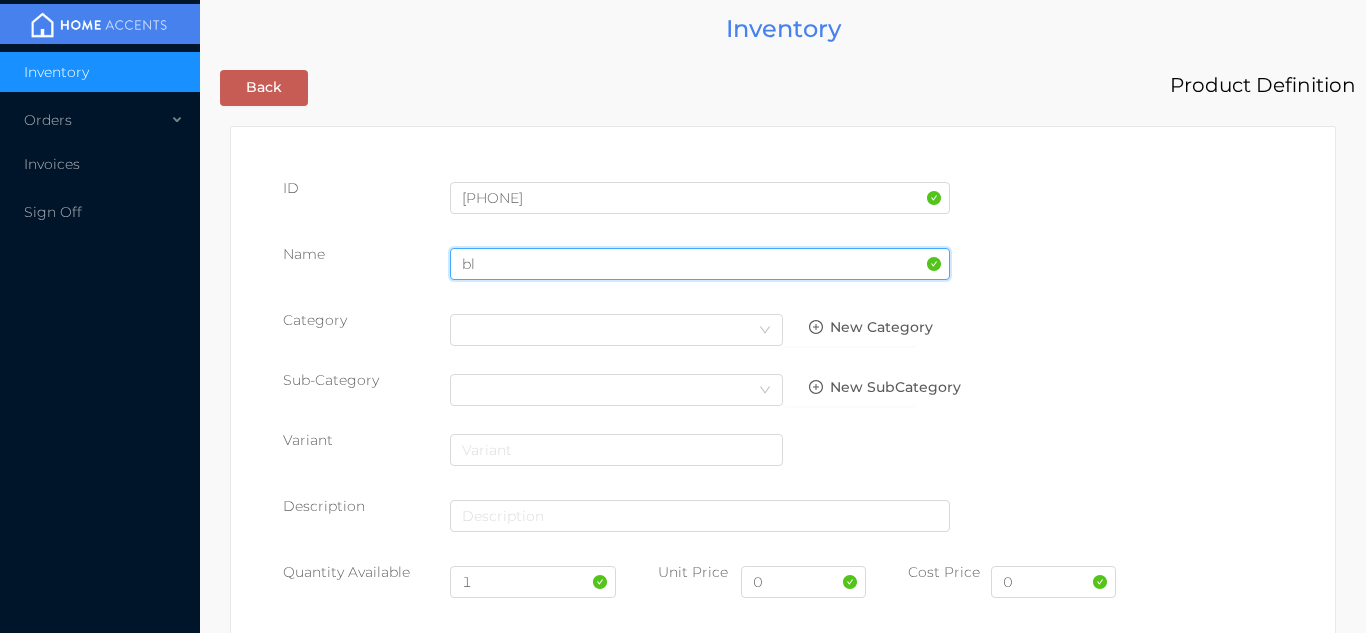 type on "b" 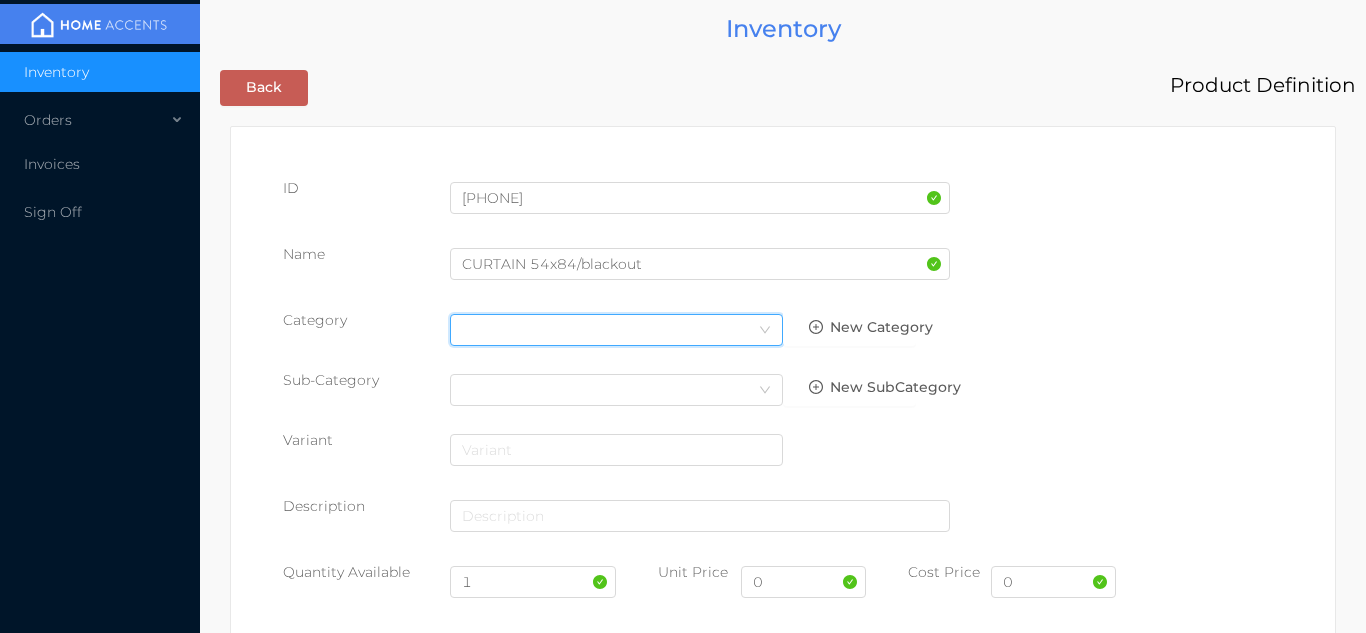 click on "Select Category" at bounding box center [616, 330] 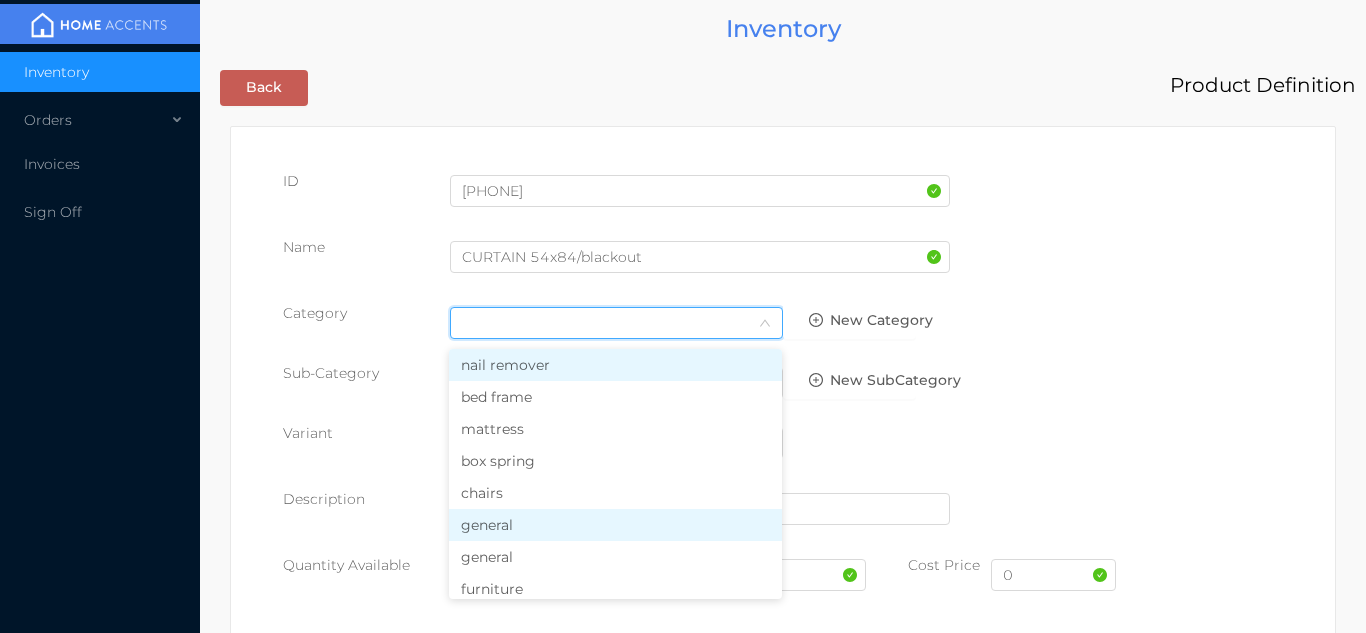 click on "general" at bounding box center [615, 525] 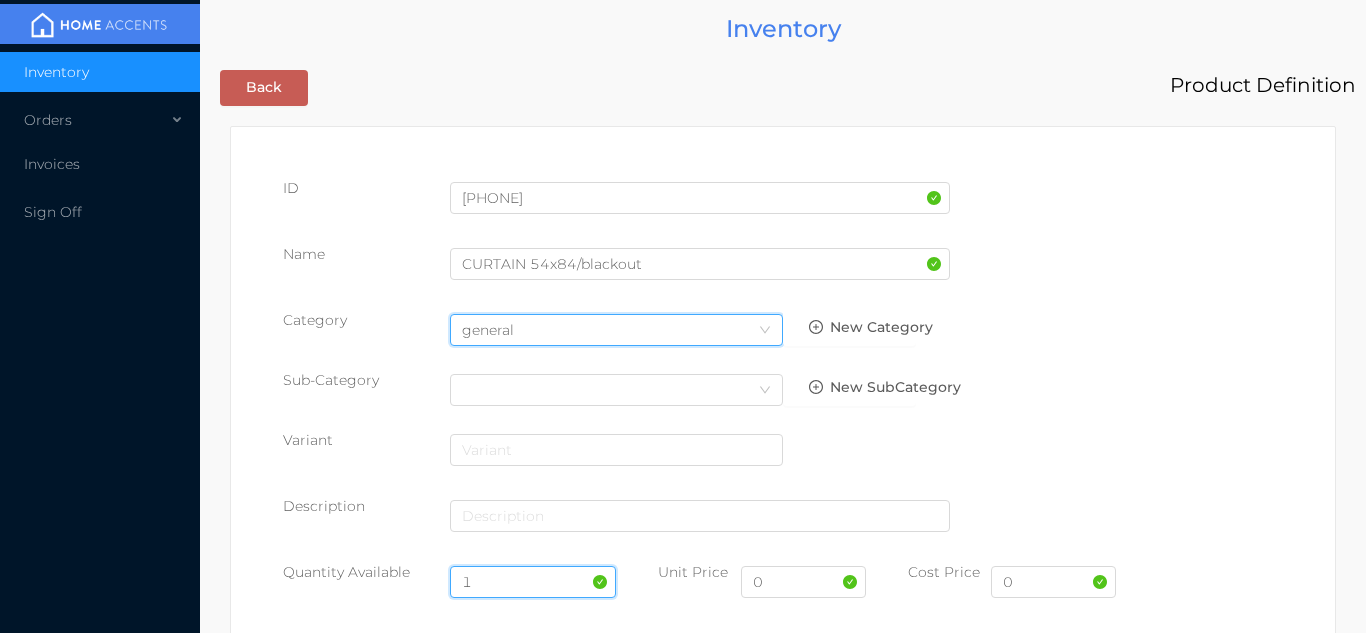 click on "1" at bounding box center [533, 582] 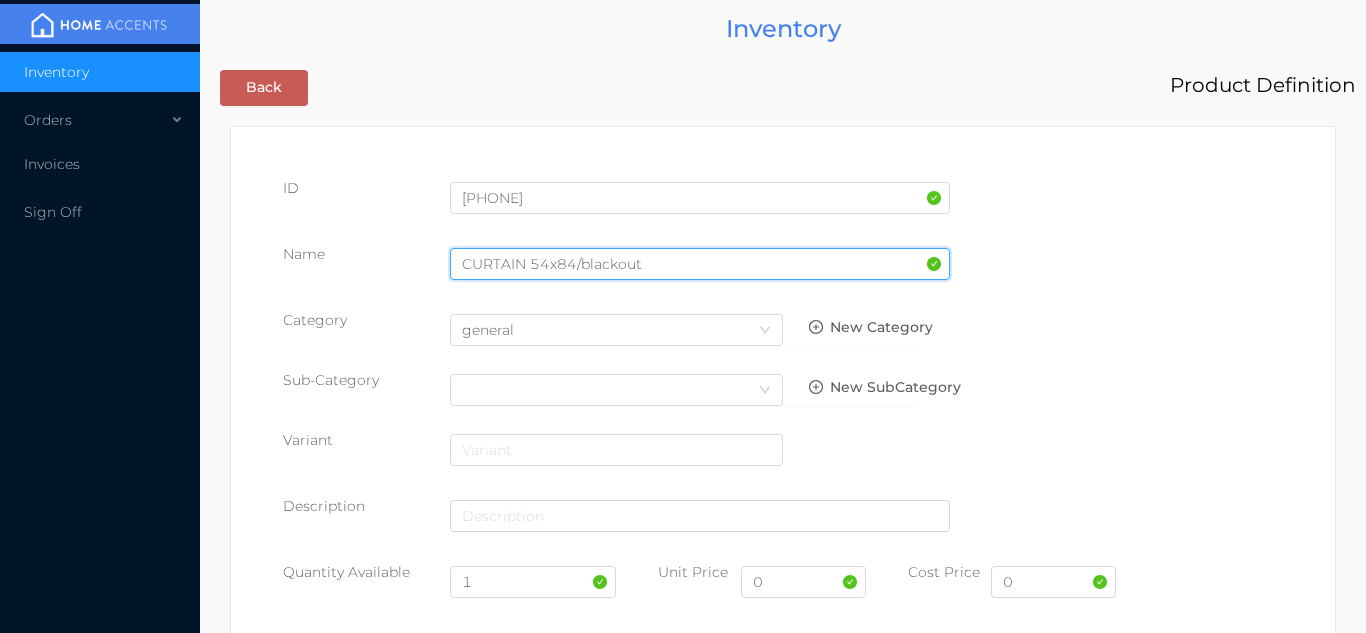 click on "CURTAIN 54x84/blackout" at bounding box center (700, 264) 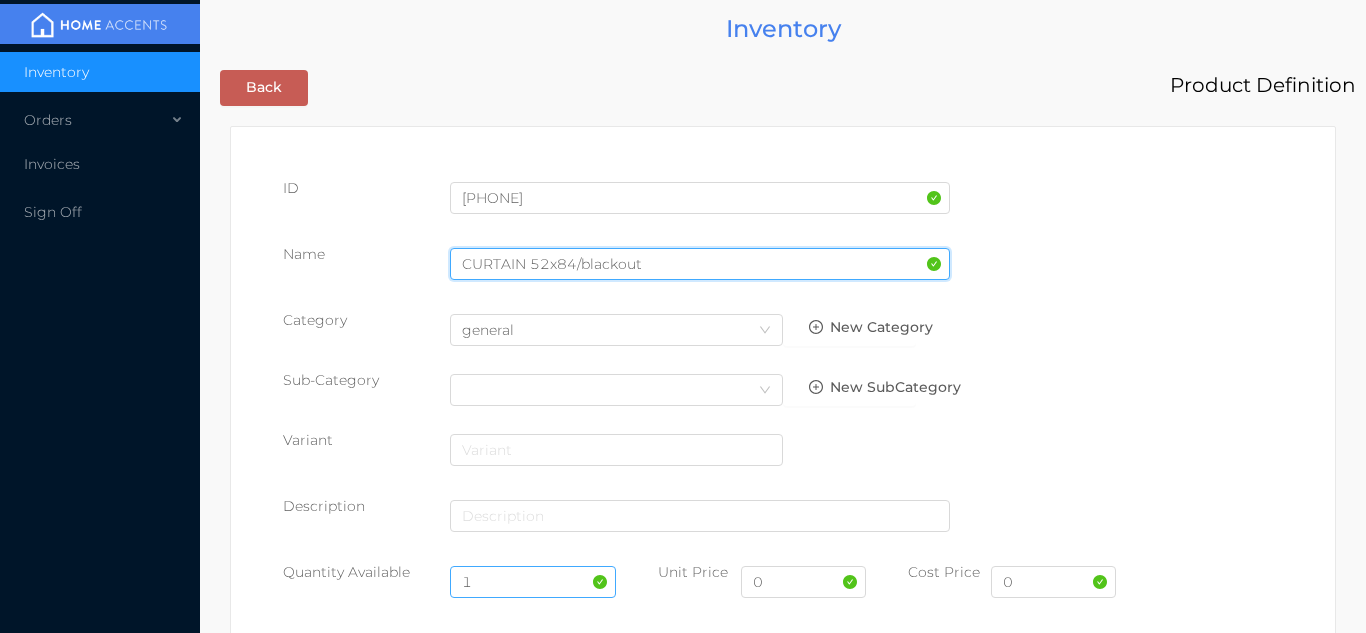 type on "CURTAIN 52x84/blackout" 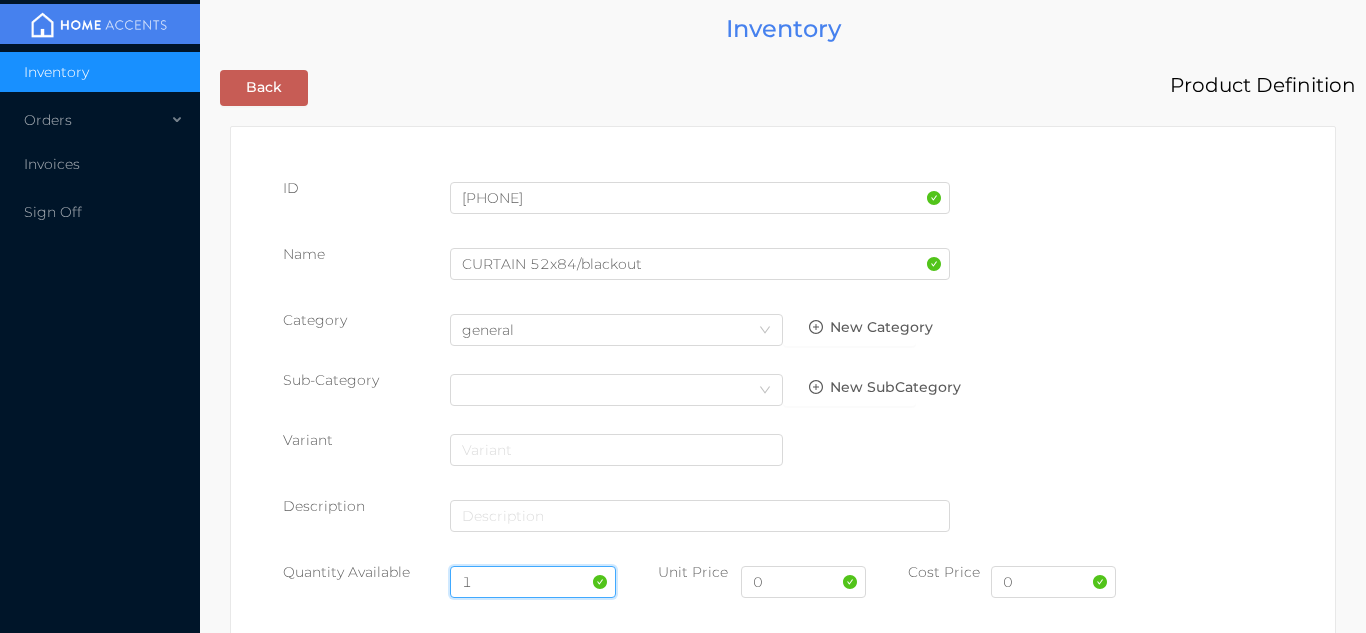 click on "1" at bounding box center (533, 582) 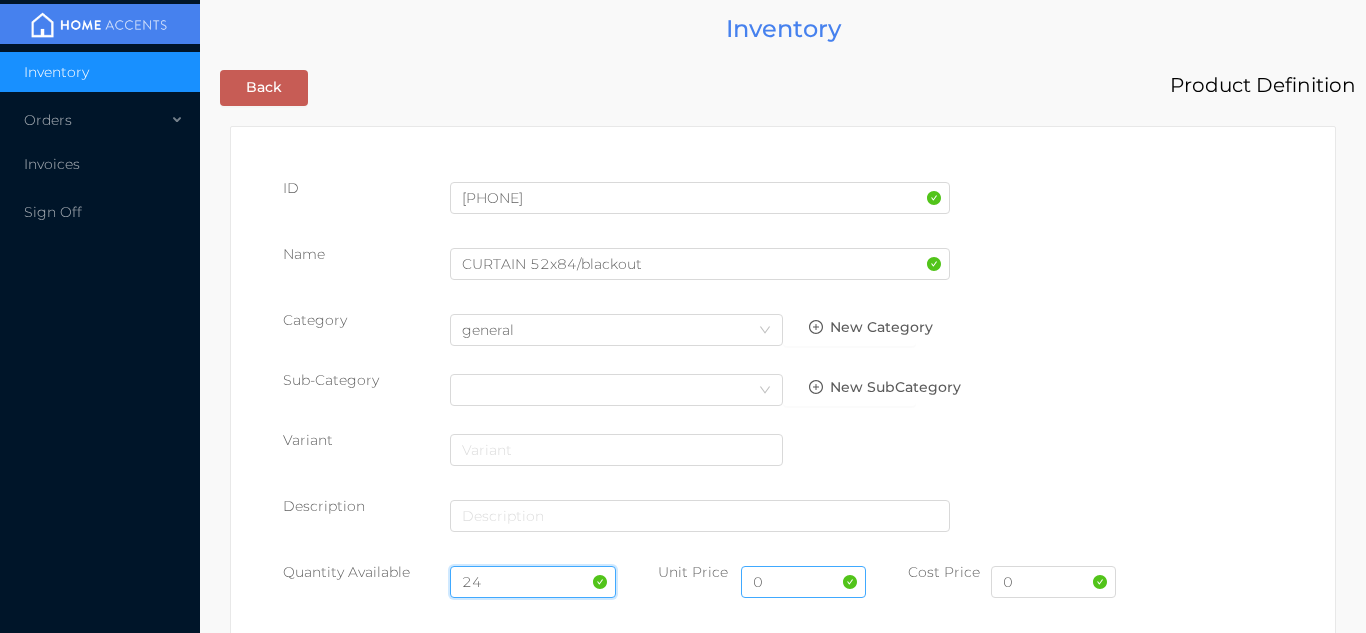 type on "24" 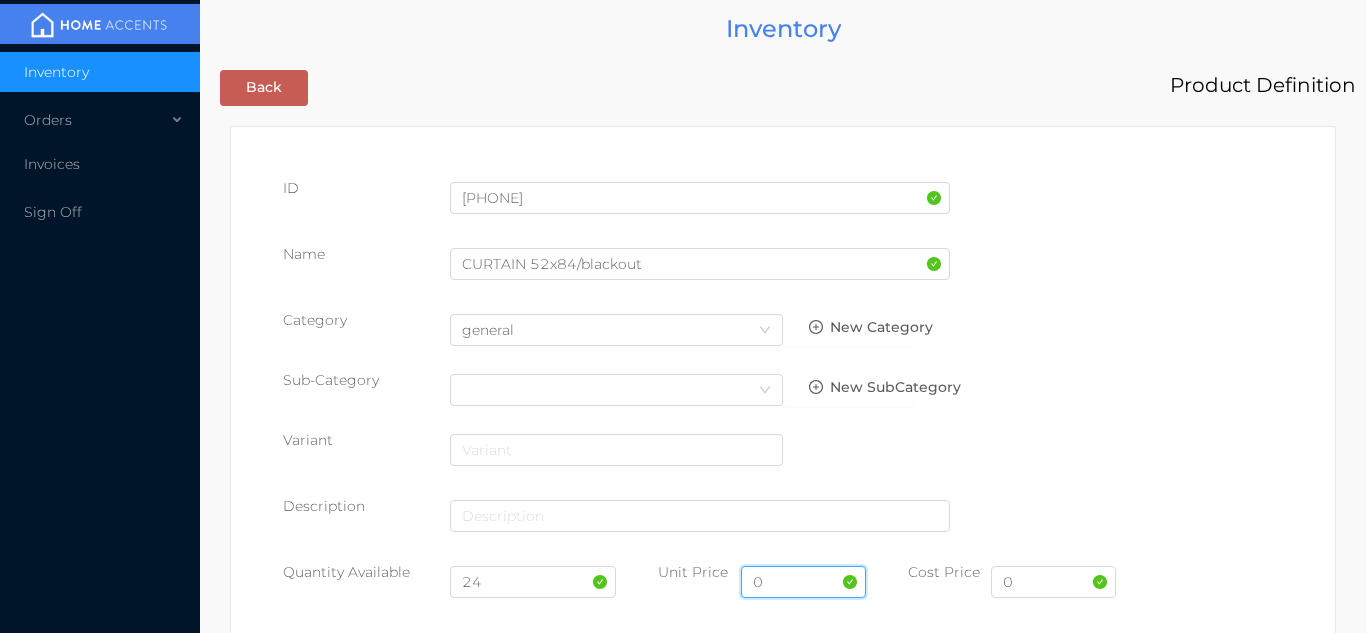 click on "0" at bounding box center [803, 582] 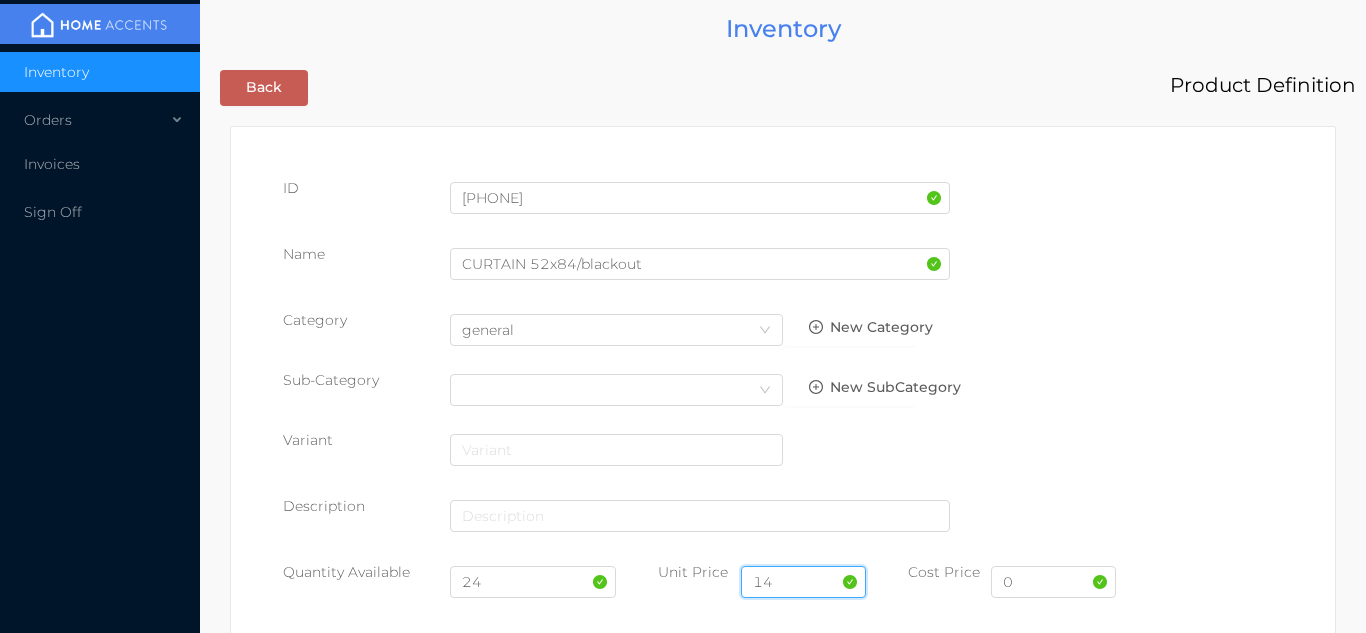 type on "14.99" 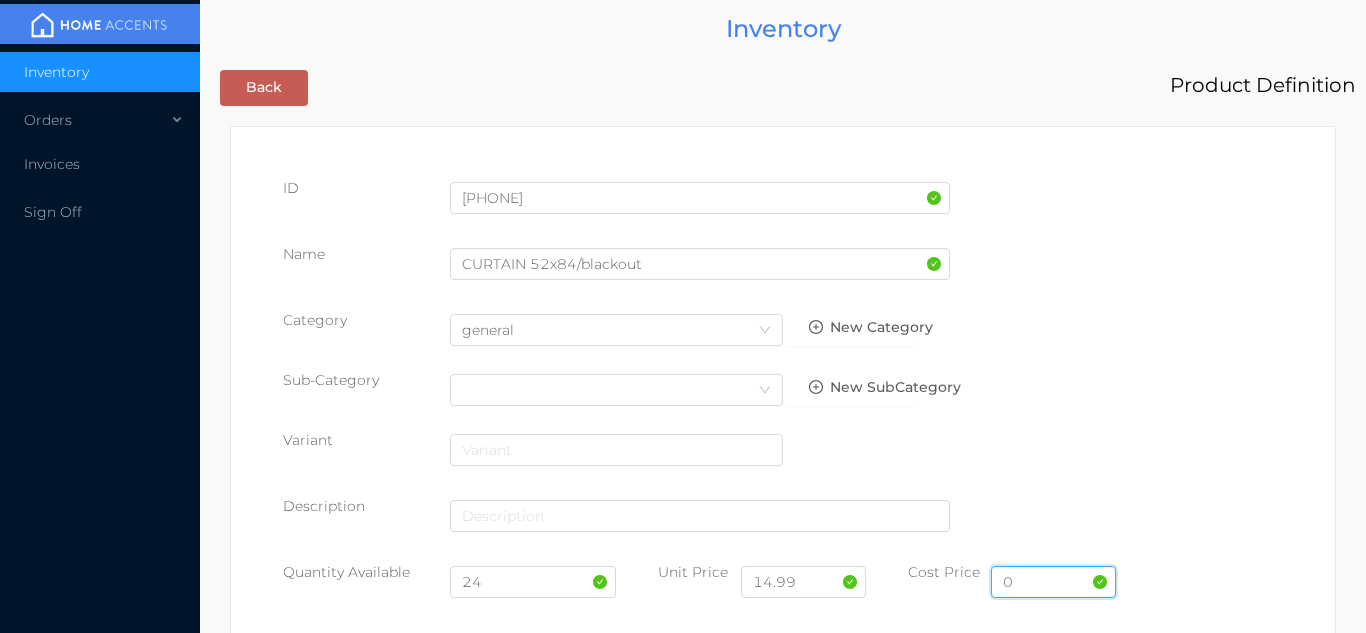 click on "0" at bounding box center [1053, 582] 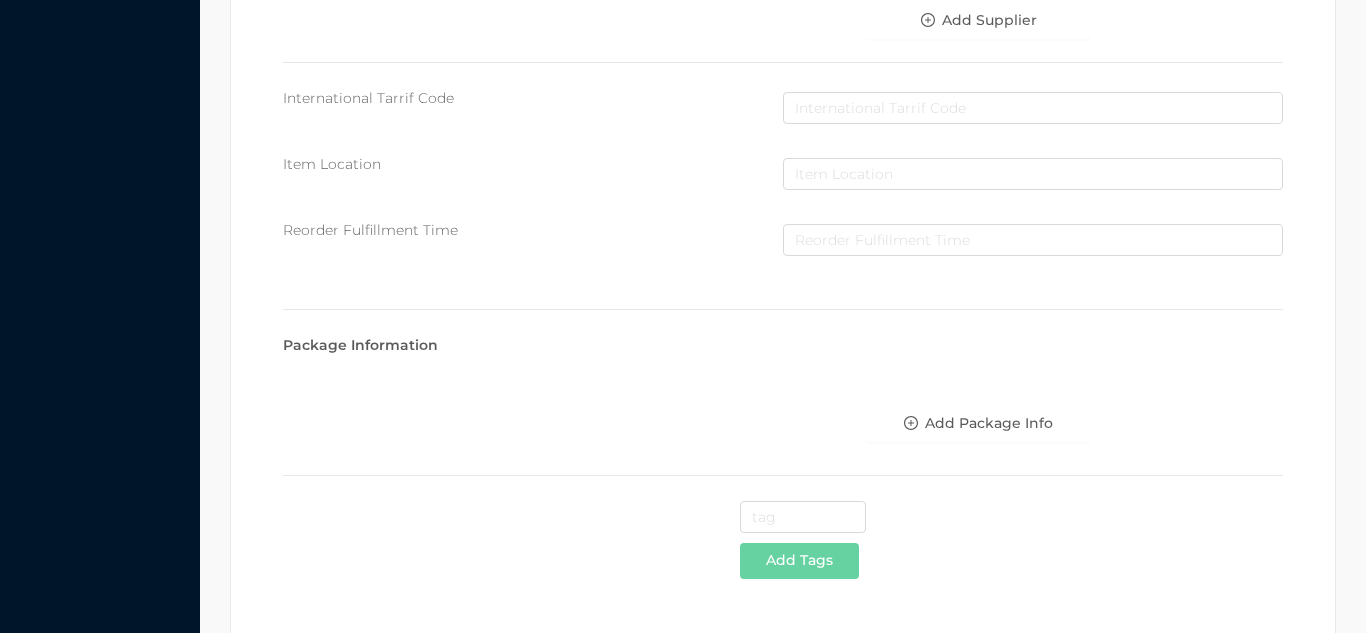 scroll, scrollTop: 1028, scrollLeft: 0, axis: vertical 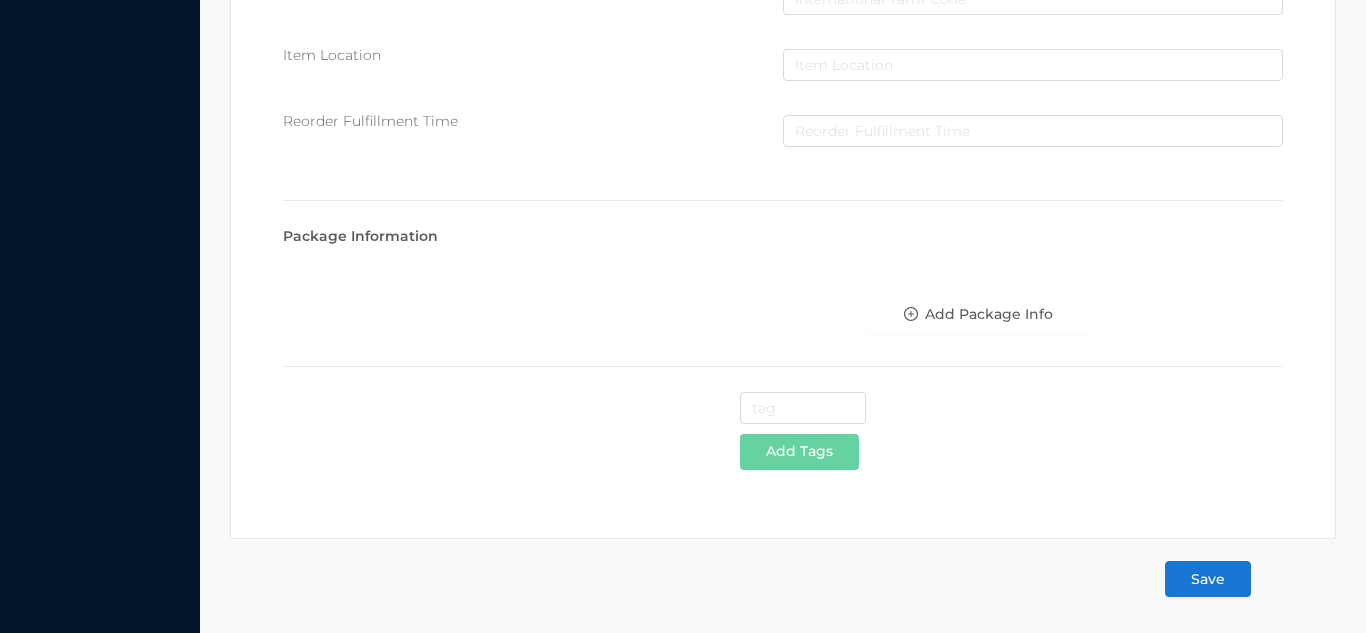 type on "4" 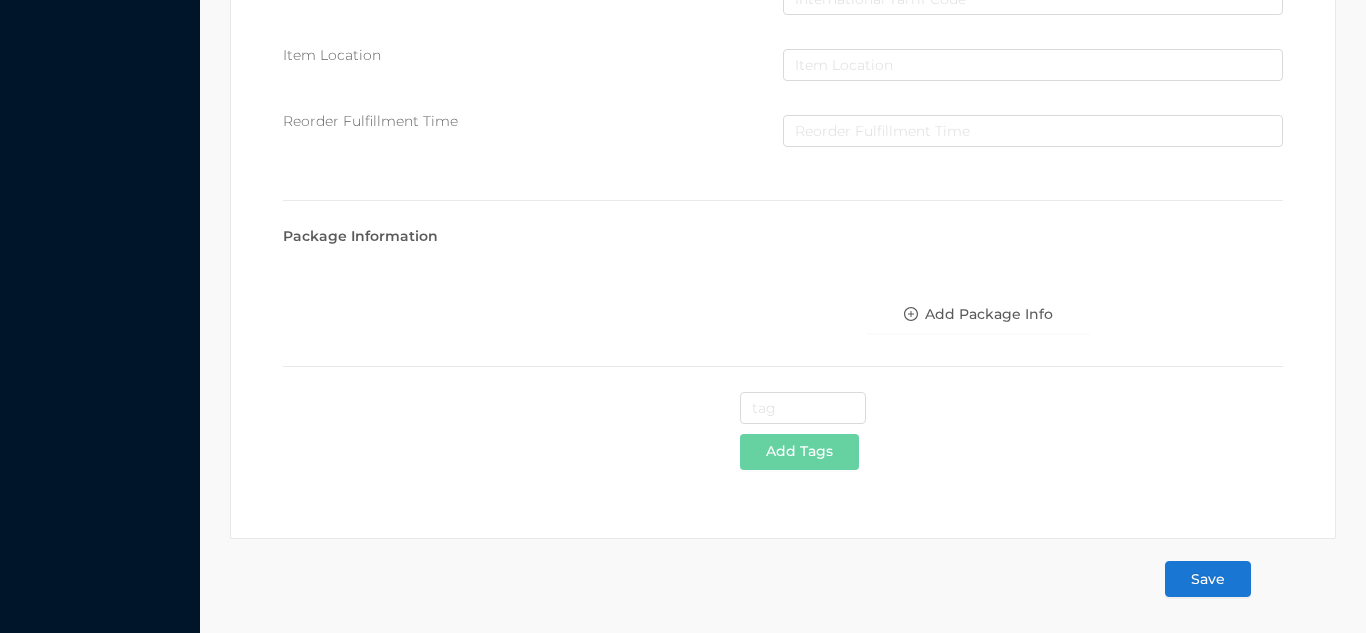 click on "Save" at bounding box center [1208, 579] 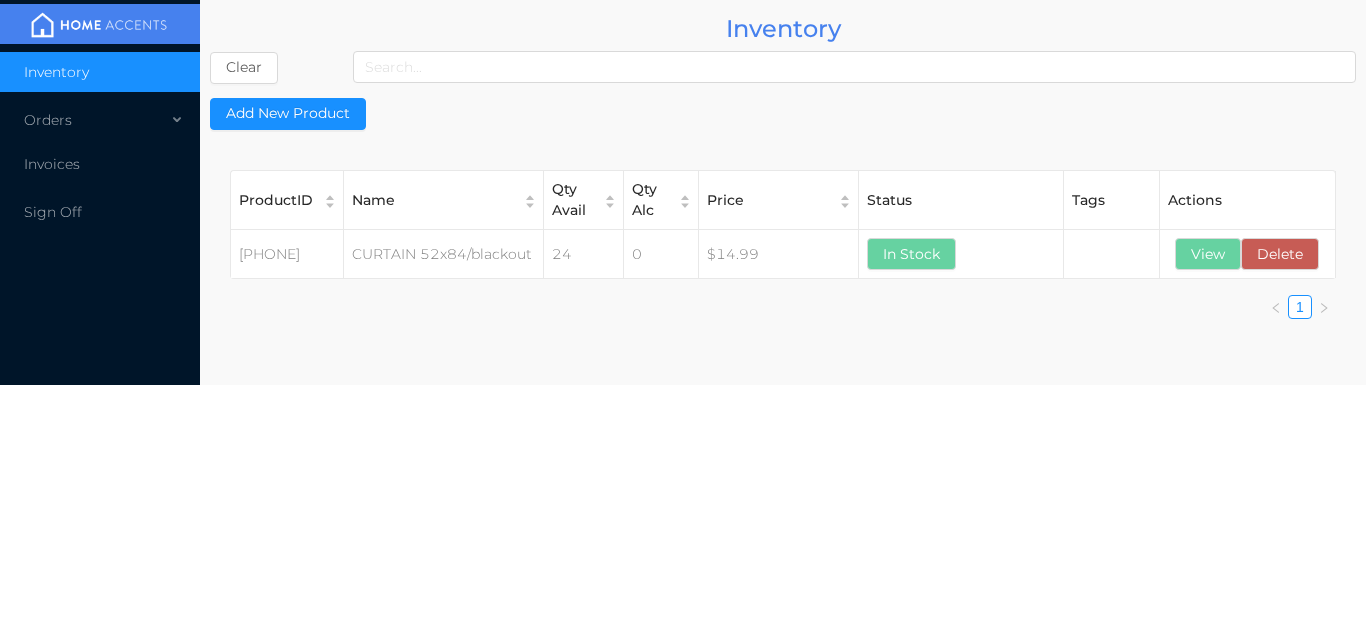 scroll, scrollTop: 0, scrollLeft: 0, axis: both 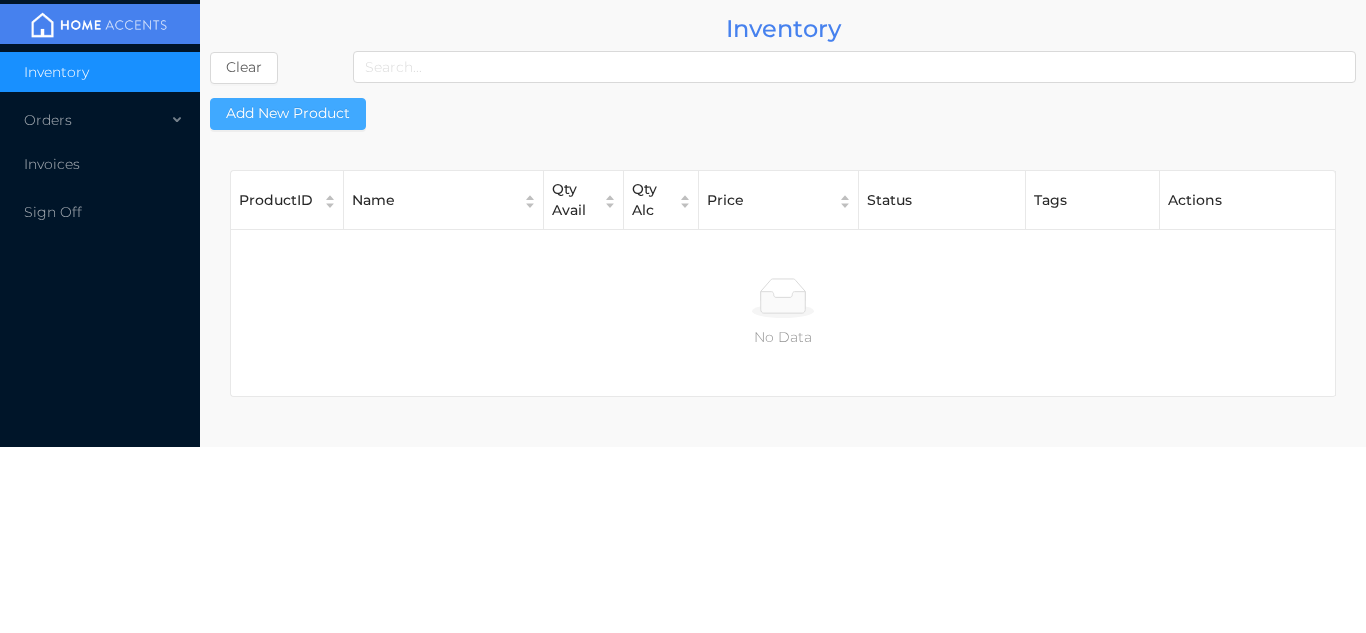 click on "Add New Product" at bounding box center (288, 114) 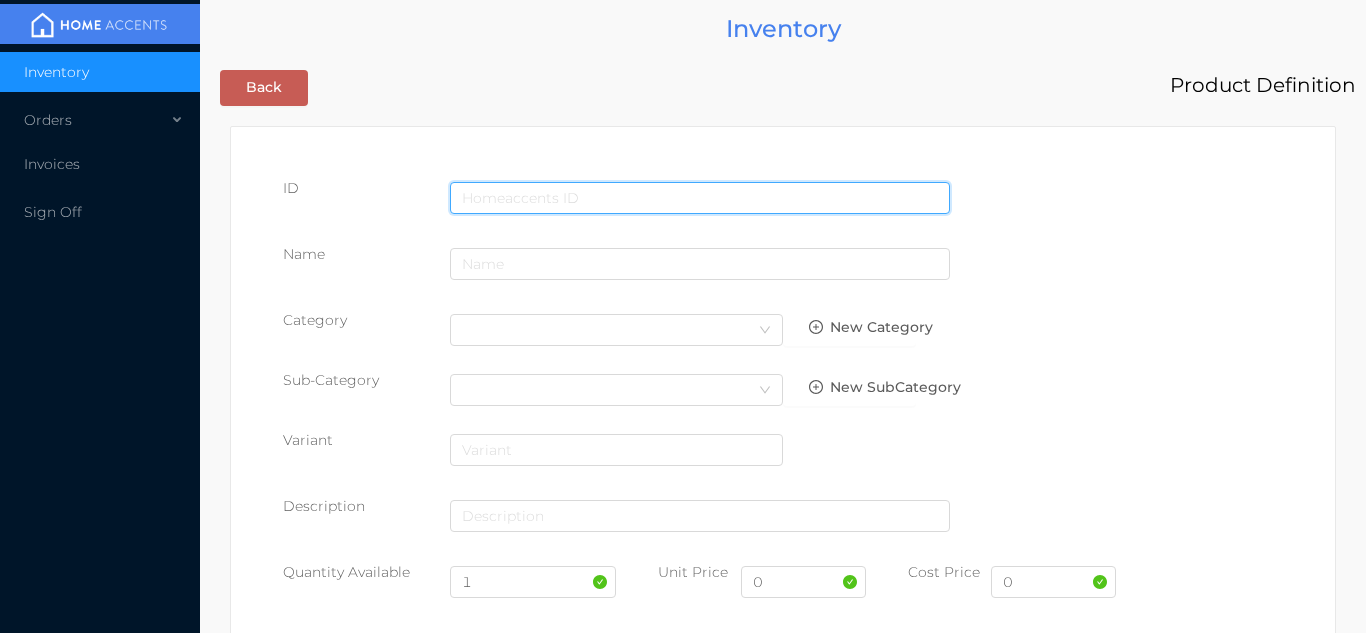 click at bounding box center (700, 198) 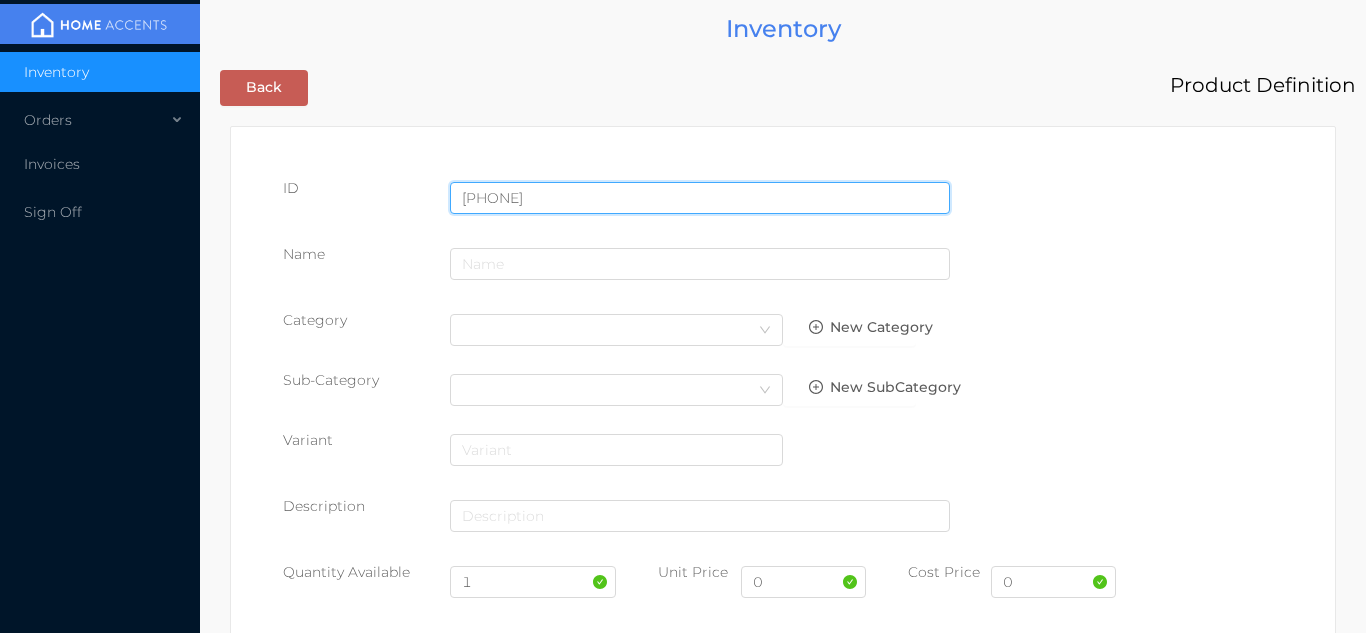 type on "725828071529" 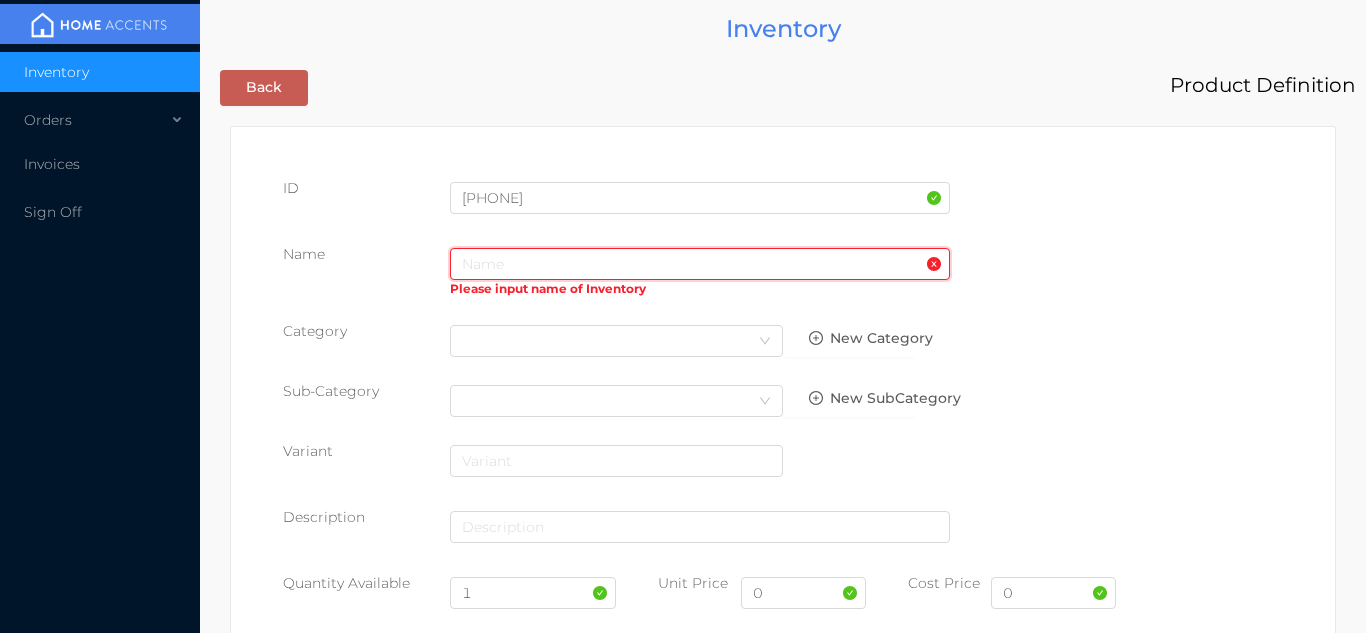 click at bounding box center [700, 264] 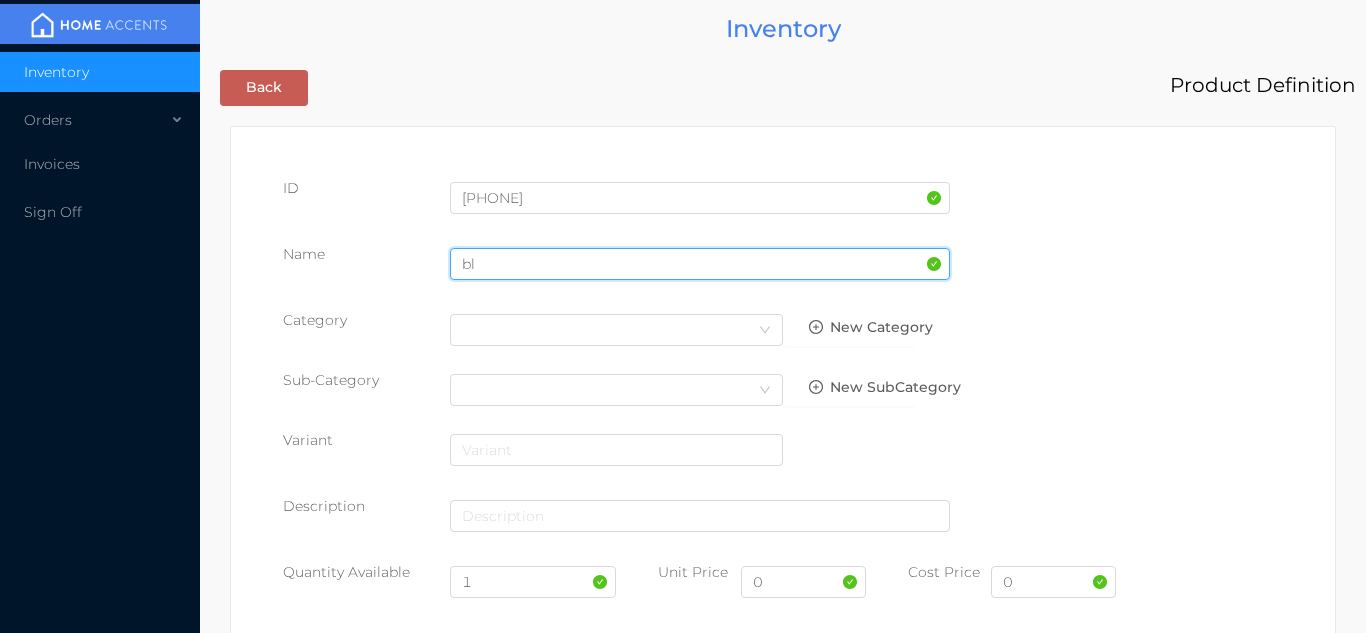 type on "b" 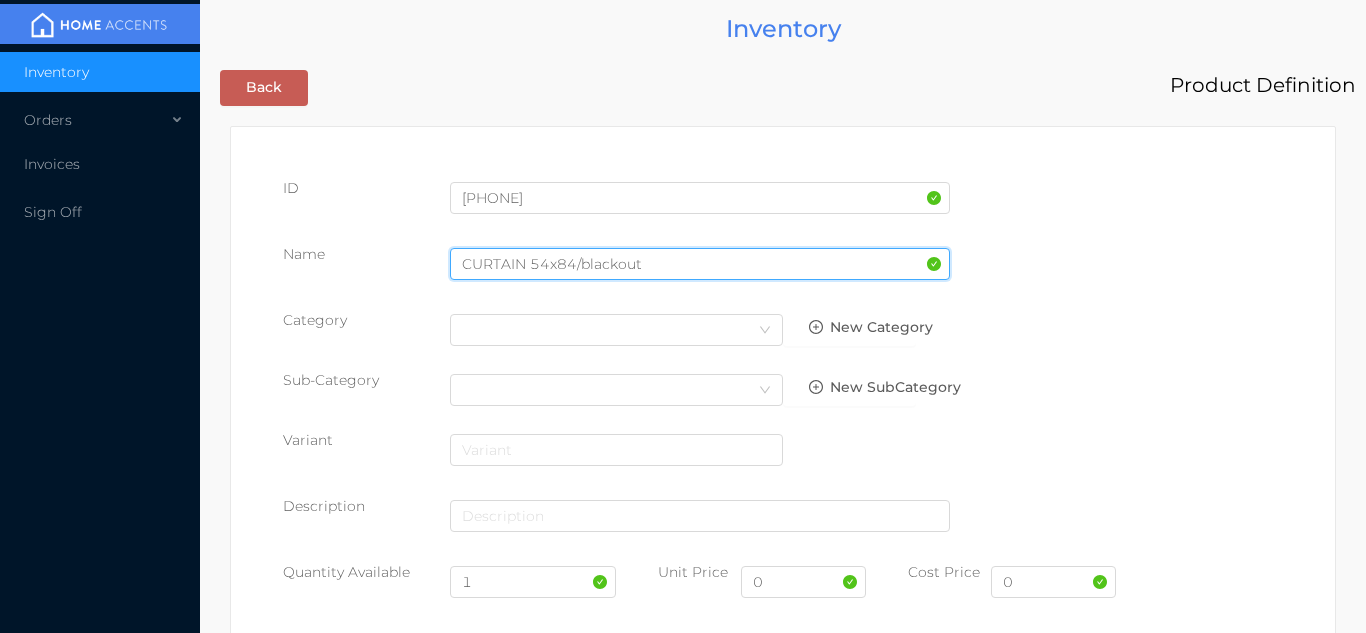 click on "CURTAIN 54x84/blackout" at bounding box center [700, 264] 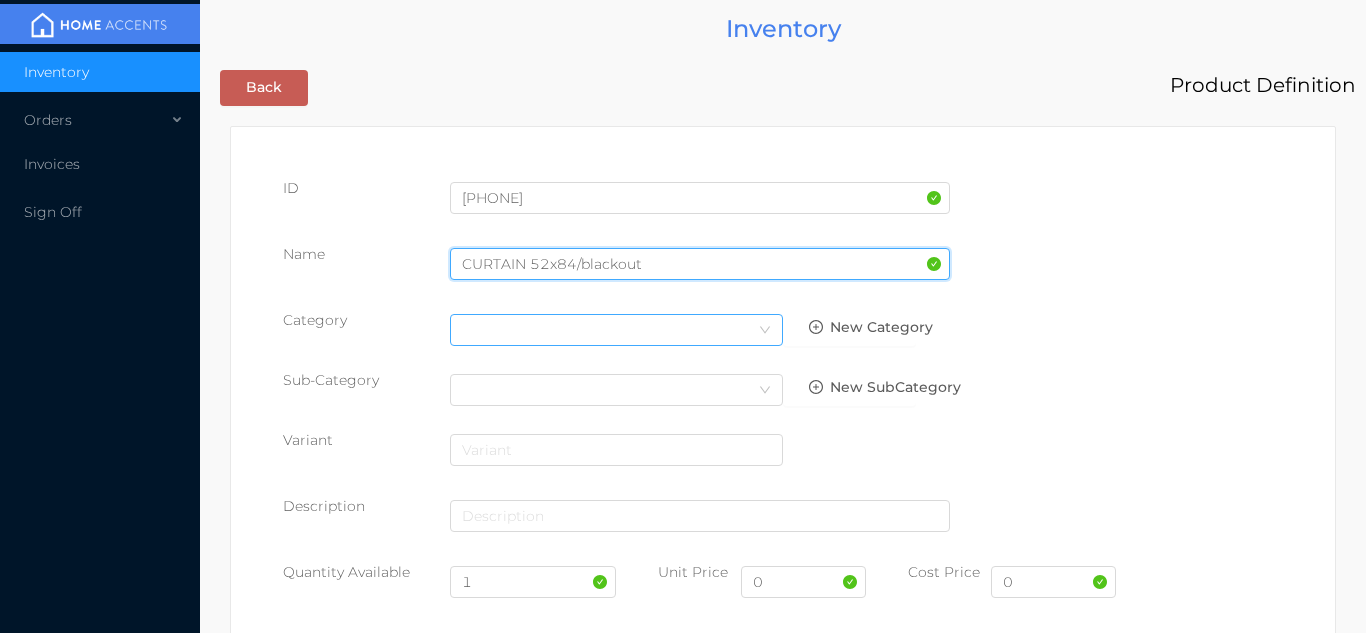 type on "CURTAIN 52x84/blackout" 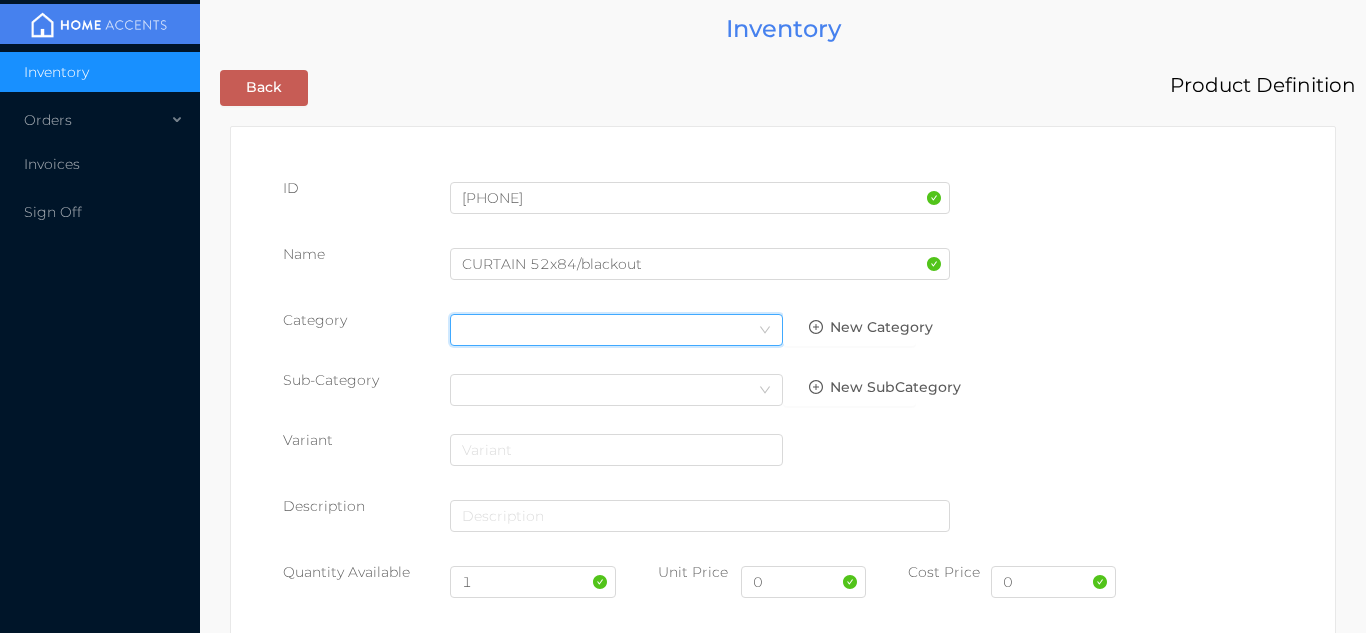 click on "Select Category" at bounding box center [616, 330] 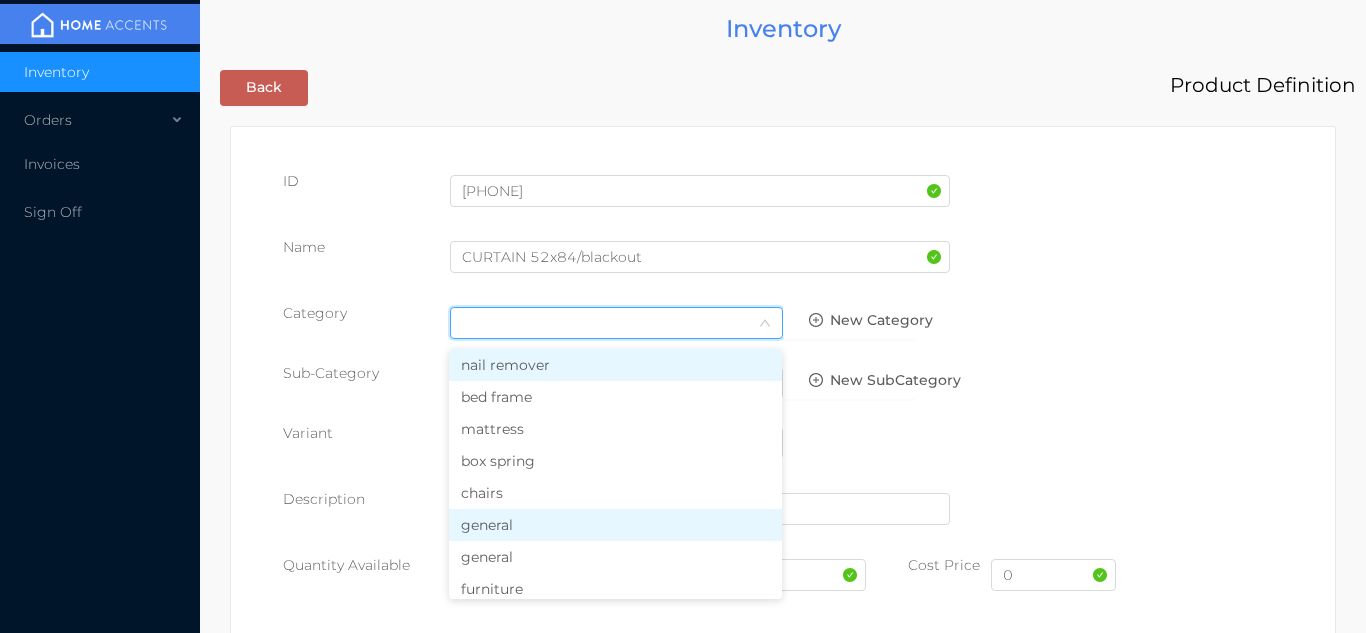 click on "general" at bounding box center [615, 525] 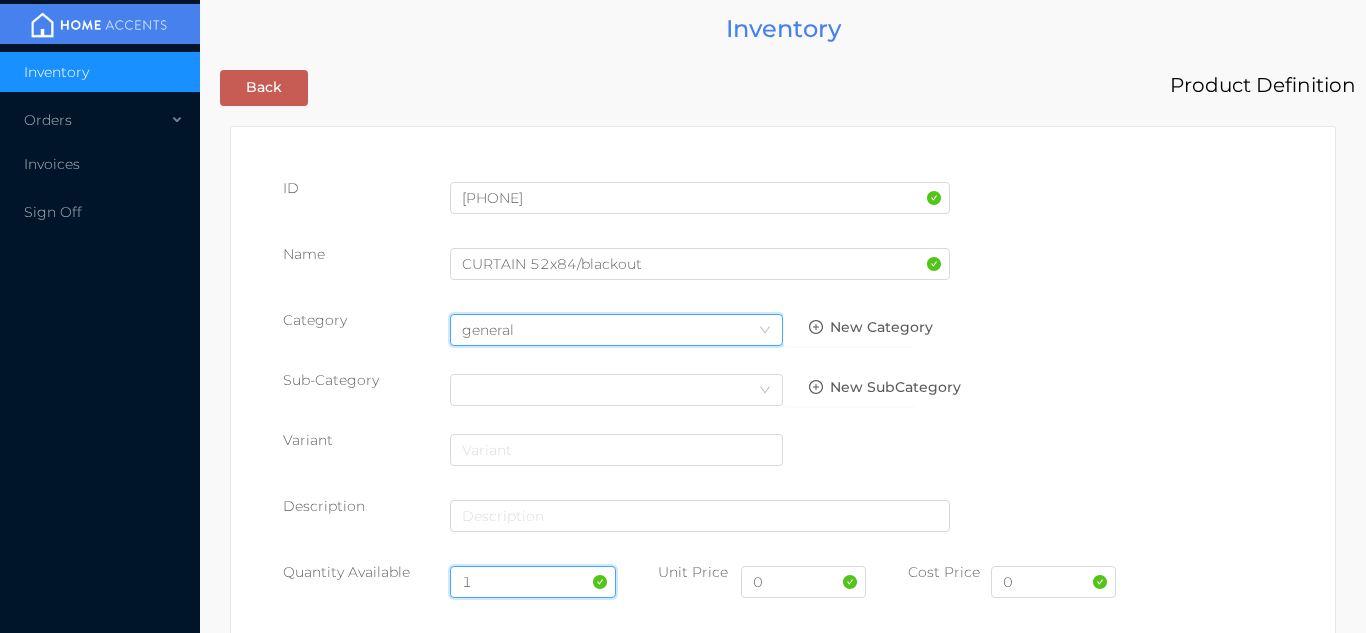 click on "1" at bounding box center (533, 582) 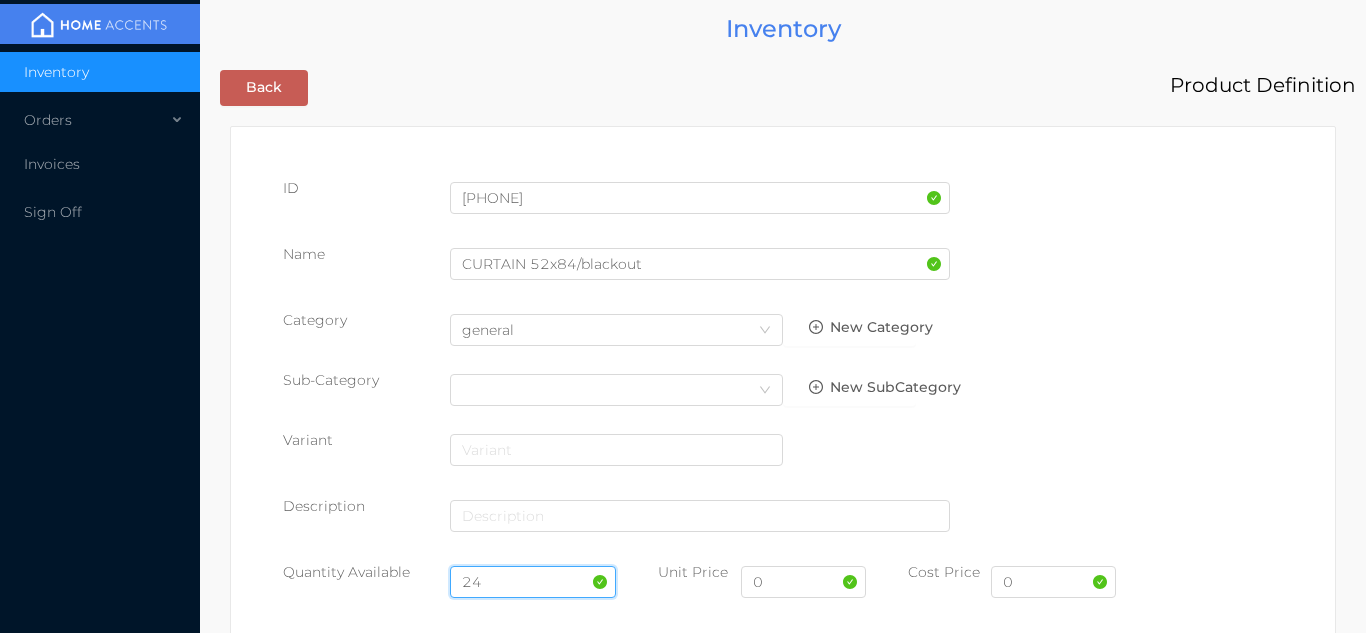 type on "24" 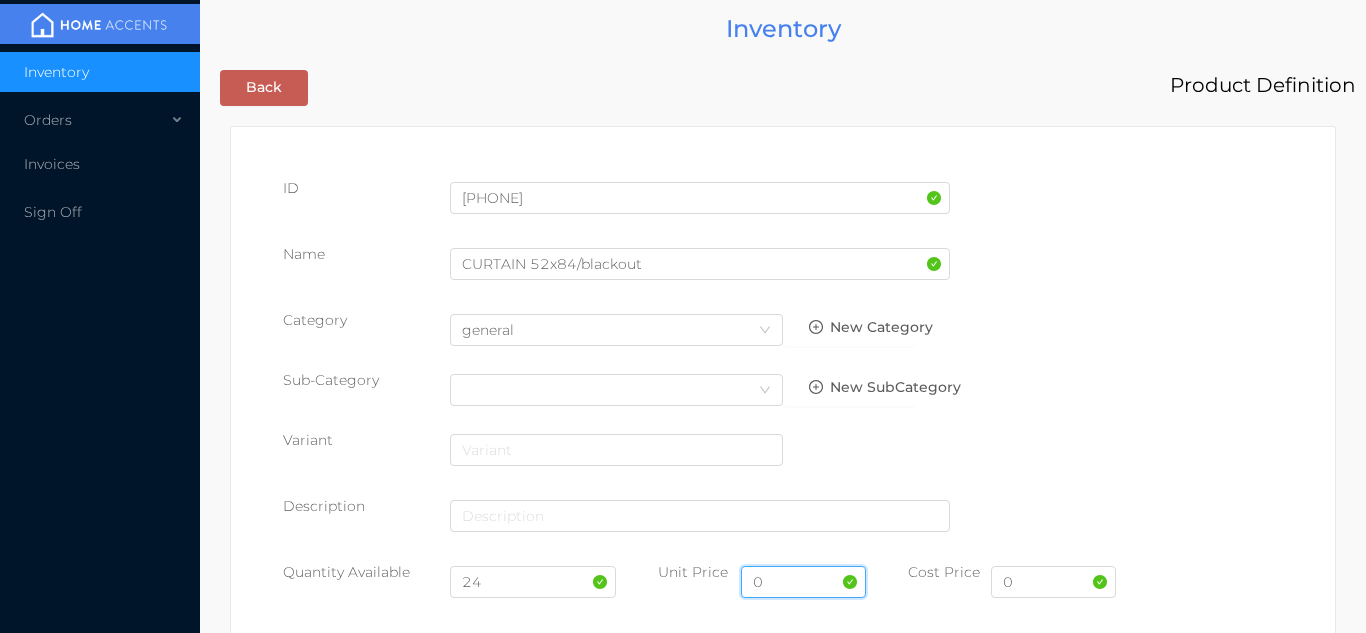 click on "0" at bounding box center [803, 582] 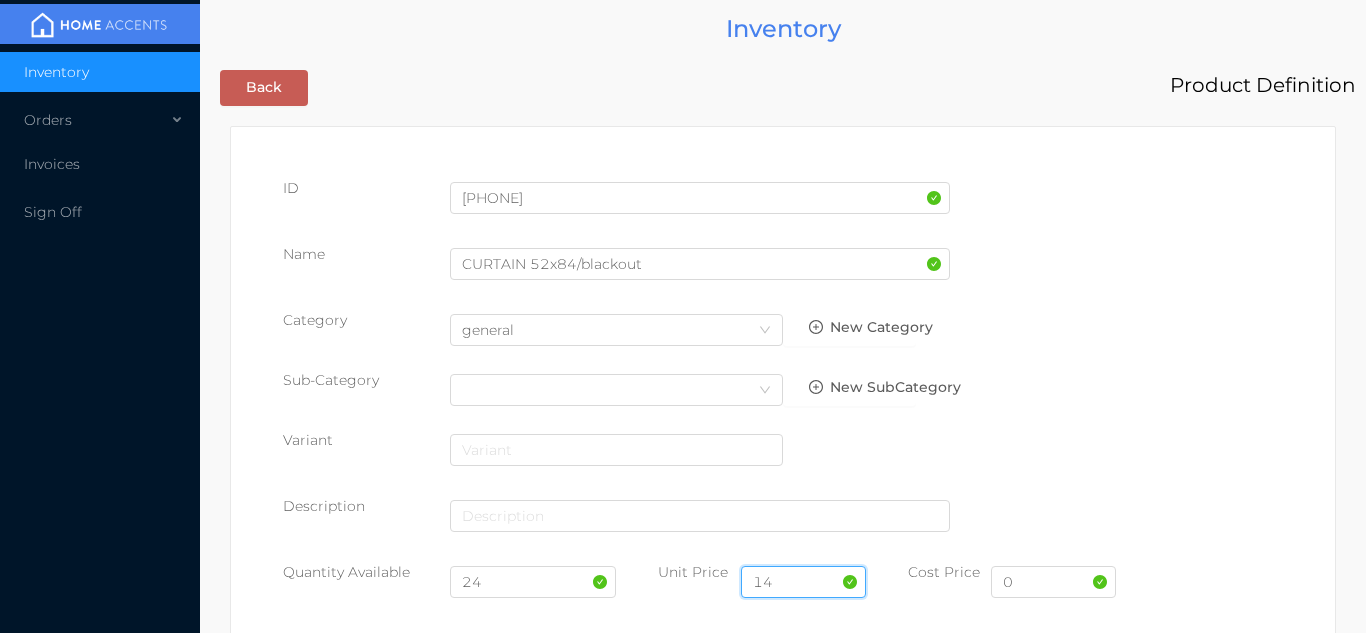 type on "14.99" 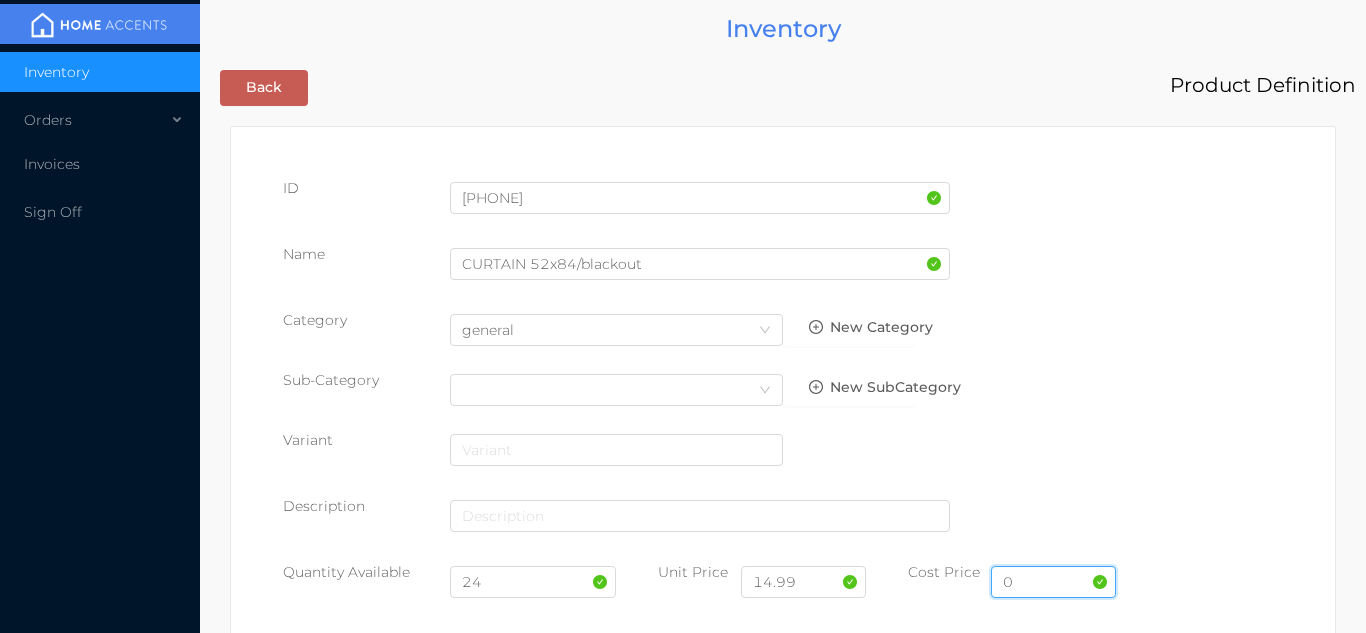 click on "0" at bounding box center (1053, 582) 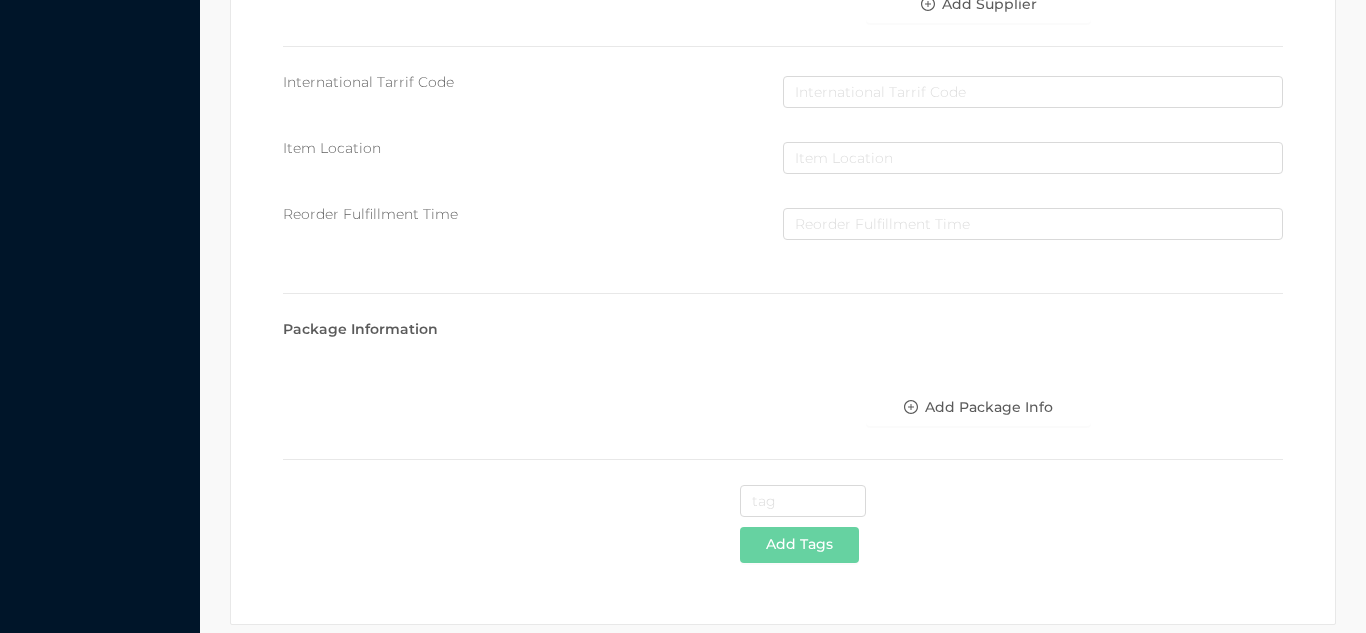 scroll, scrollTop: 1028, scrollLeft: 0, axis: vertical 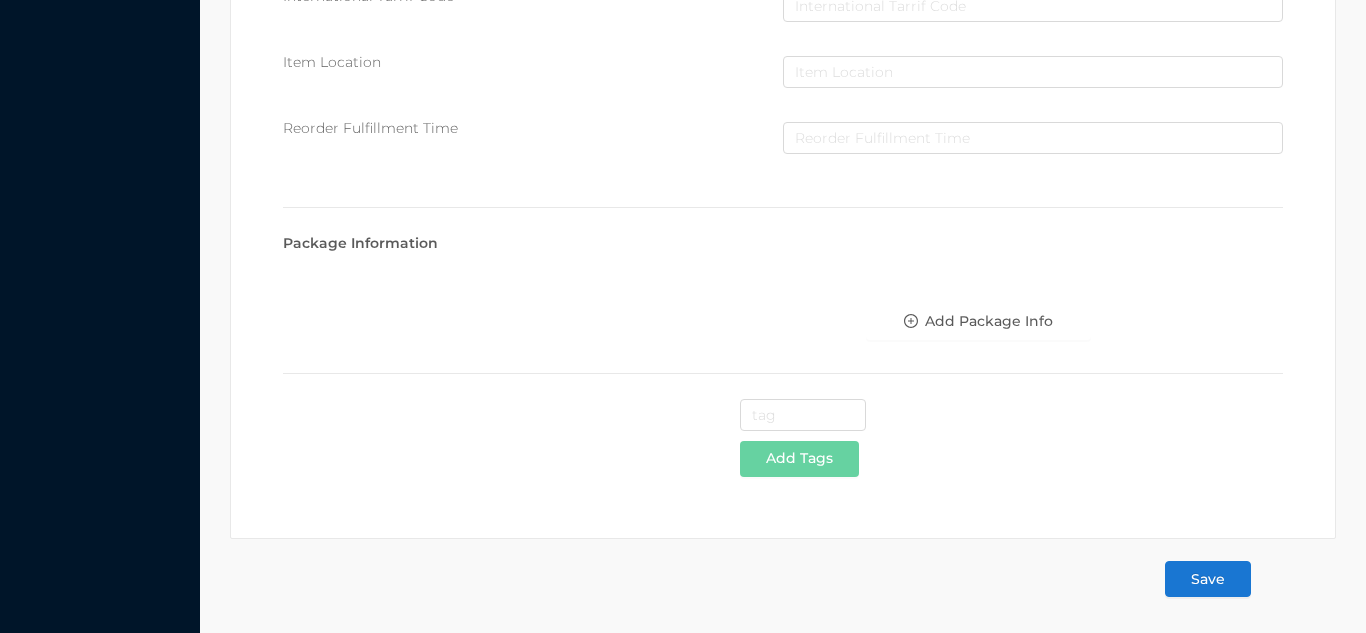 type on "4" 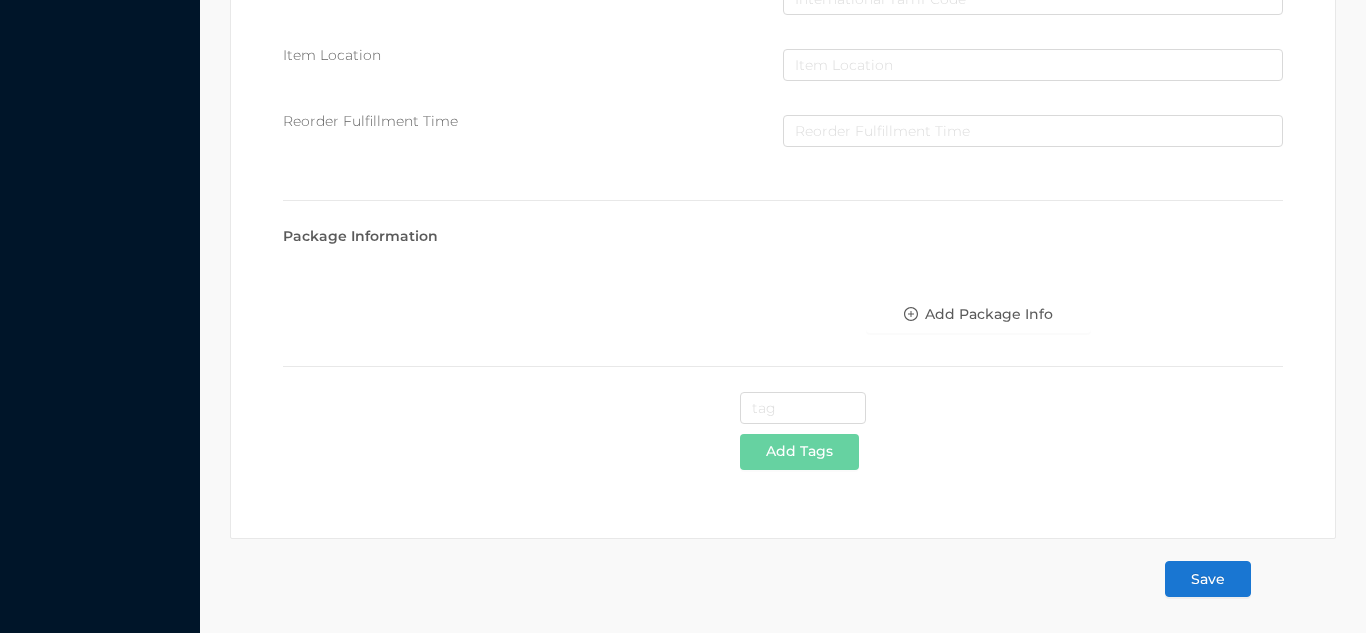 click on "Save" at bounding box center (1208, 579) 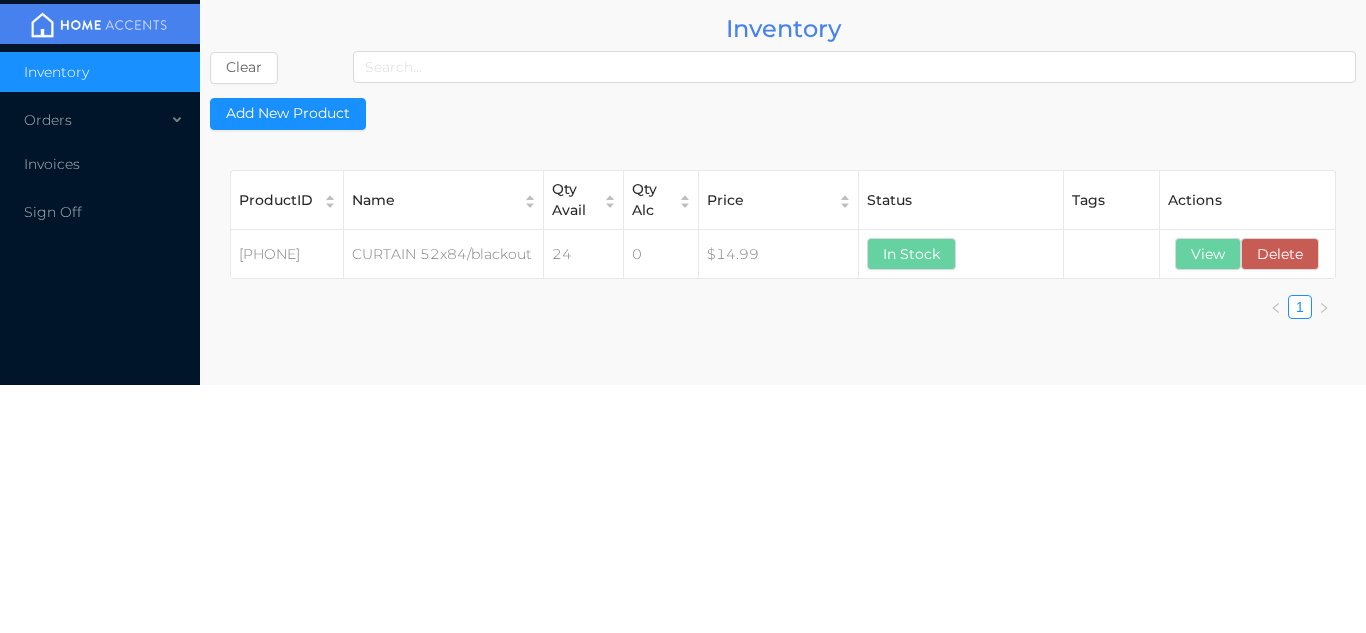 scroll, scrollTop: 0, scrollLeft: 0, axis: both 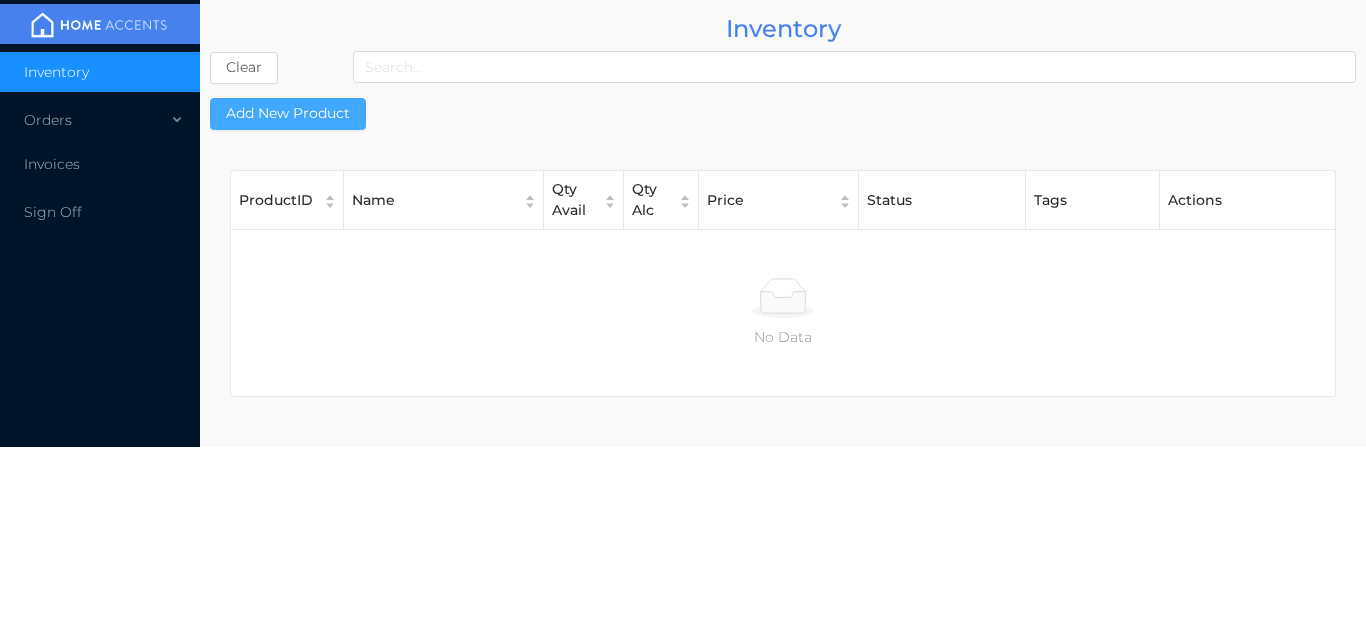 click on "Add New Product" at bounding box center (288, 114) 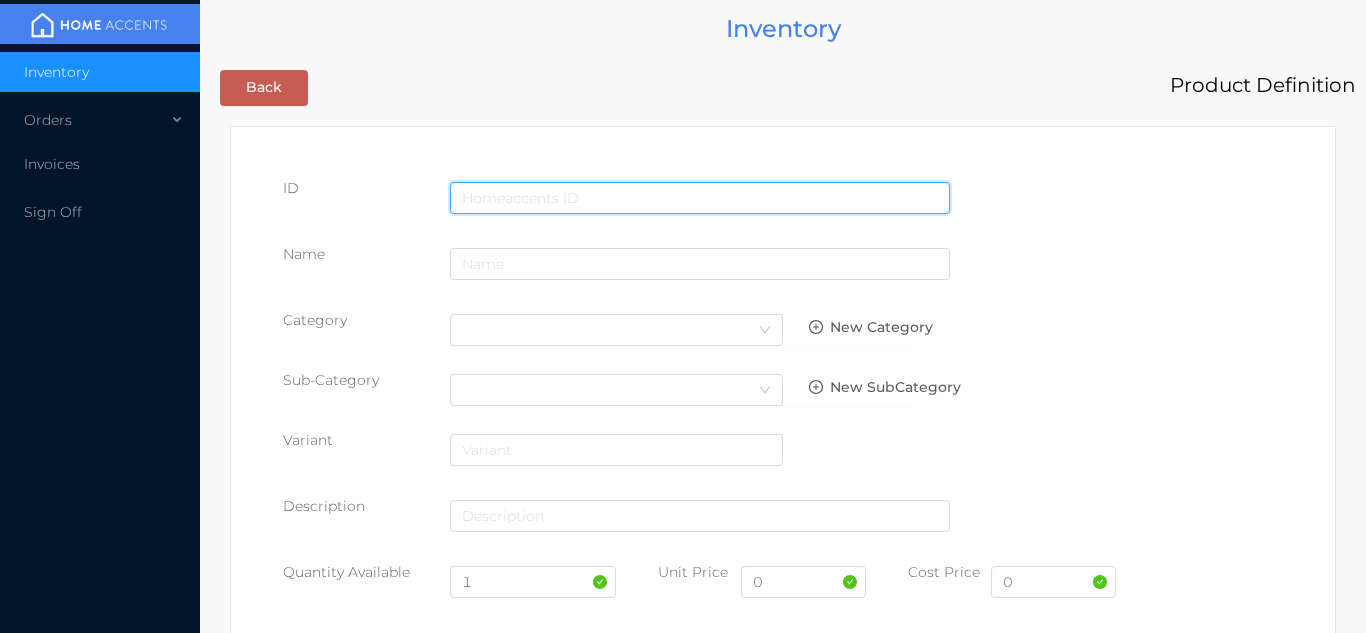 click at bounding box center (700, 198) 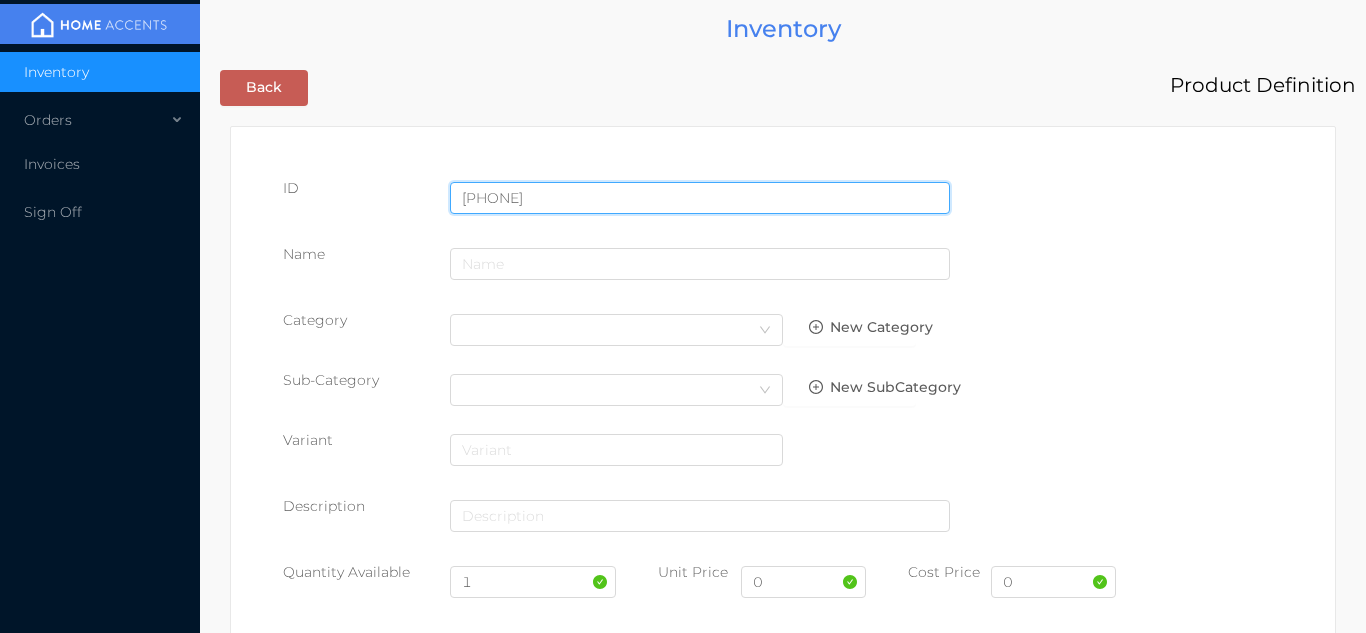type on "725828075954" 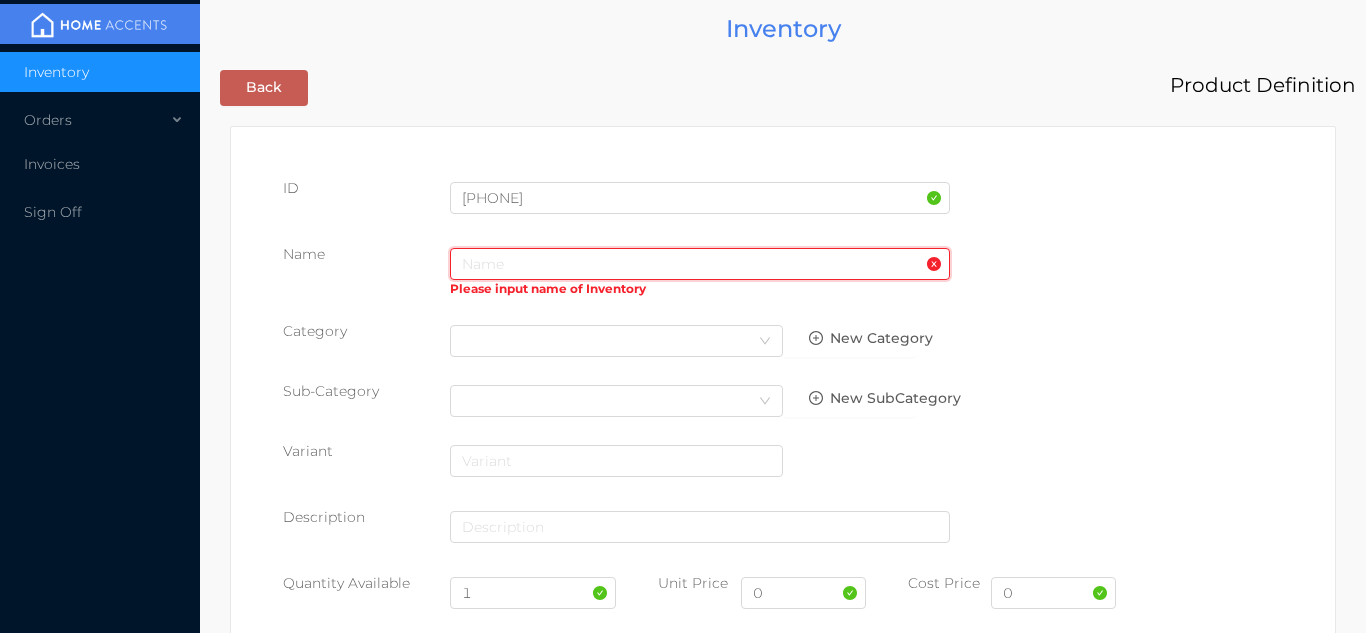 click at bounding box center (700, 264) 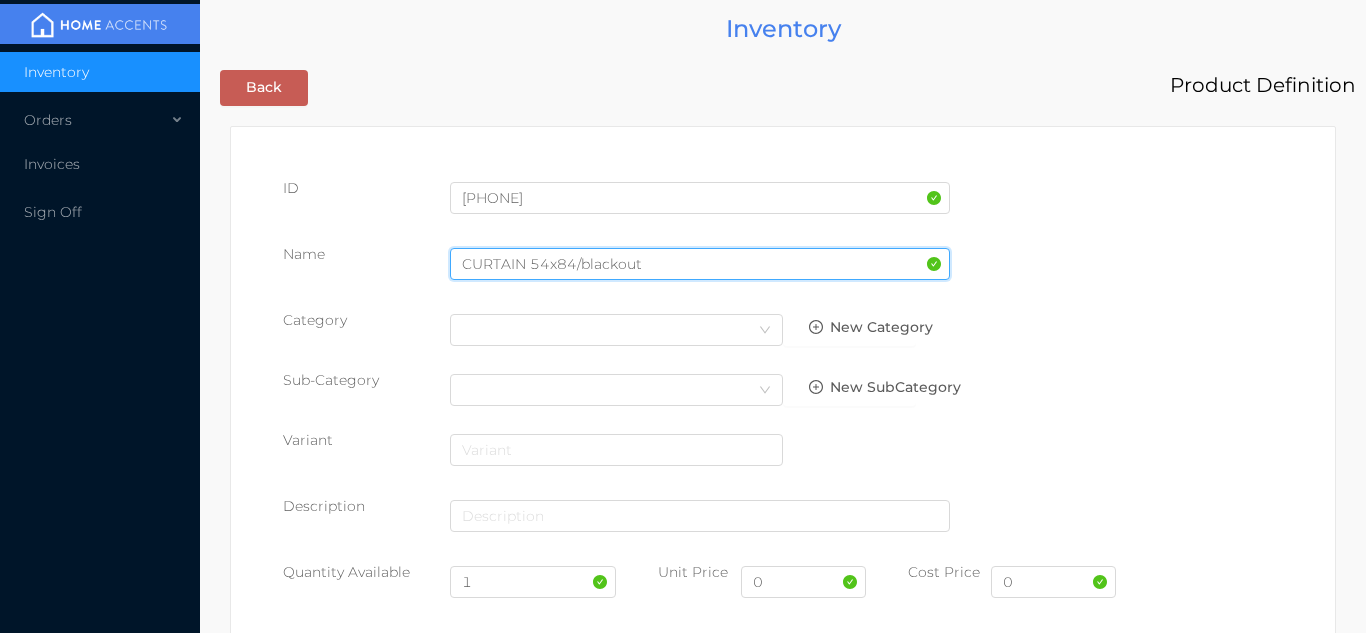 click on "CURTAIN 54x84/blackout" at bounding box center [700, 264] 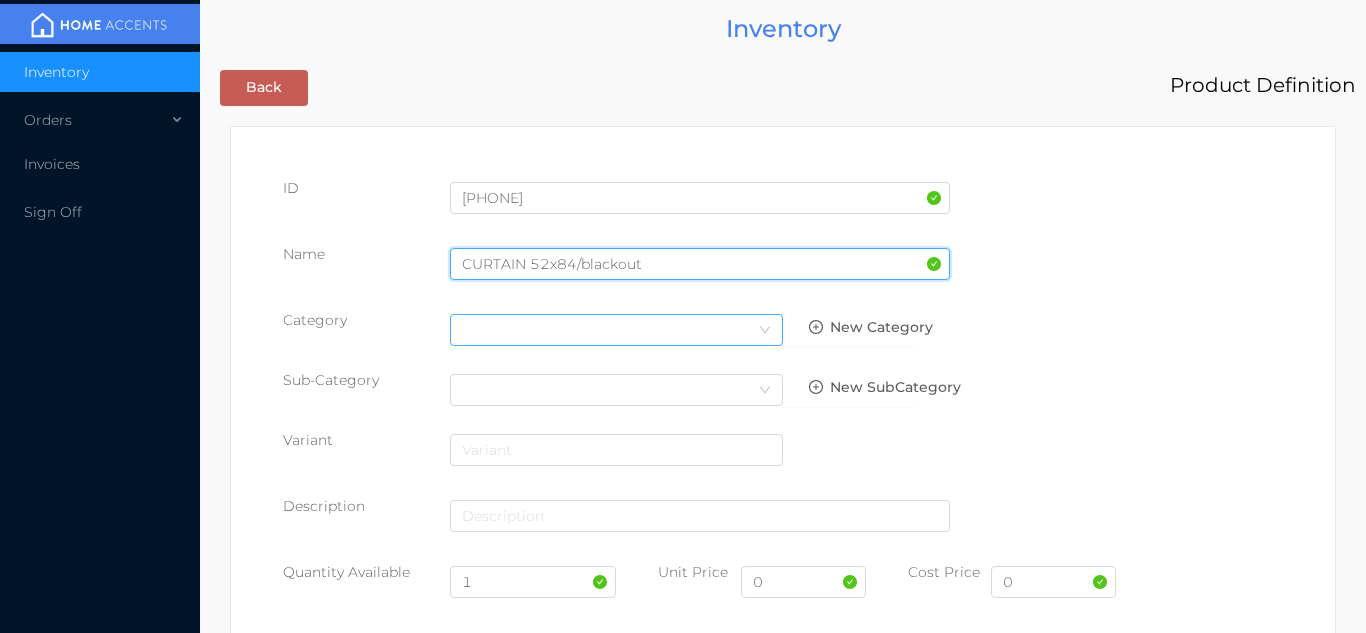 type on "CURTAIN 52x84/blackout" 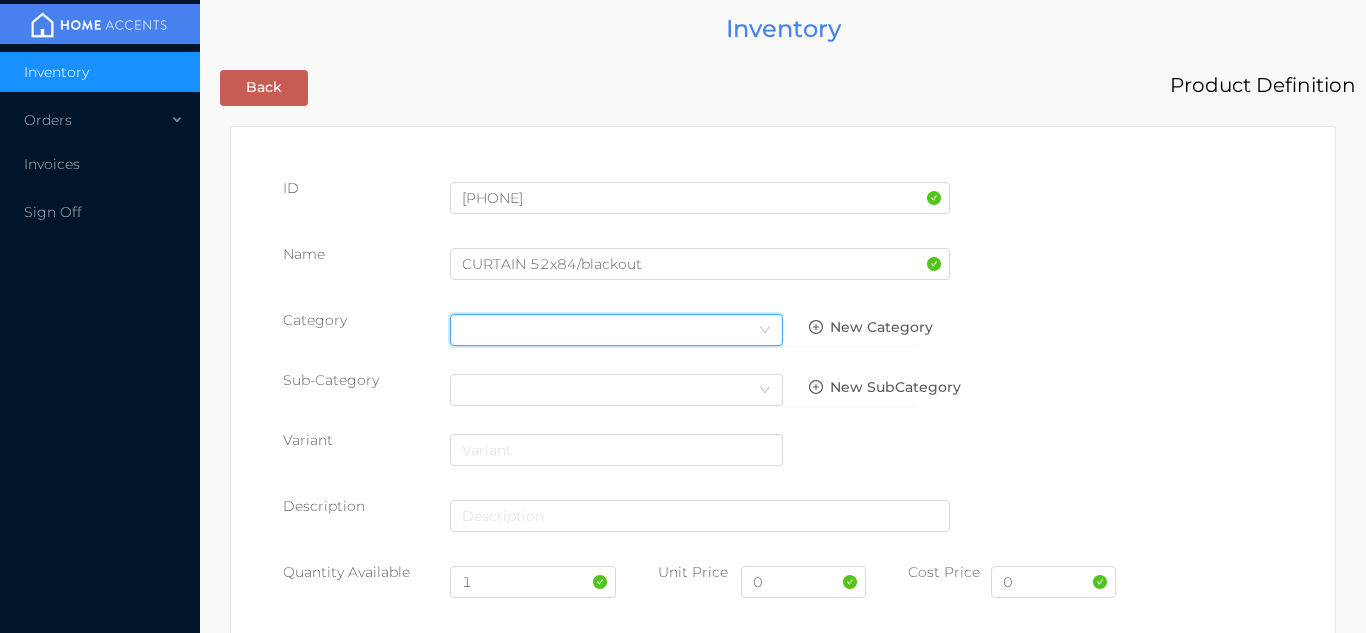 click on "Select Category" at bounding box center (616, 330) 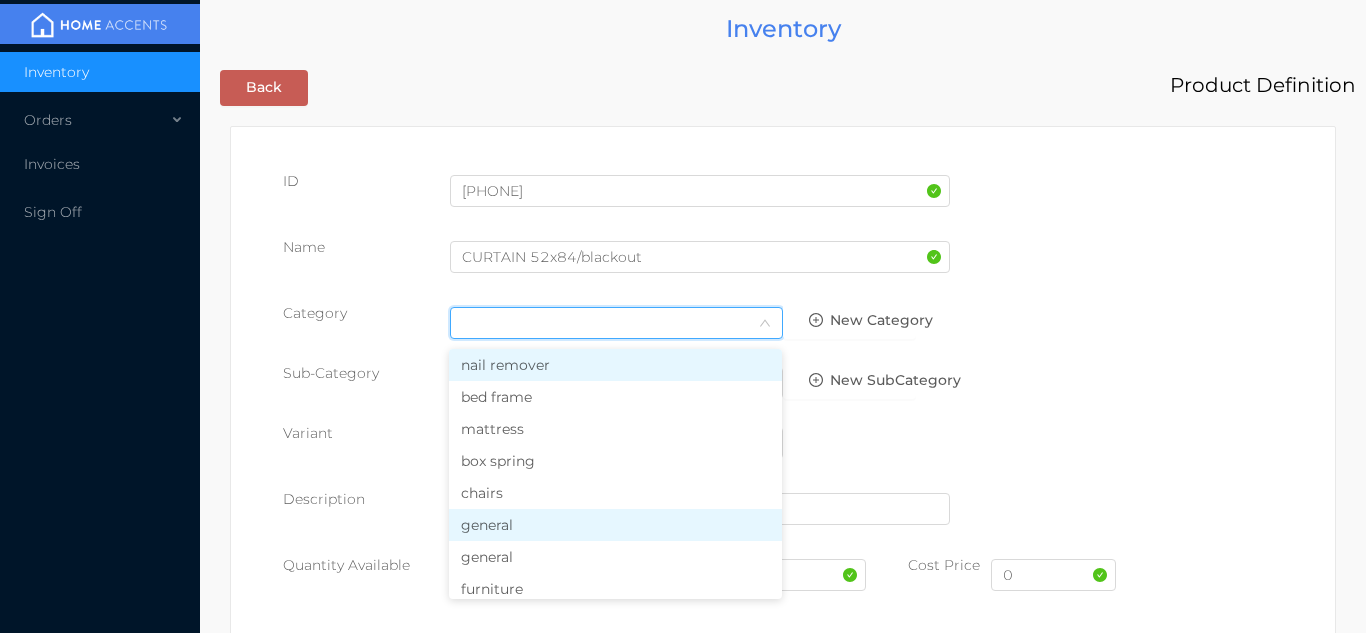 click on "general" at bounding box center (615, 525) 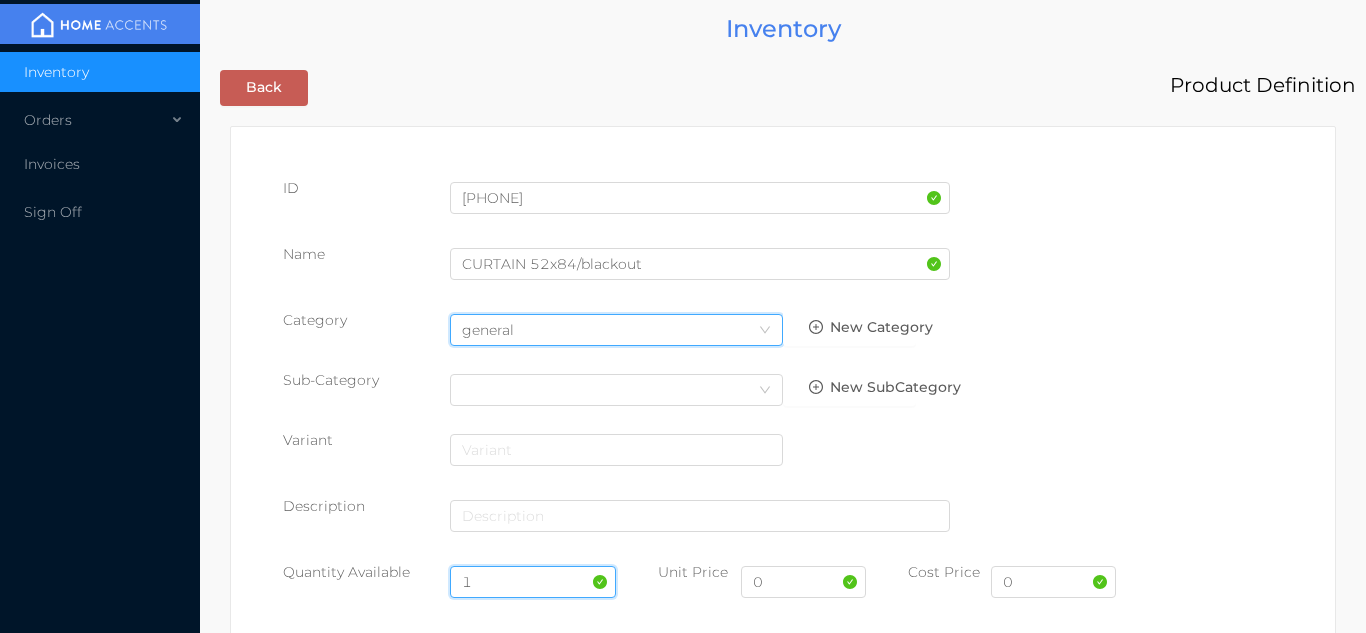 click on "1" at bounding box center (533, 582) 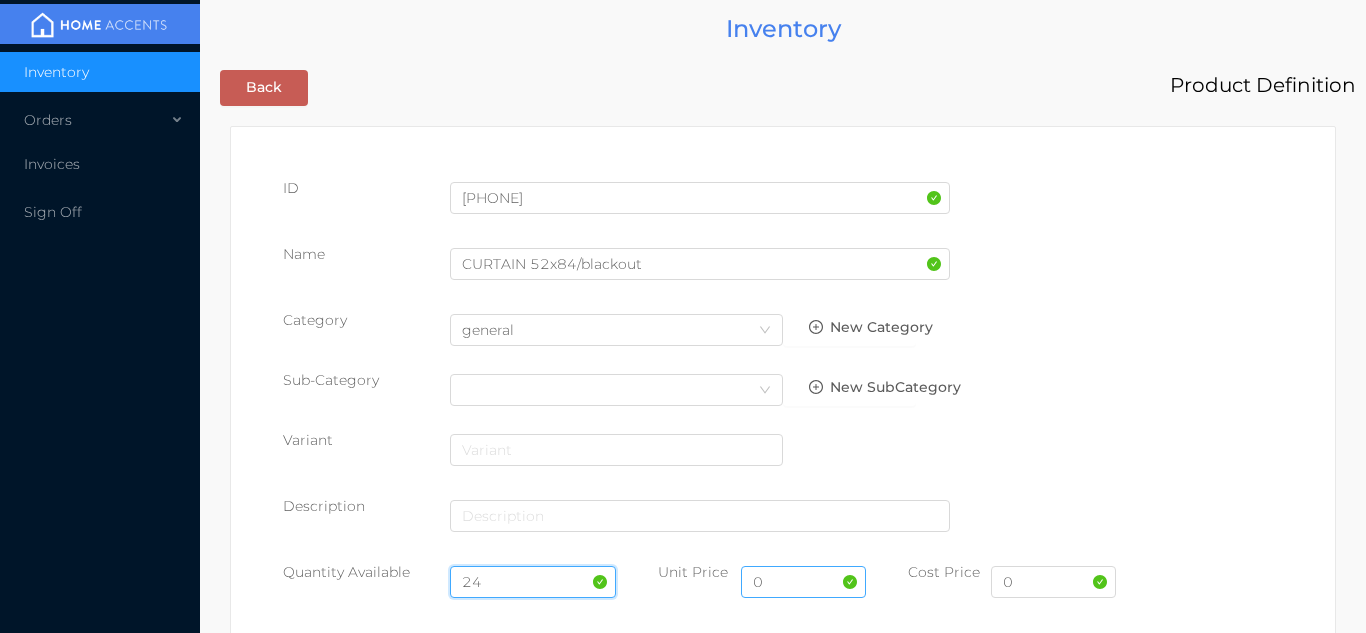 type on "24" 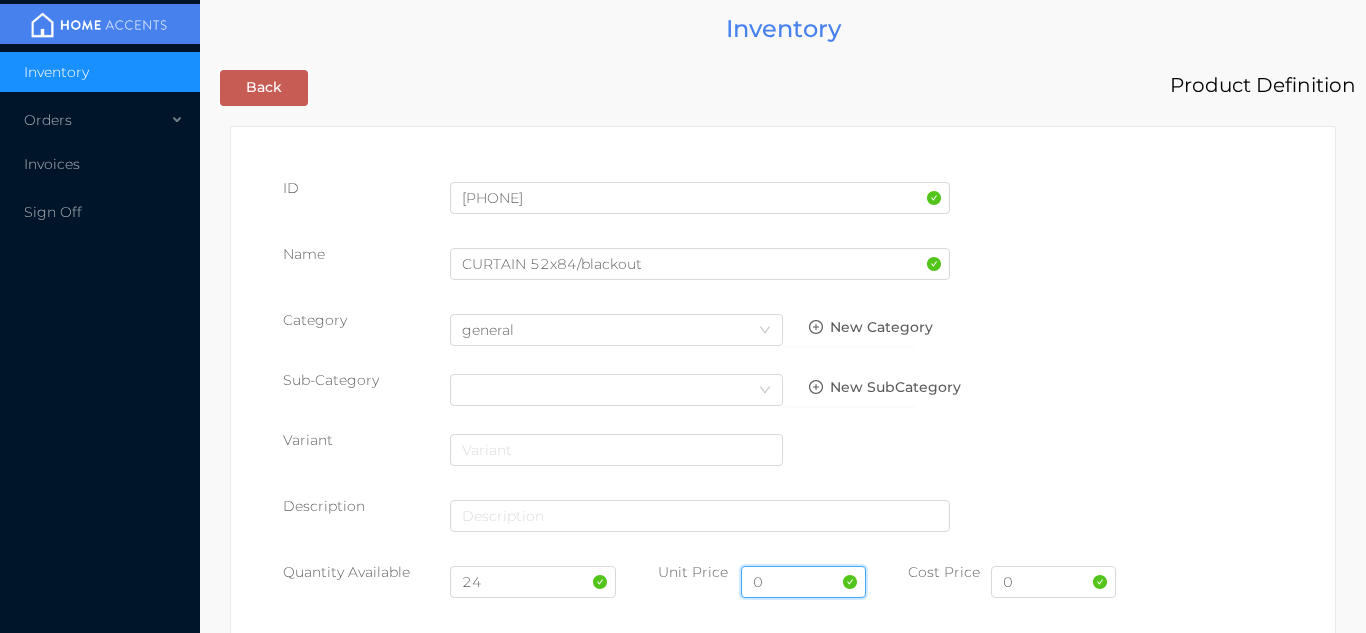 click on "0" at bounding box center [803, 582] 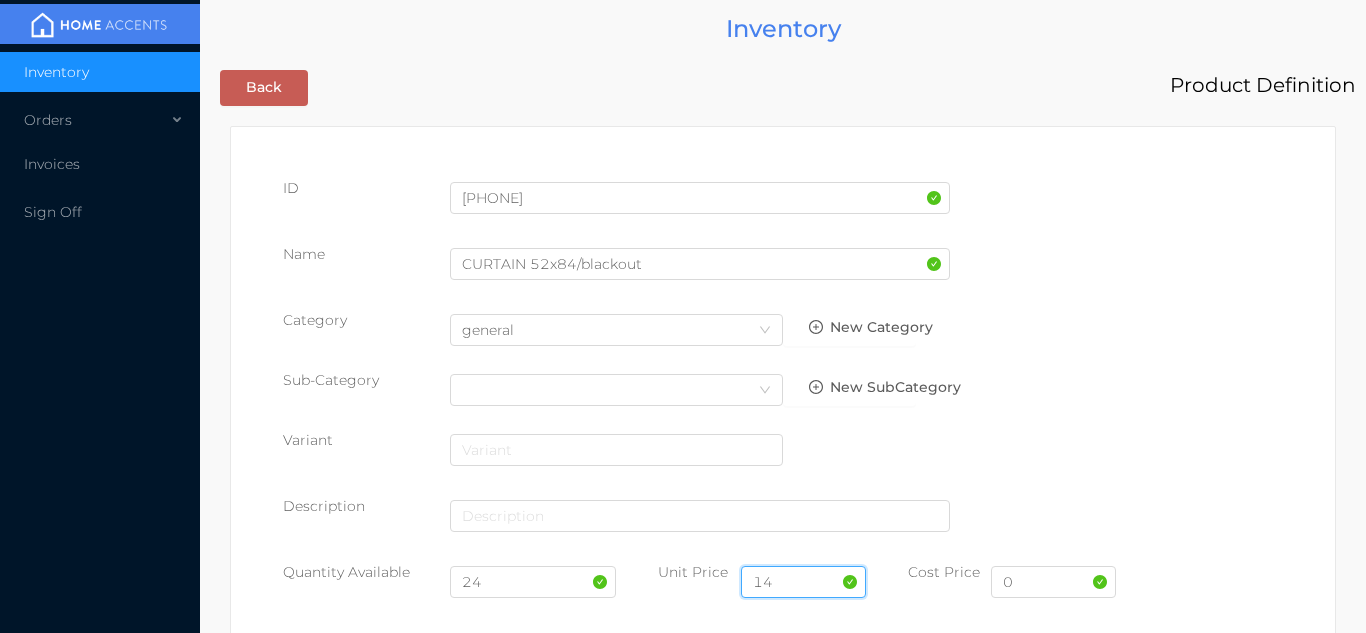 type on "14.99" 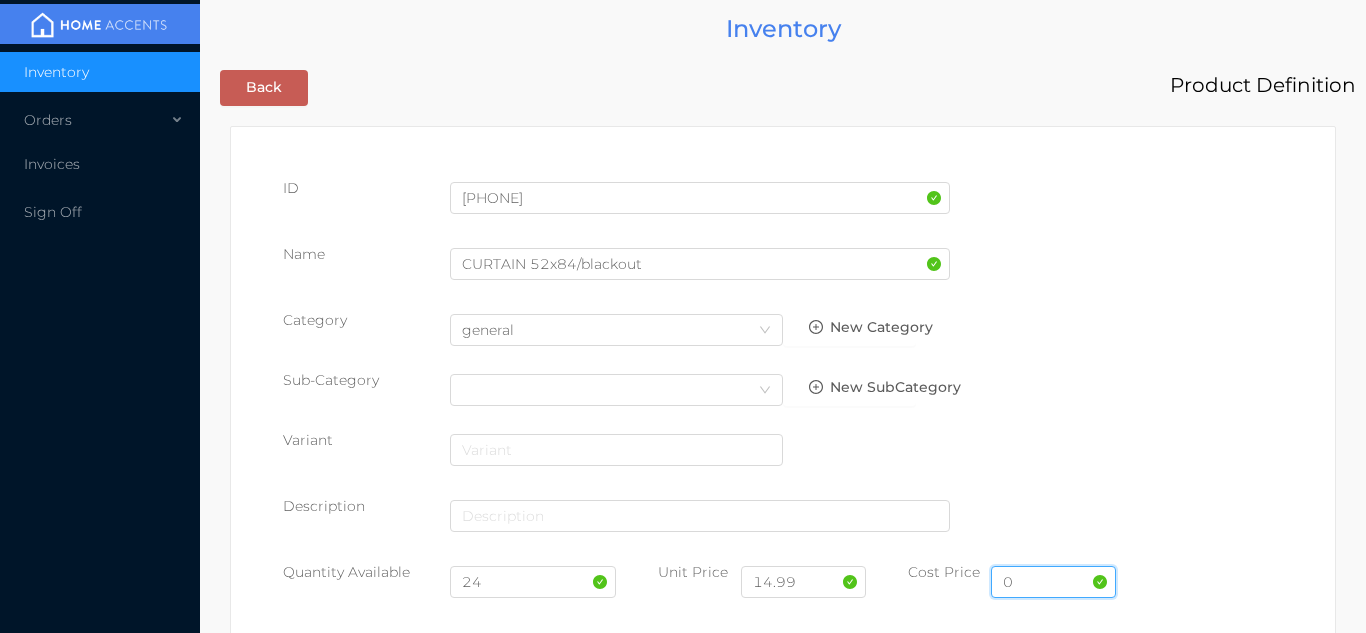 click on "0" at bounding box center (1053, 582) 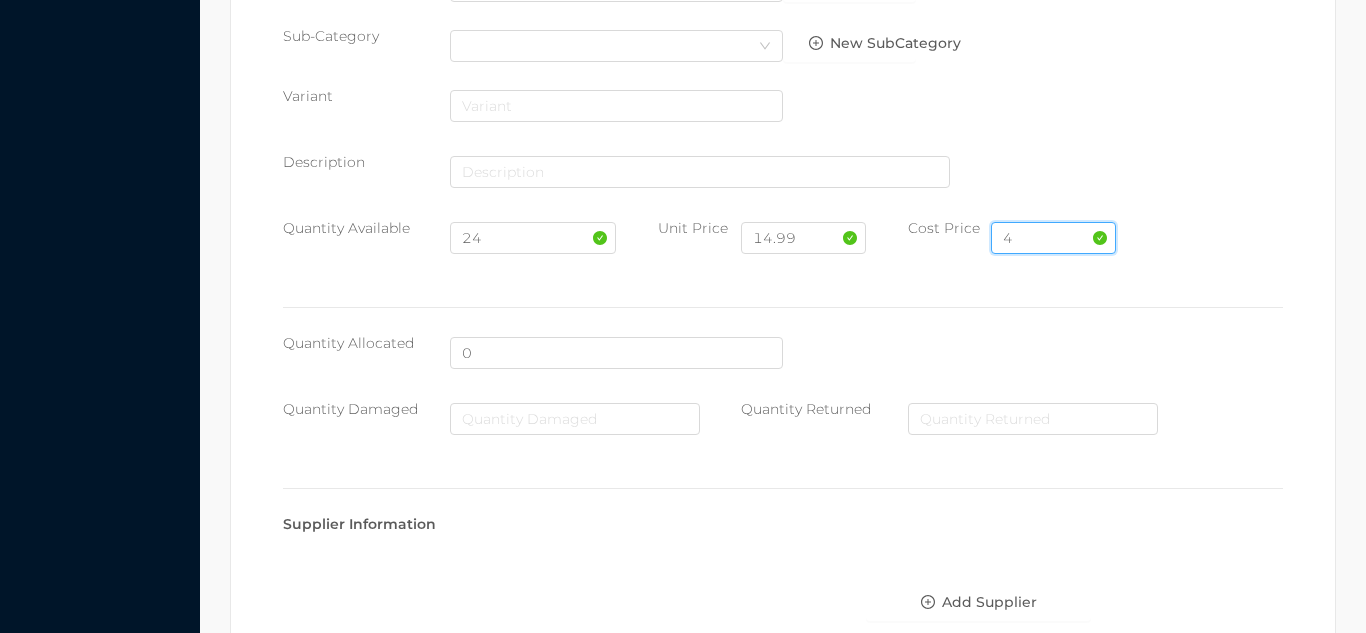 scroll, scrollTop: 1028, scrollLeft: 0, axis: vertical 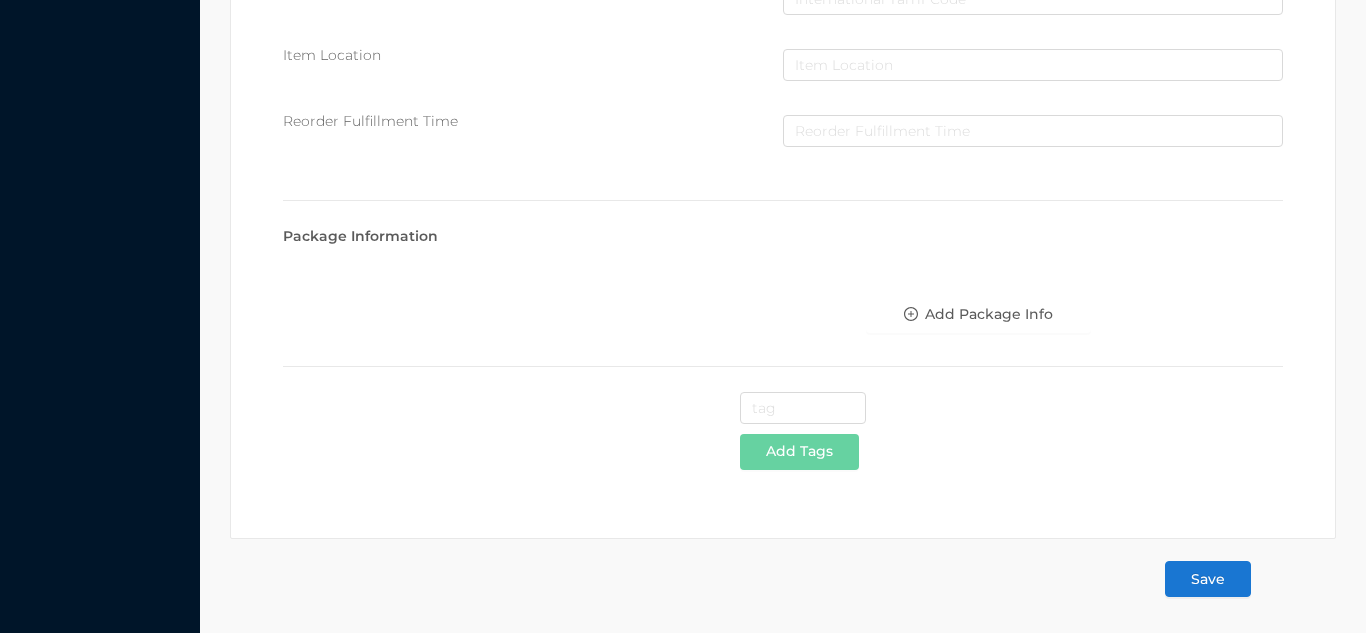 type on "4" 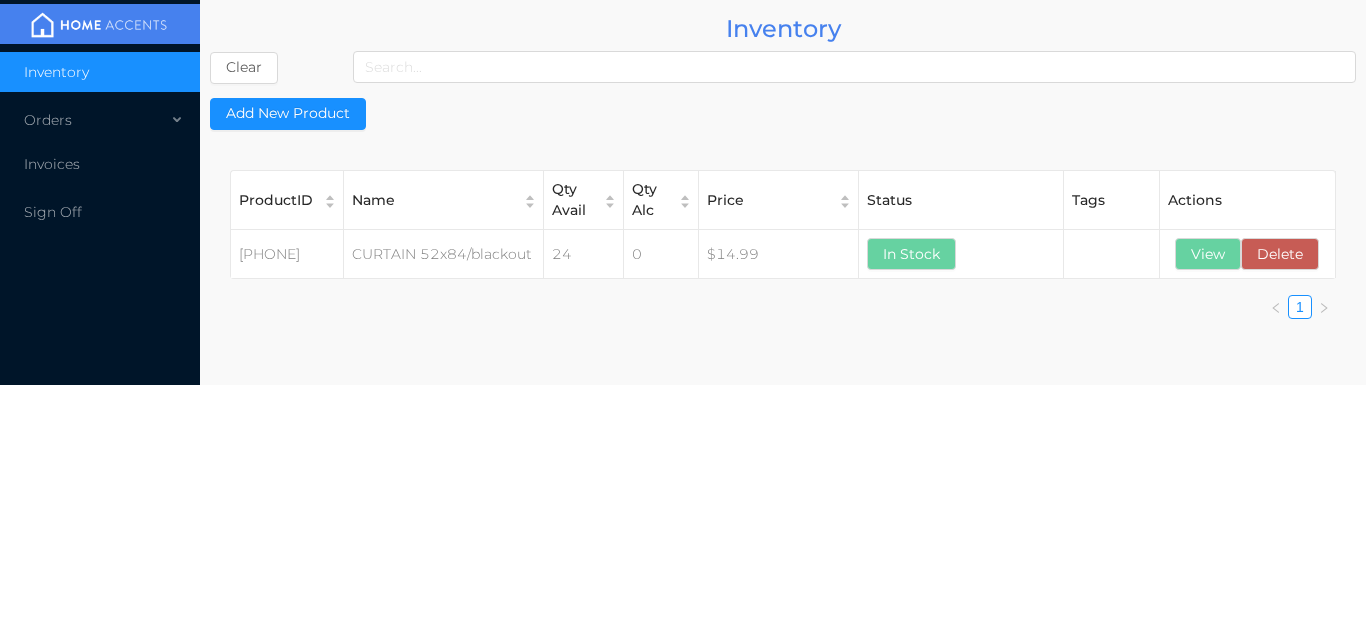 scroll, scrollTop: 0, scrollLeft: 0, axis: both 